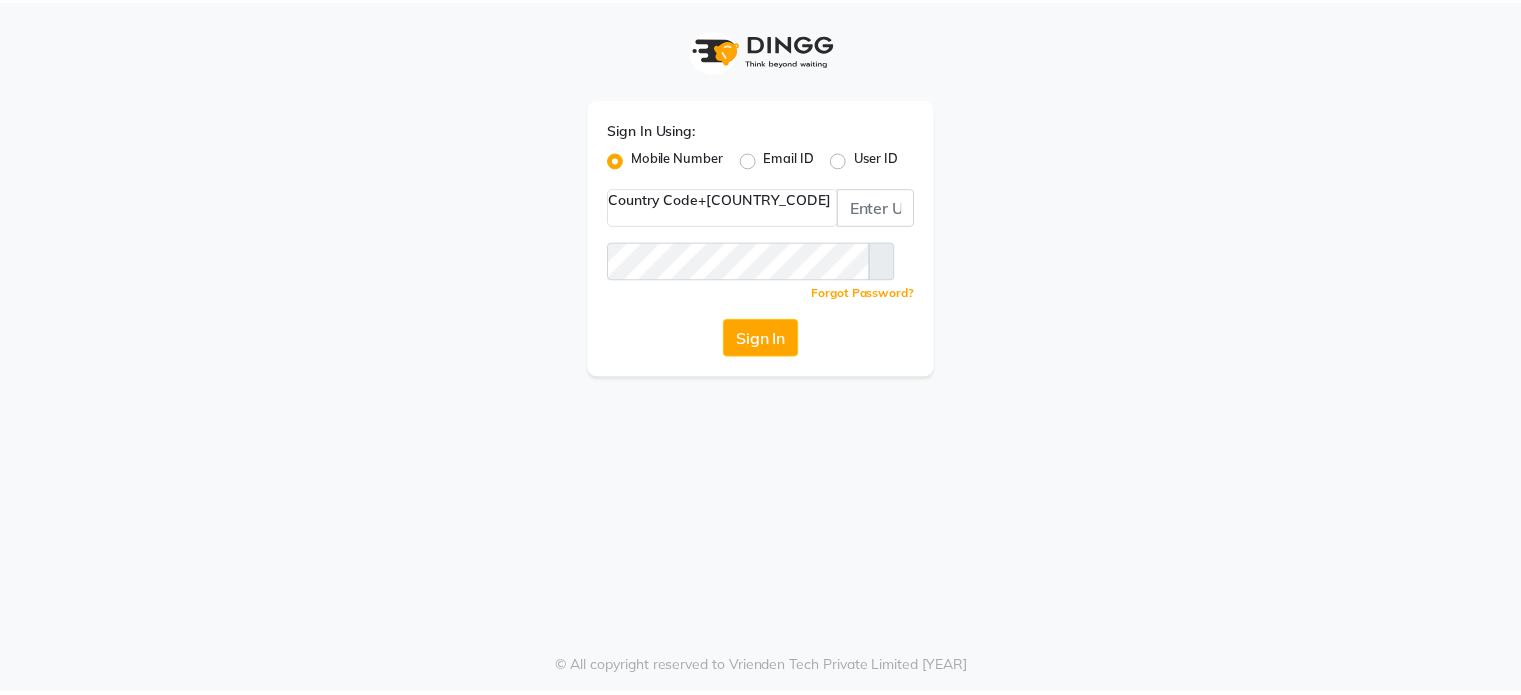 scroll, scrollTop: 0, scrollLeft: 0, axis: both 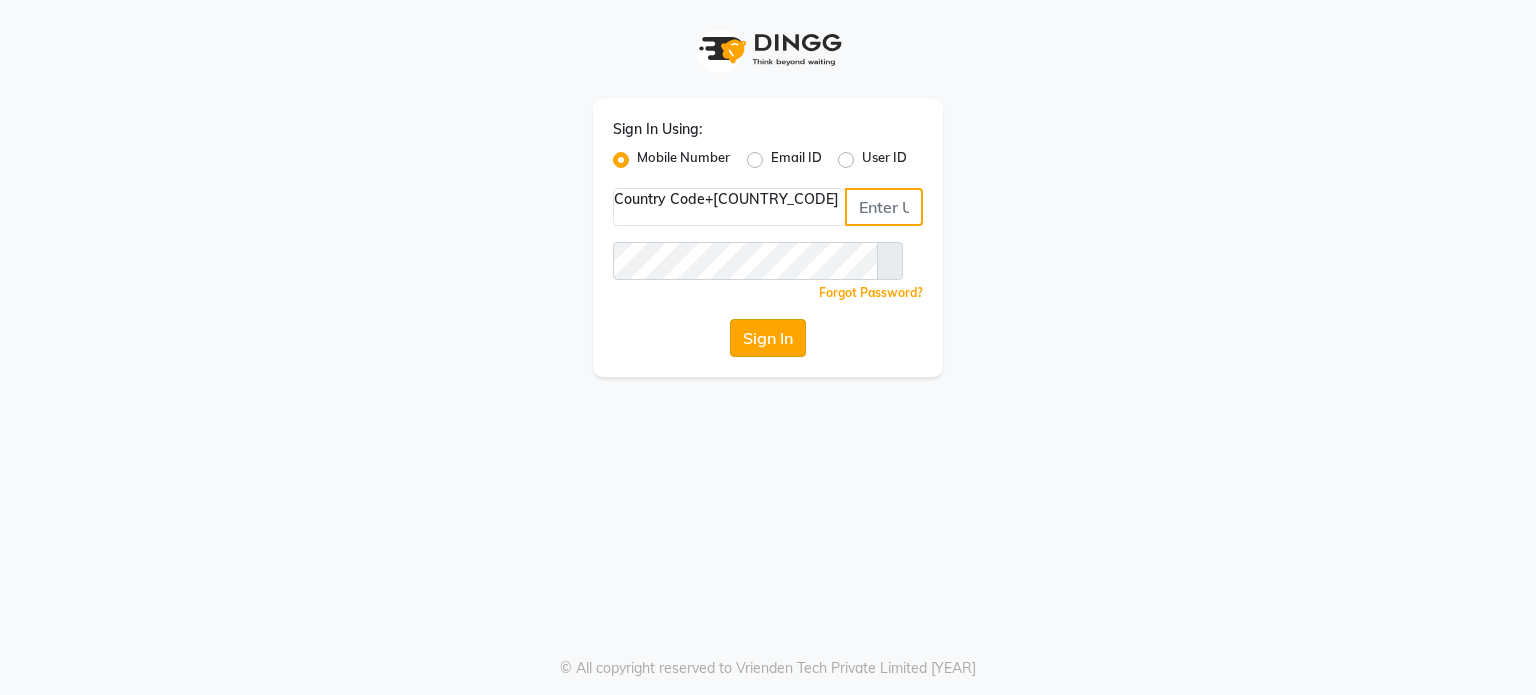 type on "[PHONE]" 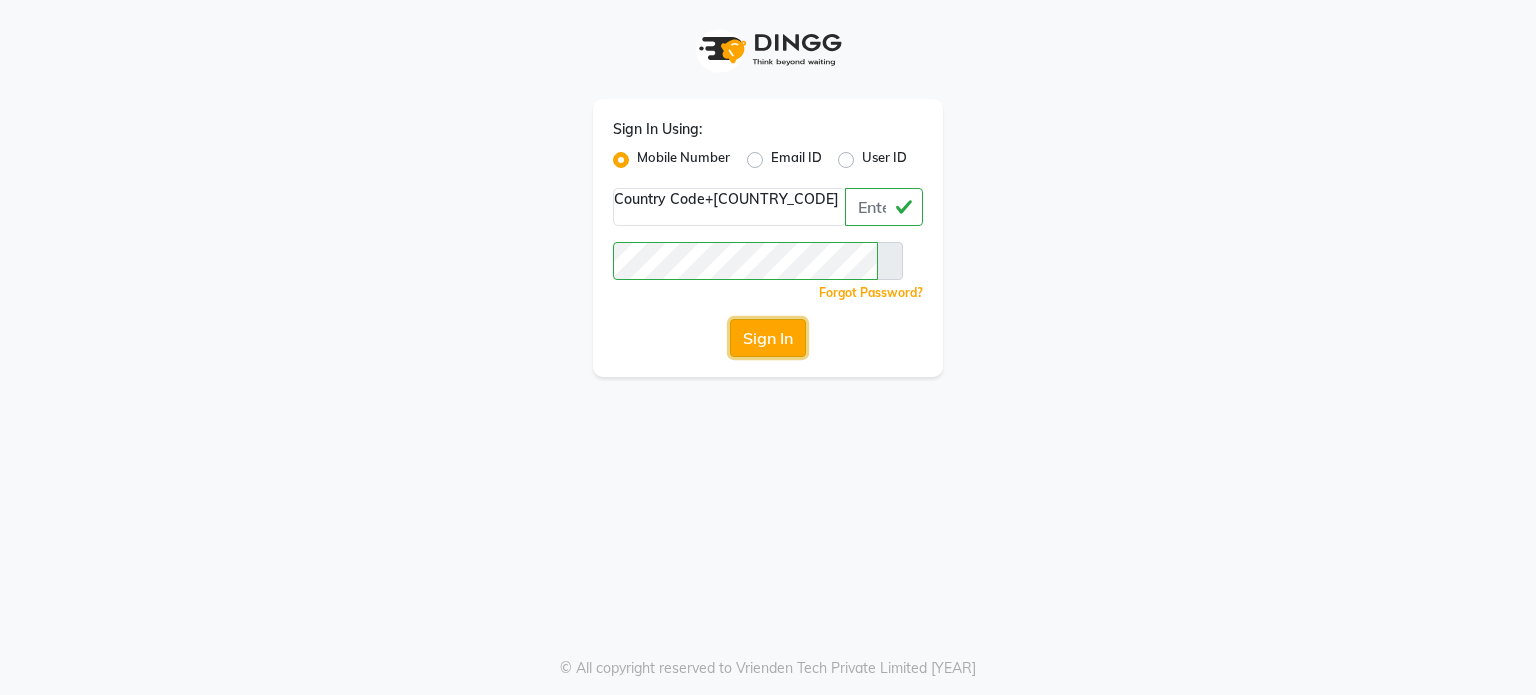 click on "Sign In" at bounding box center (768, 338) 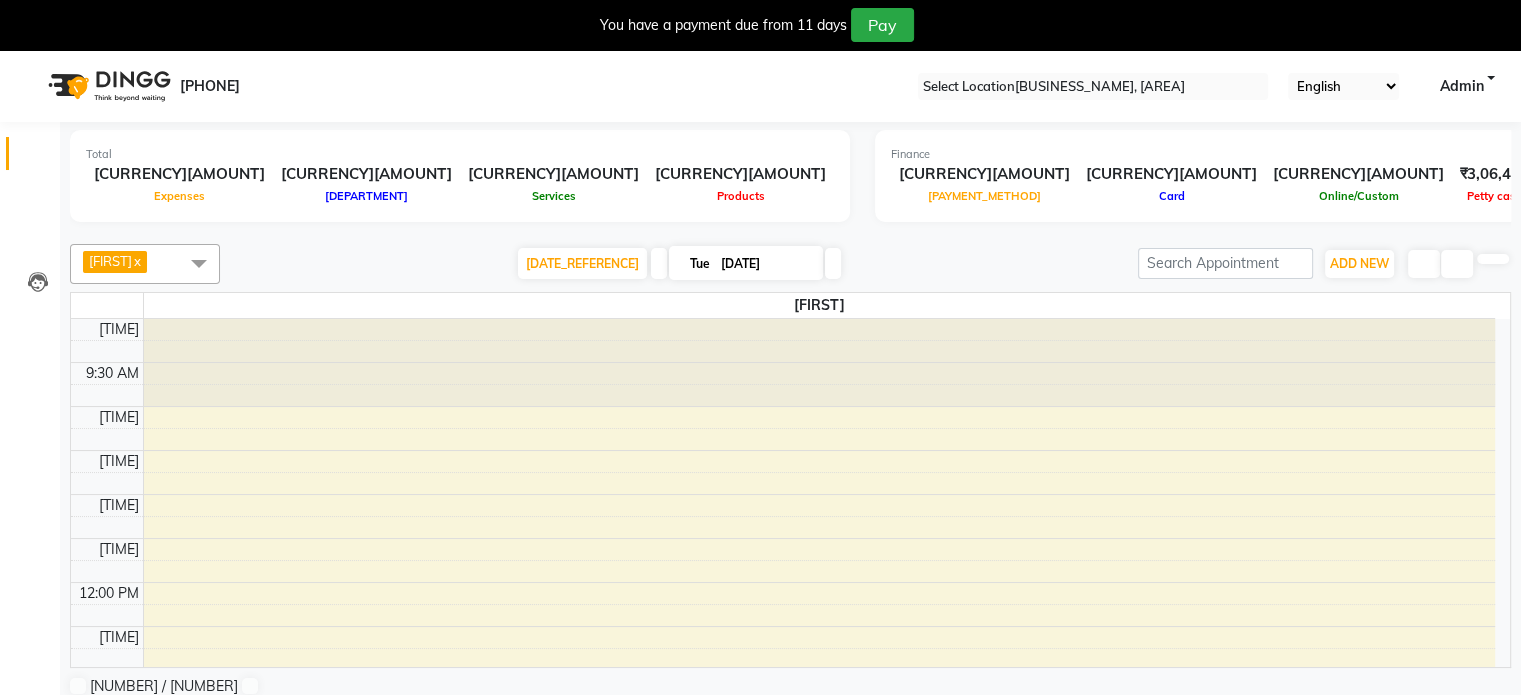 scroll, scrollTop: 0, scrollLeft: 0, axis: both 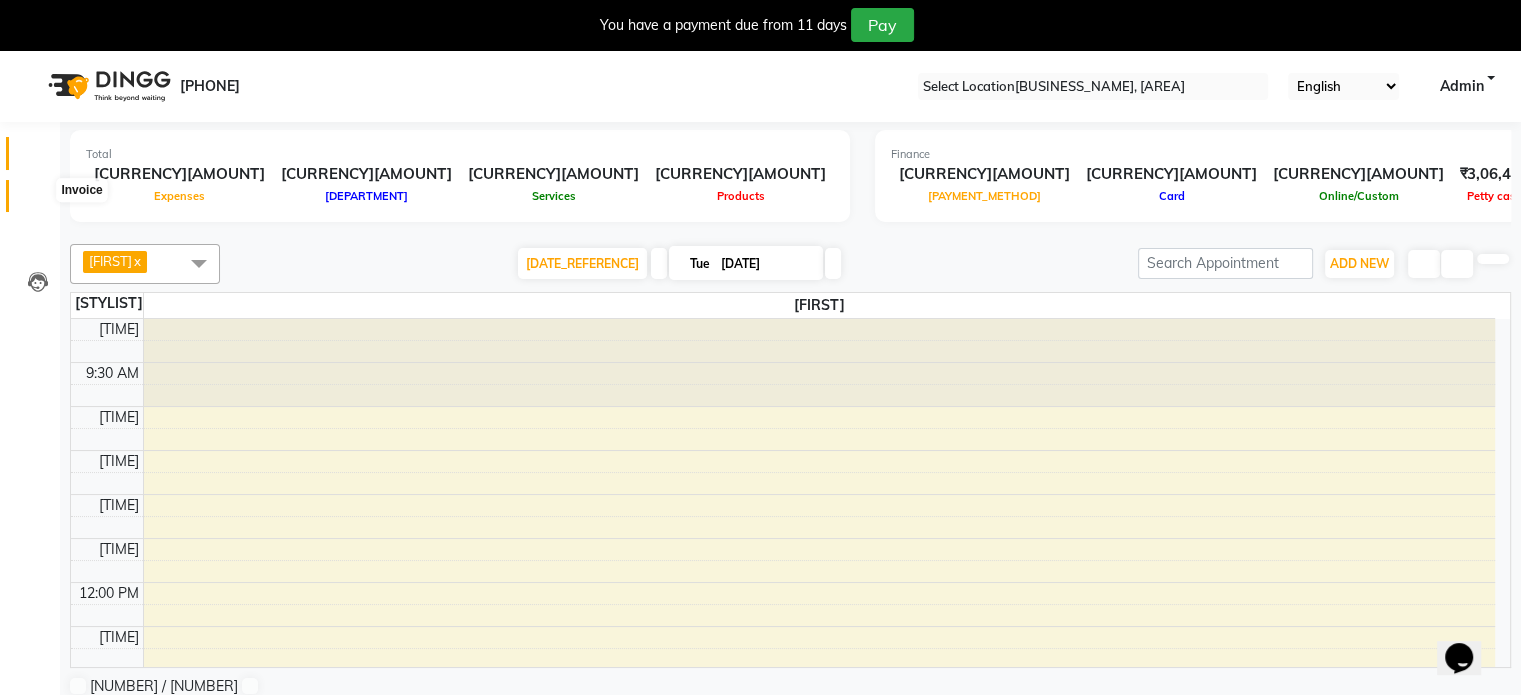 click at bounding box center (37, 201) 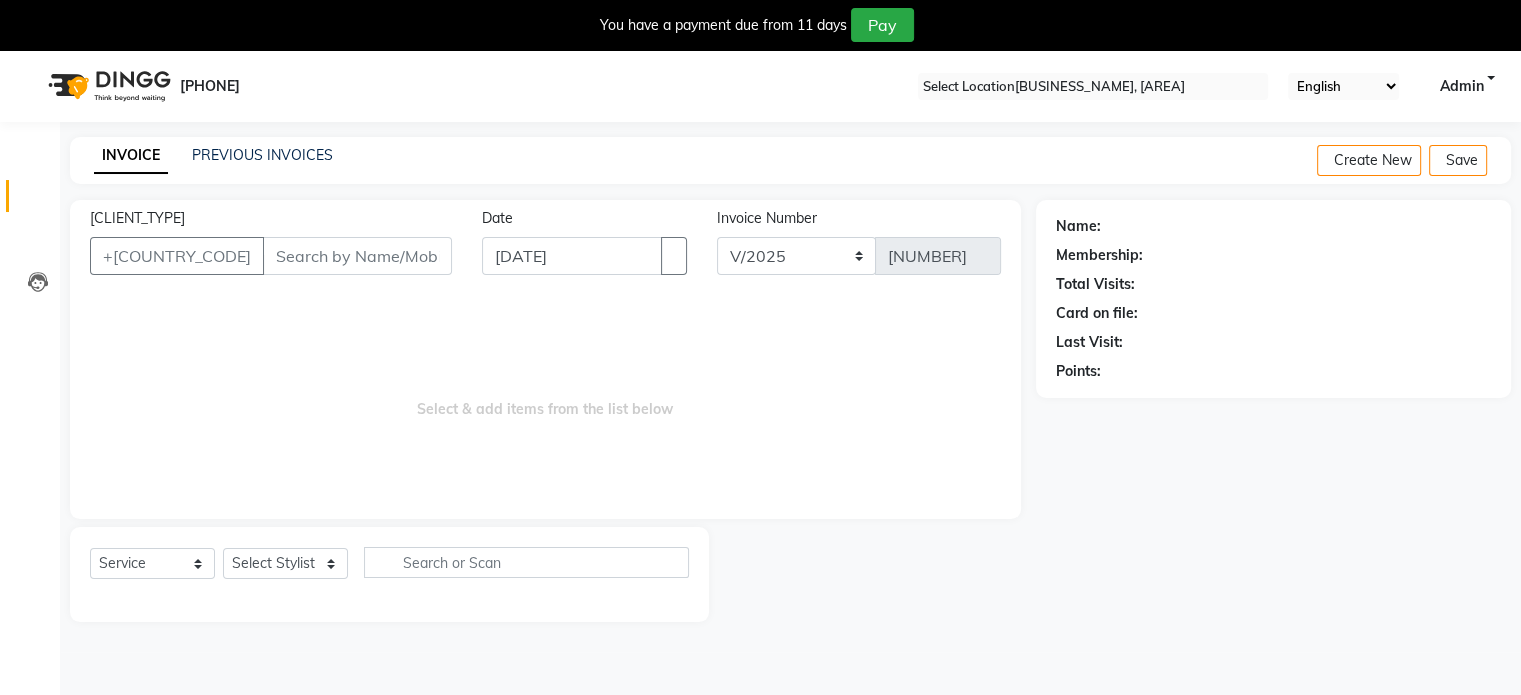 click on "[CLIENT_TYPE]" at bounding box center (357, 256) 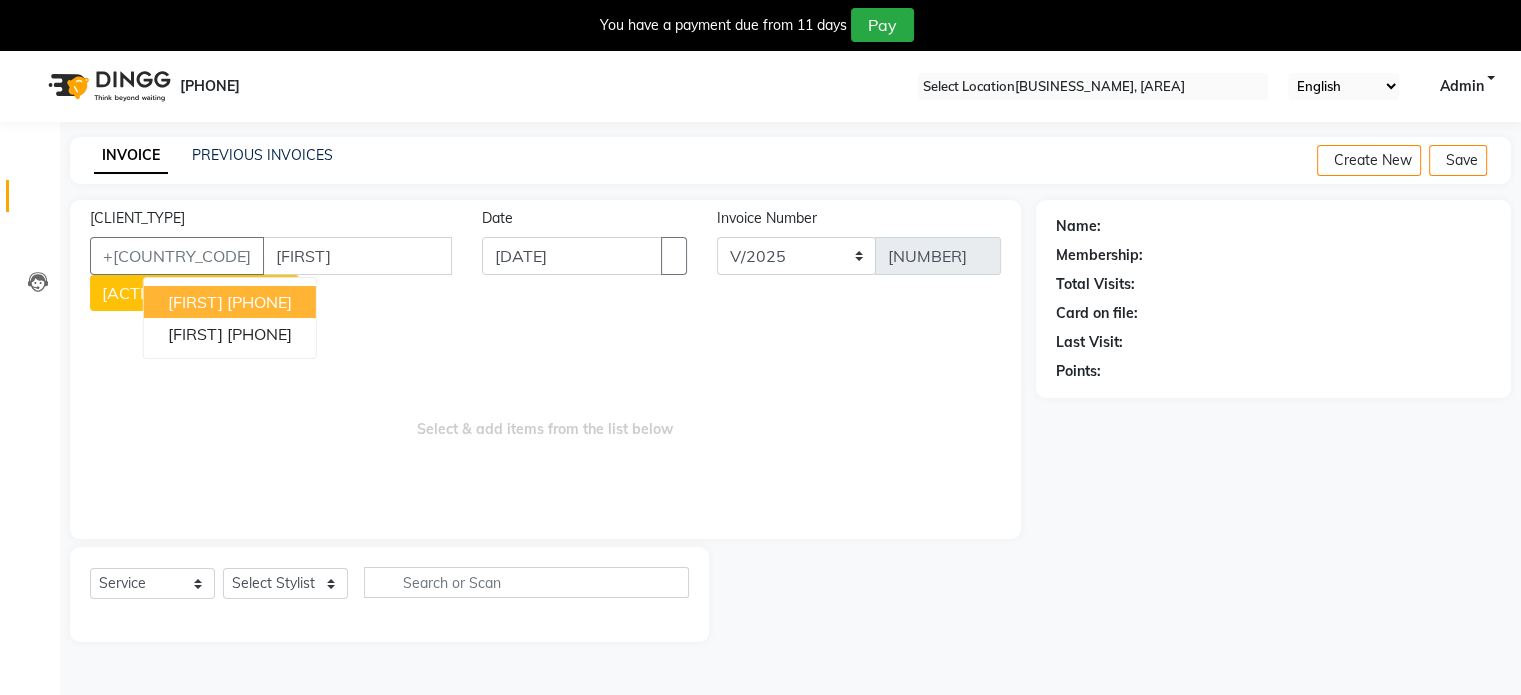 click on "[PHONE]" at bounding box center (259, 302) 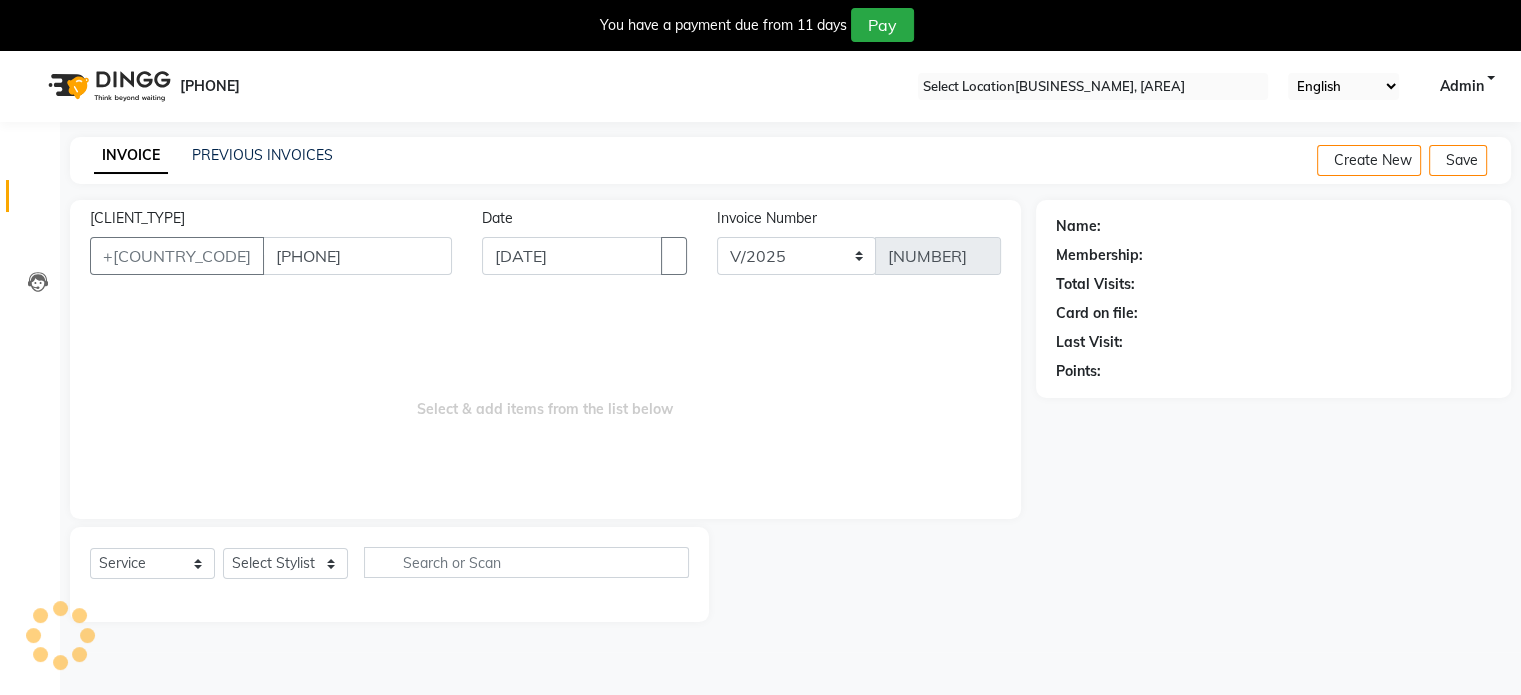 type on "[PHONE]" 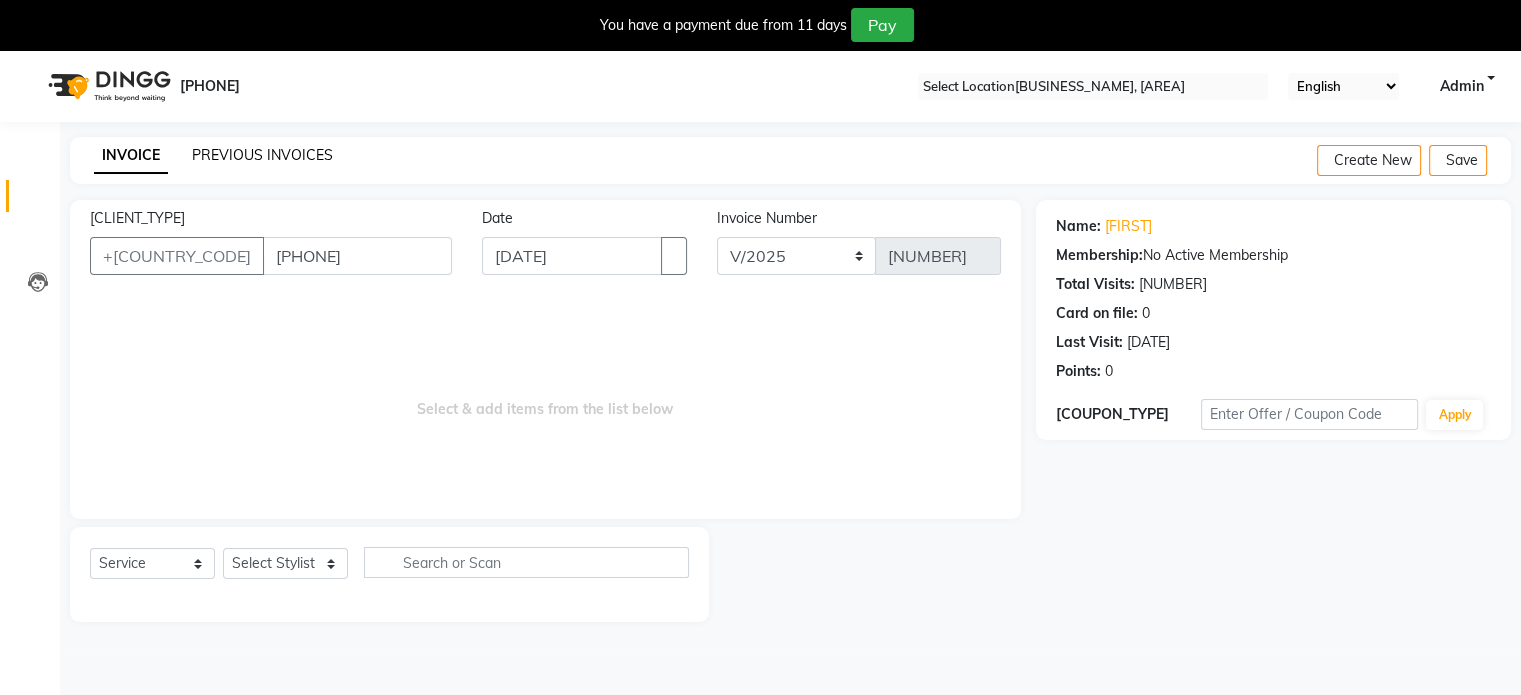 click on "PREVIOUS INVOICES" at bounding box center [262, 155] 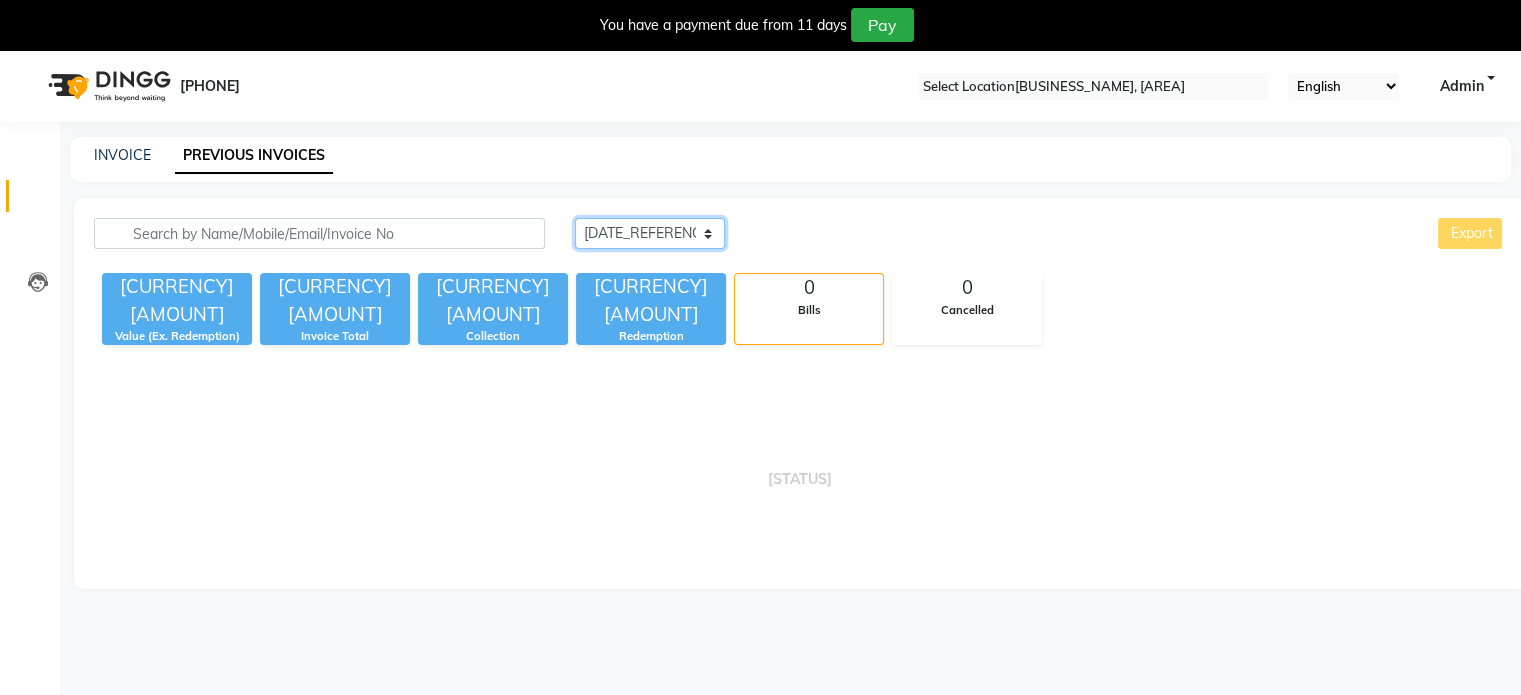 click on "Today Yesterday Custom Range" at bounding box center (650, 233) 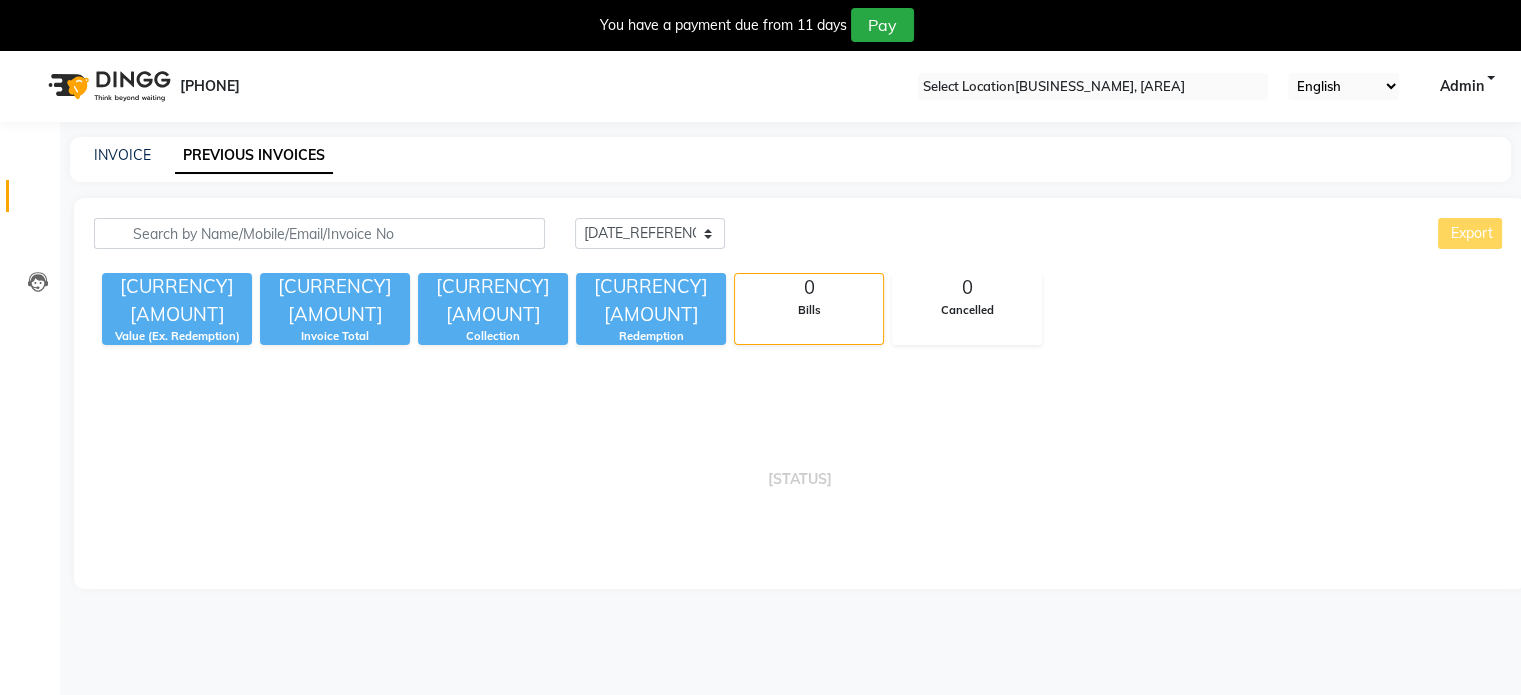 click on "Today Yesterday Custom Range Export ₹0 Value (Ex. Redemption) ₹0 Invoice Total  ₹0 Collection ₹0 Redemption 0 Bills 0 Cancelled  Empty list" at bounding box center [800, 393] 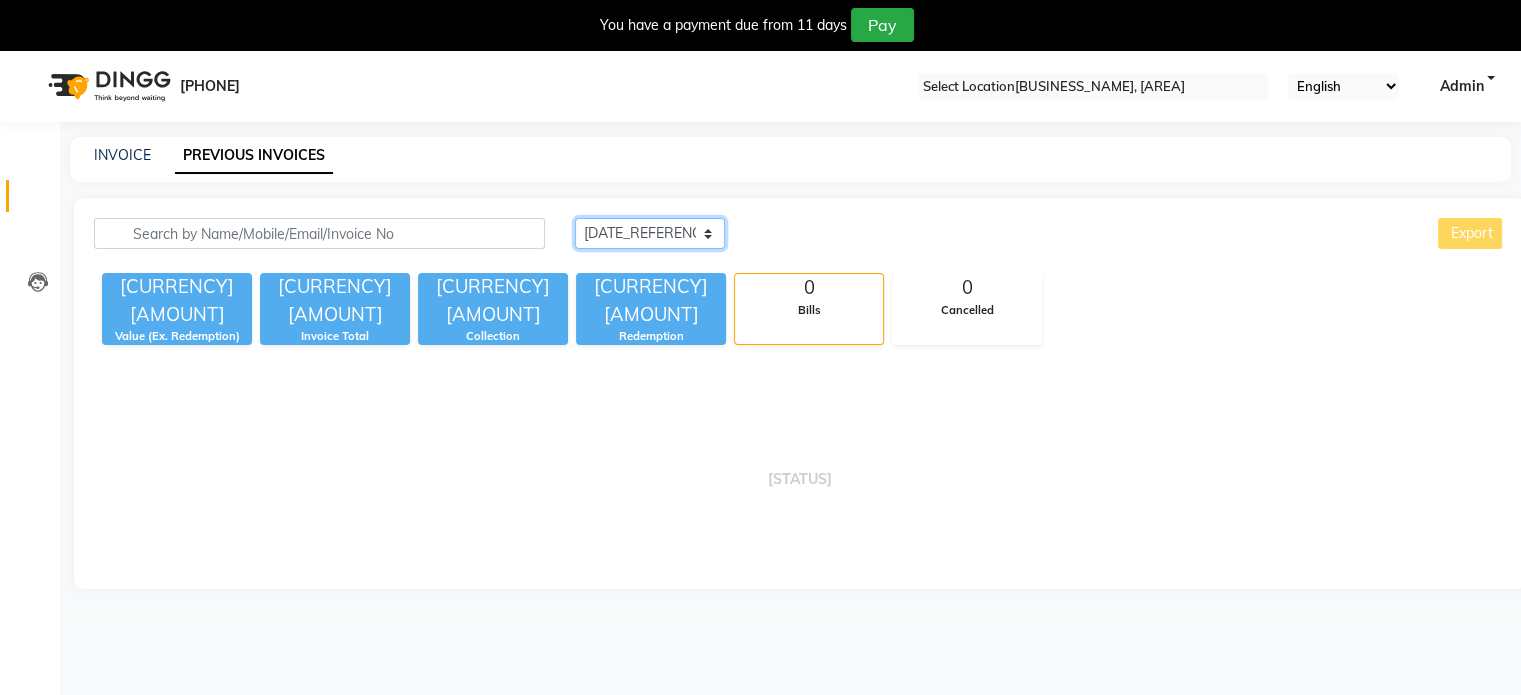 click on "Today Yesterday Custom Range" at bounding box center (650, 233) 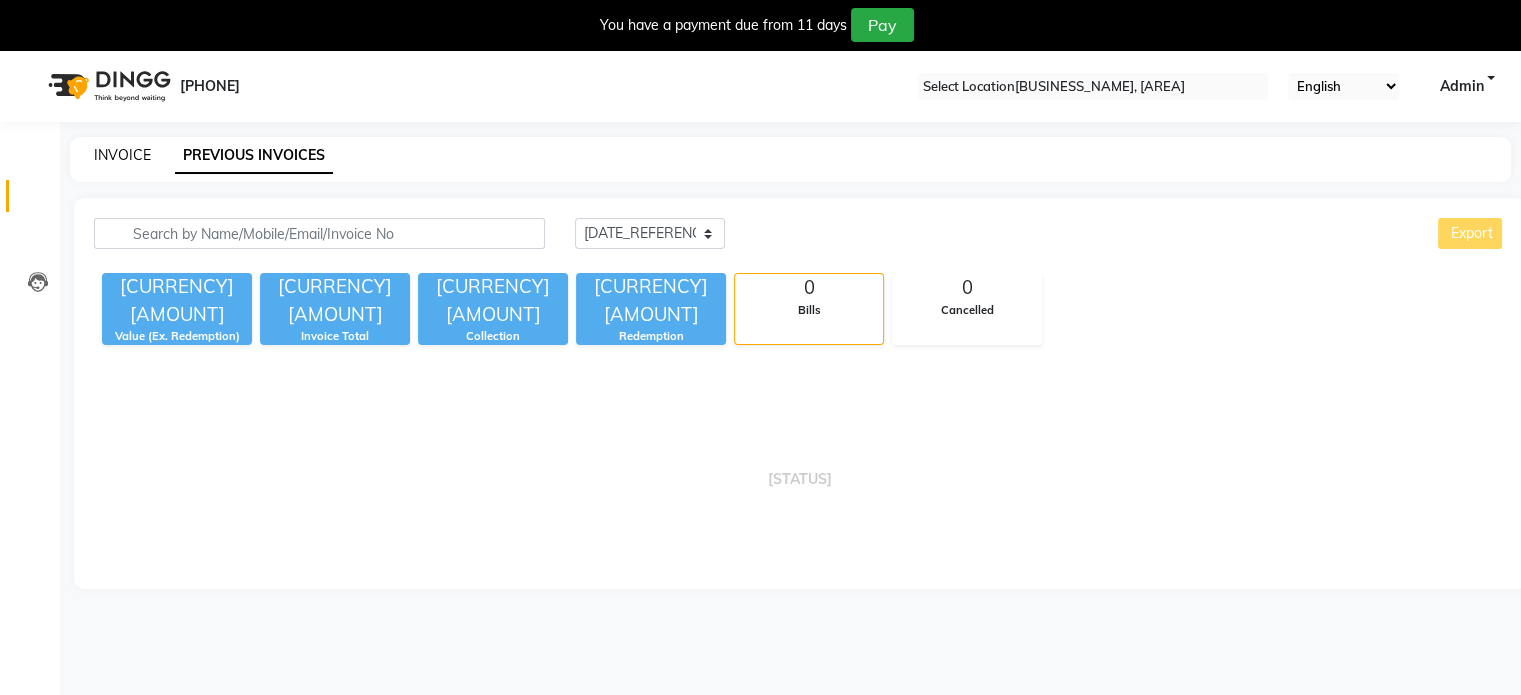 click on "INVOICE" at bounding box center (122, 155) 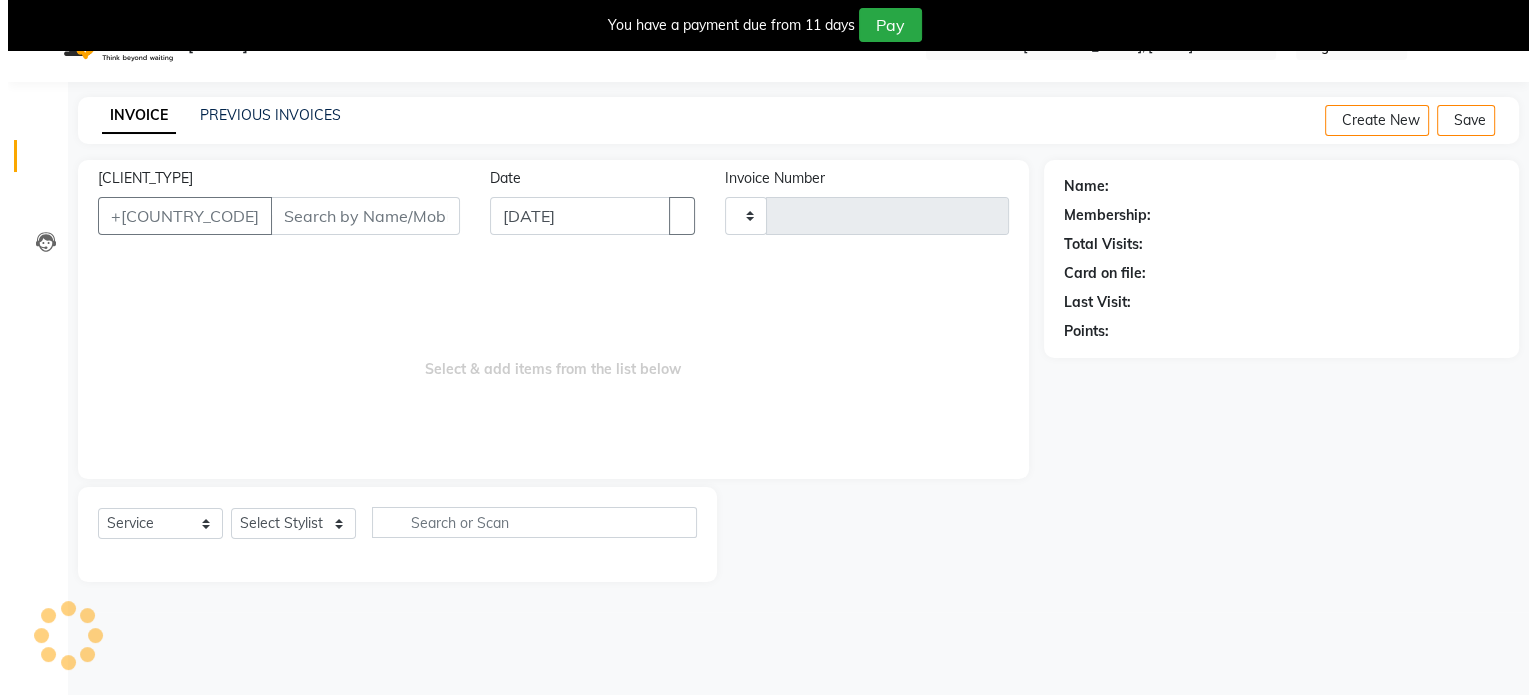 scroll, scrollTop: 50, scrollLeft: 0, axis: vertical 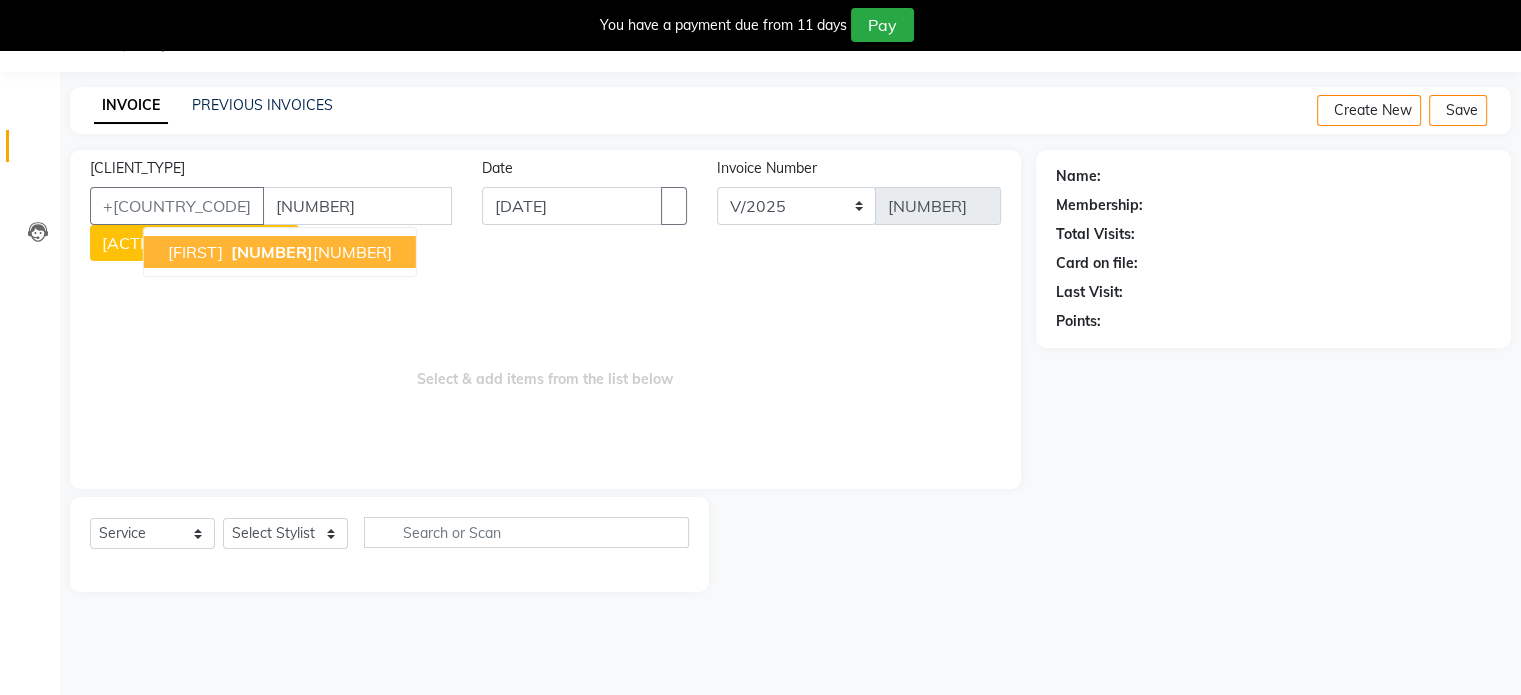 click on "[NUMBER]" at bounding box center (272, 252) 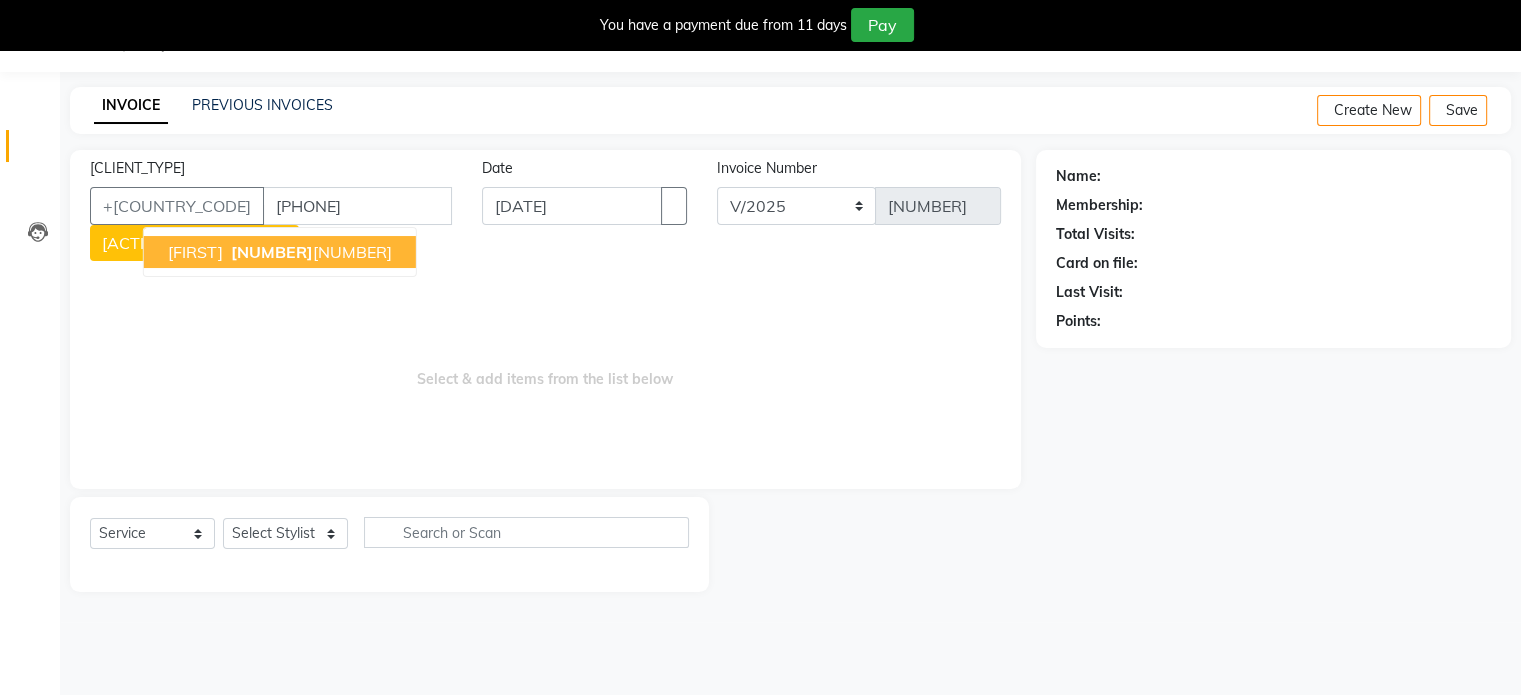 type on "[PHONE]" 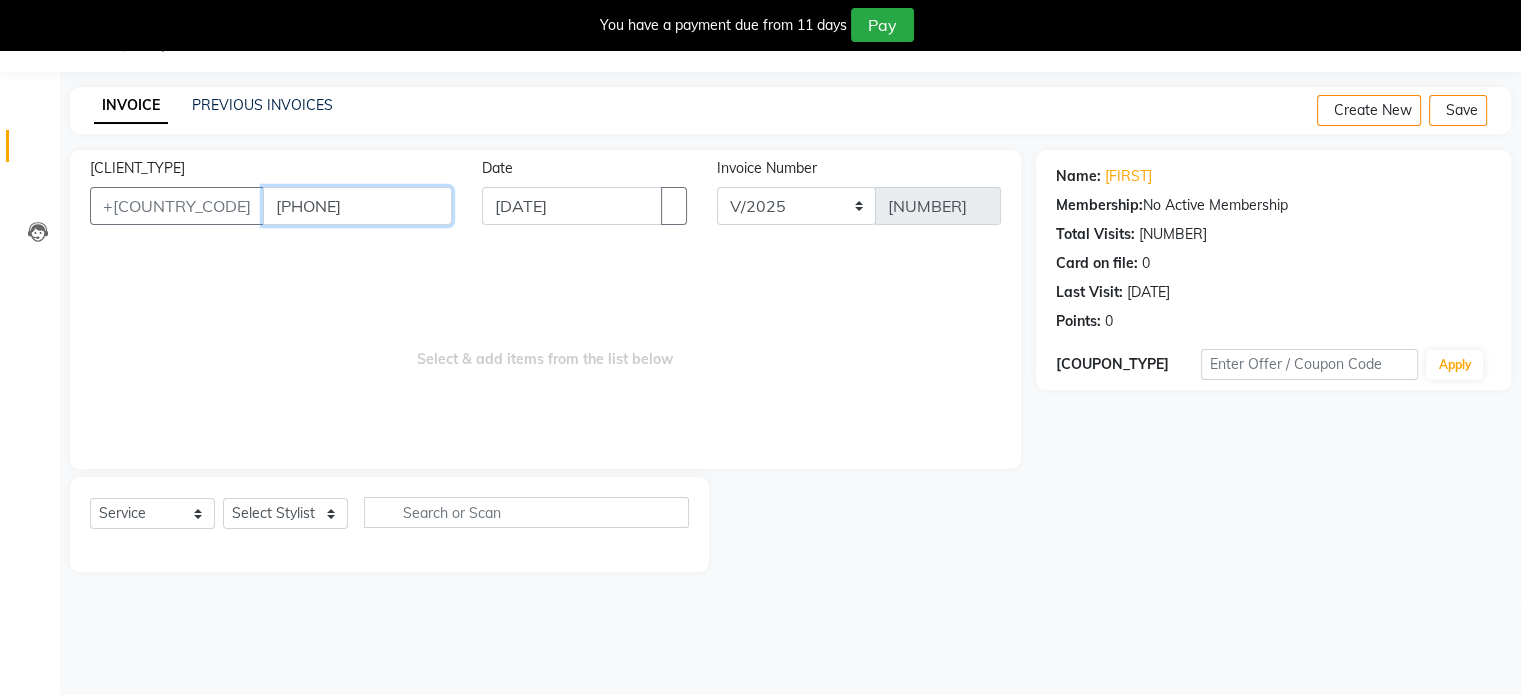 click on "[PHONE]" at bounding box center [357, 206] 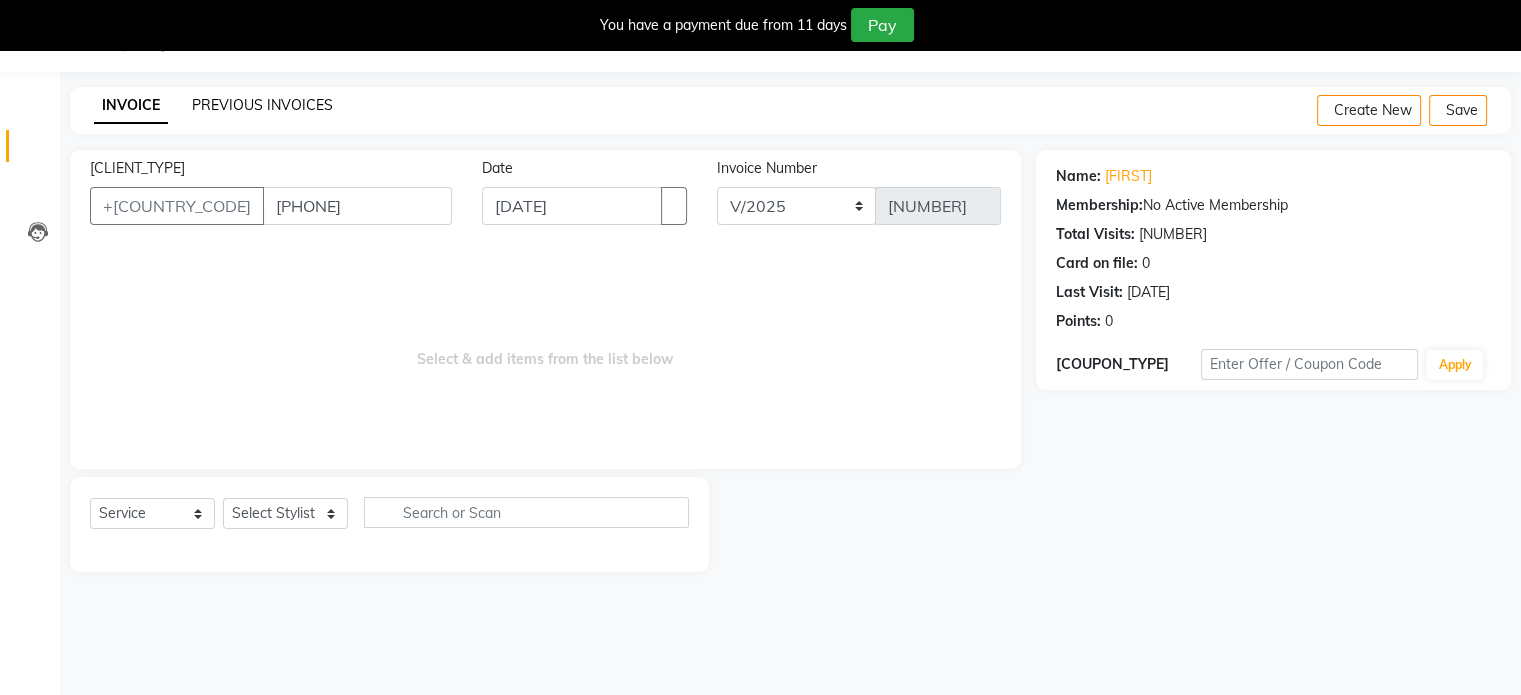 click on "PREVIOUS INVOICES" at bounding box center [262, 105] 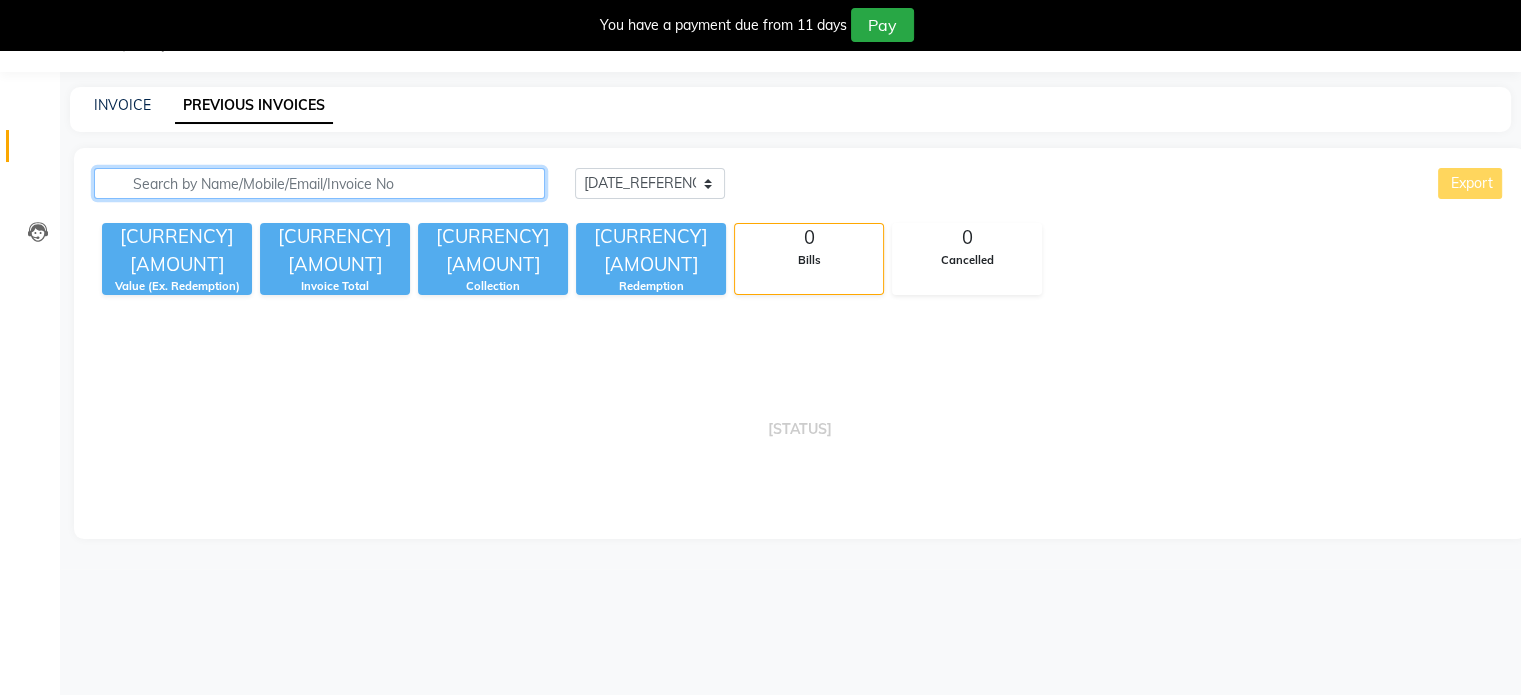 click at bounding box center [319, 183] 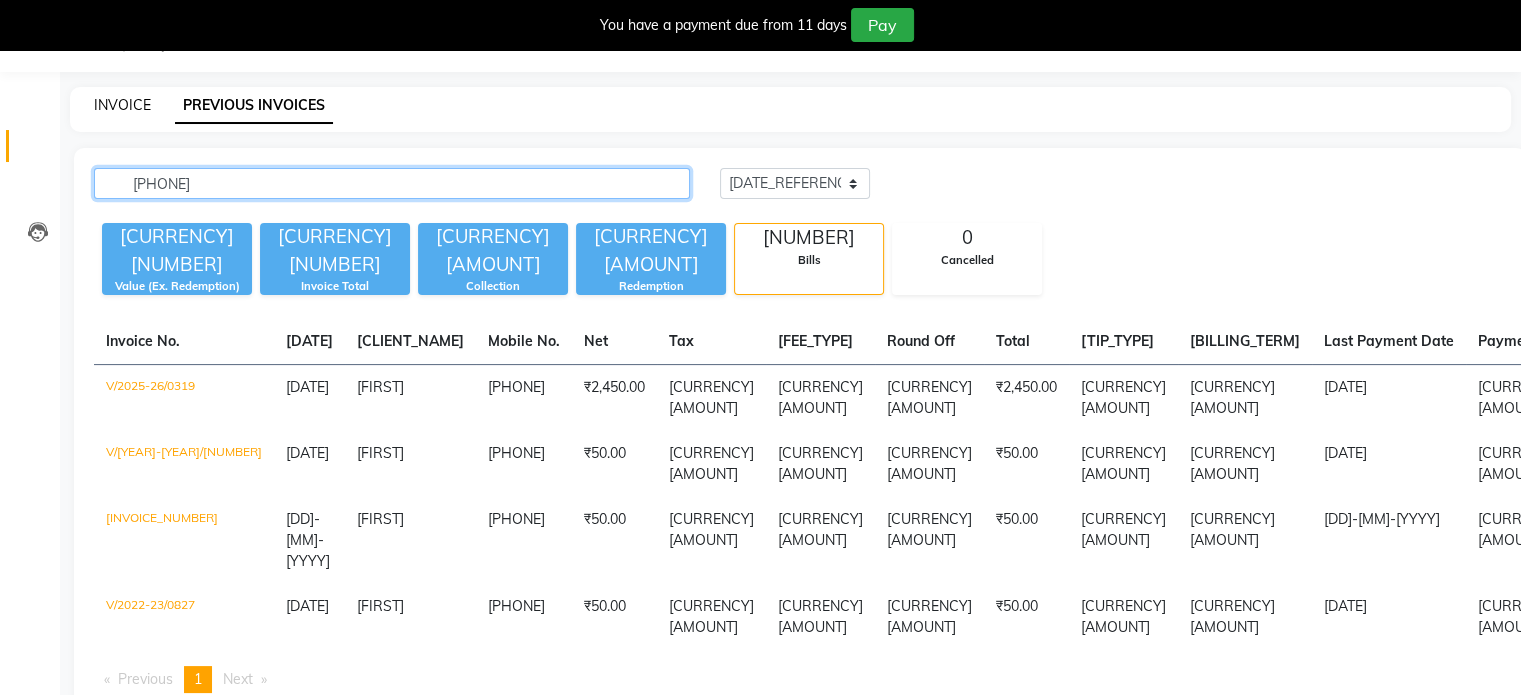 type on "[PHONE]" 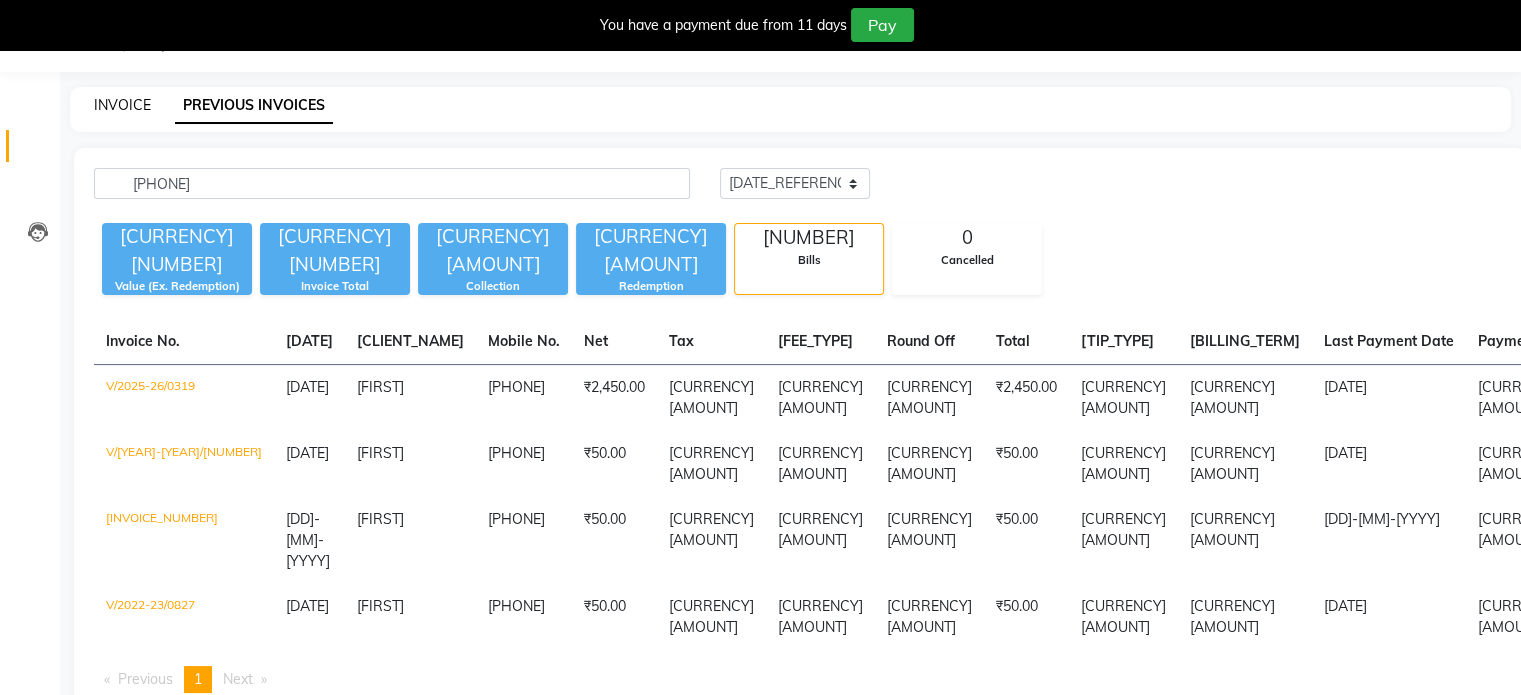 click on "INVOICE" at bounding box center (122, 105) 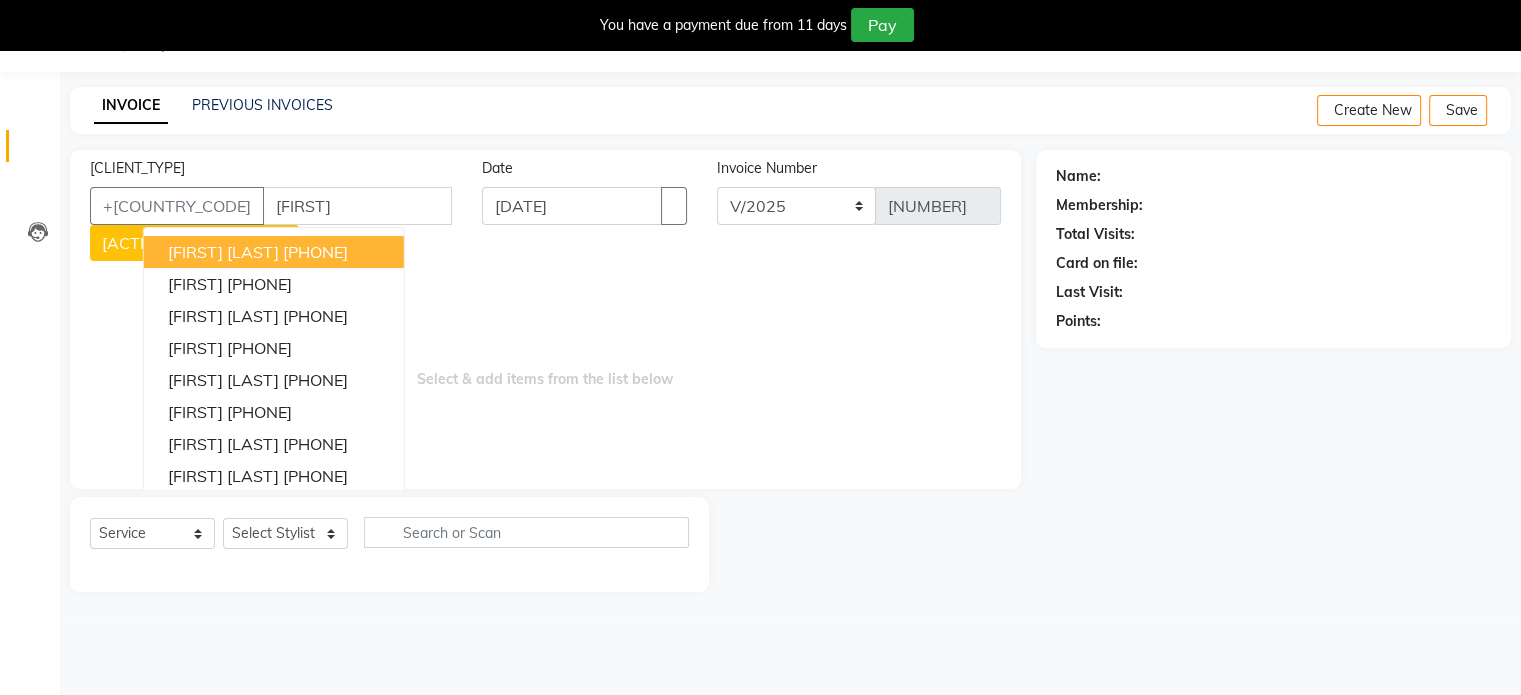 click on "[FIRST] [LAST] [PHONE]" at bounding box center (274, 252) 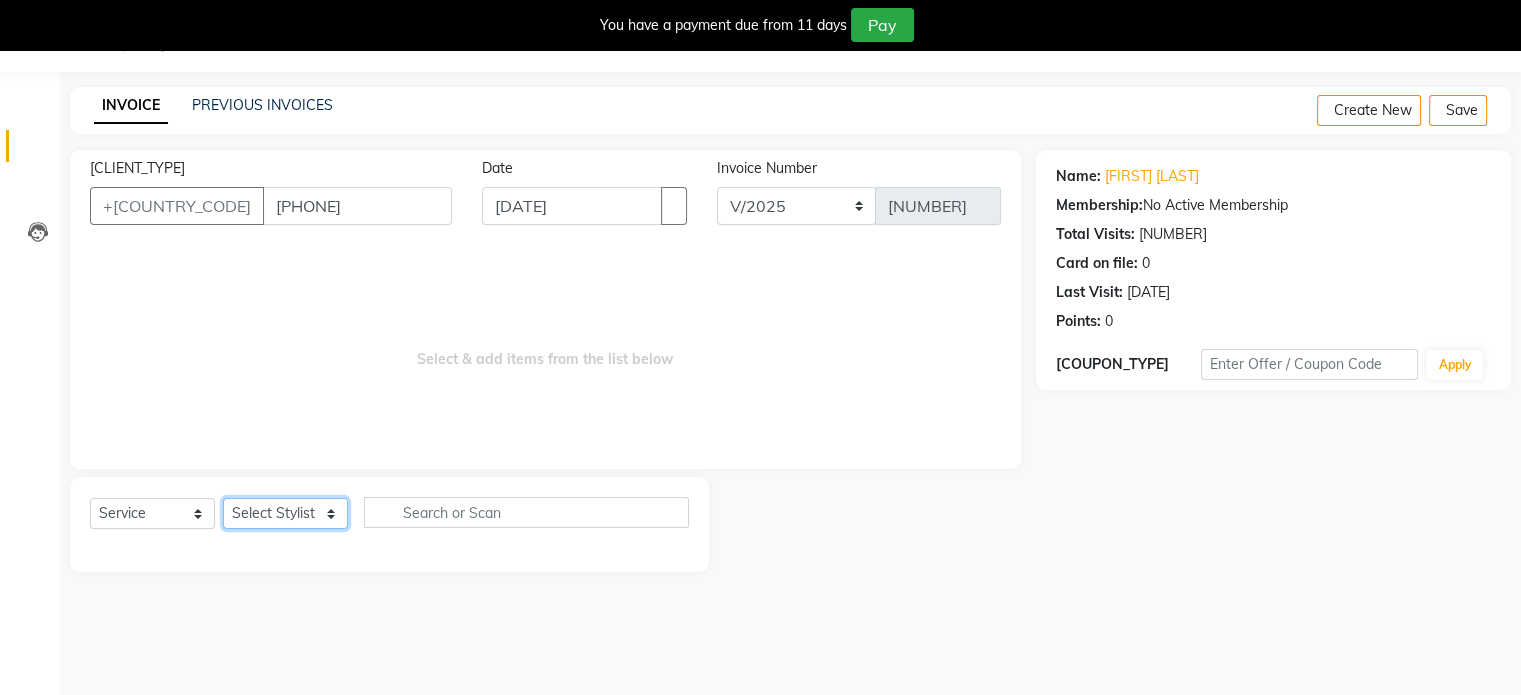click on "Select Stylist [FIRST] [FIRST] [FIRST] [FIRST]" at bounding box center (285, 513) 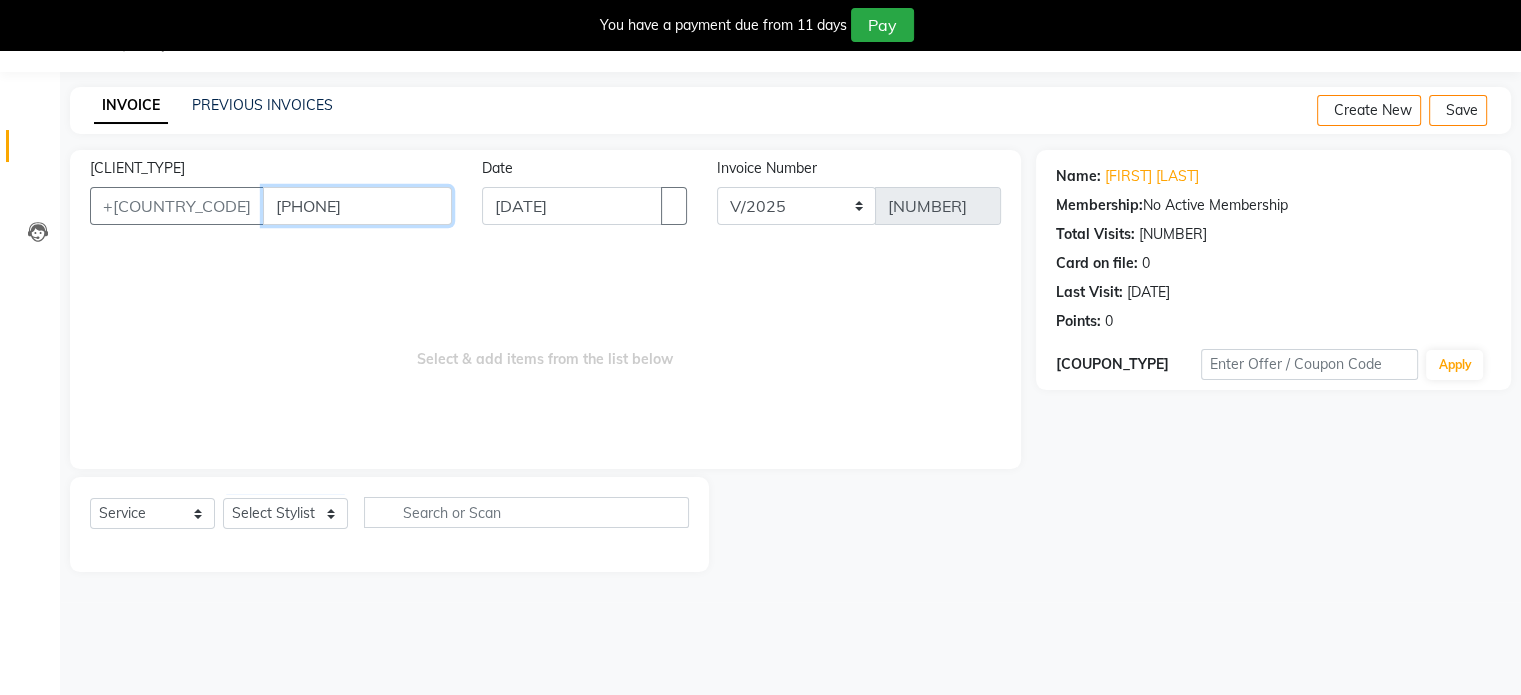 click on "[PHONE]" at bounding box center (357, 206) 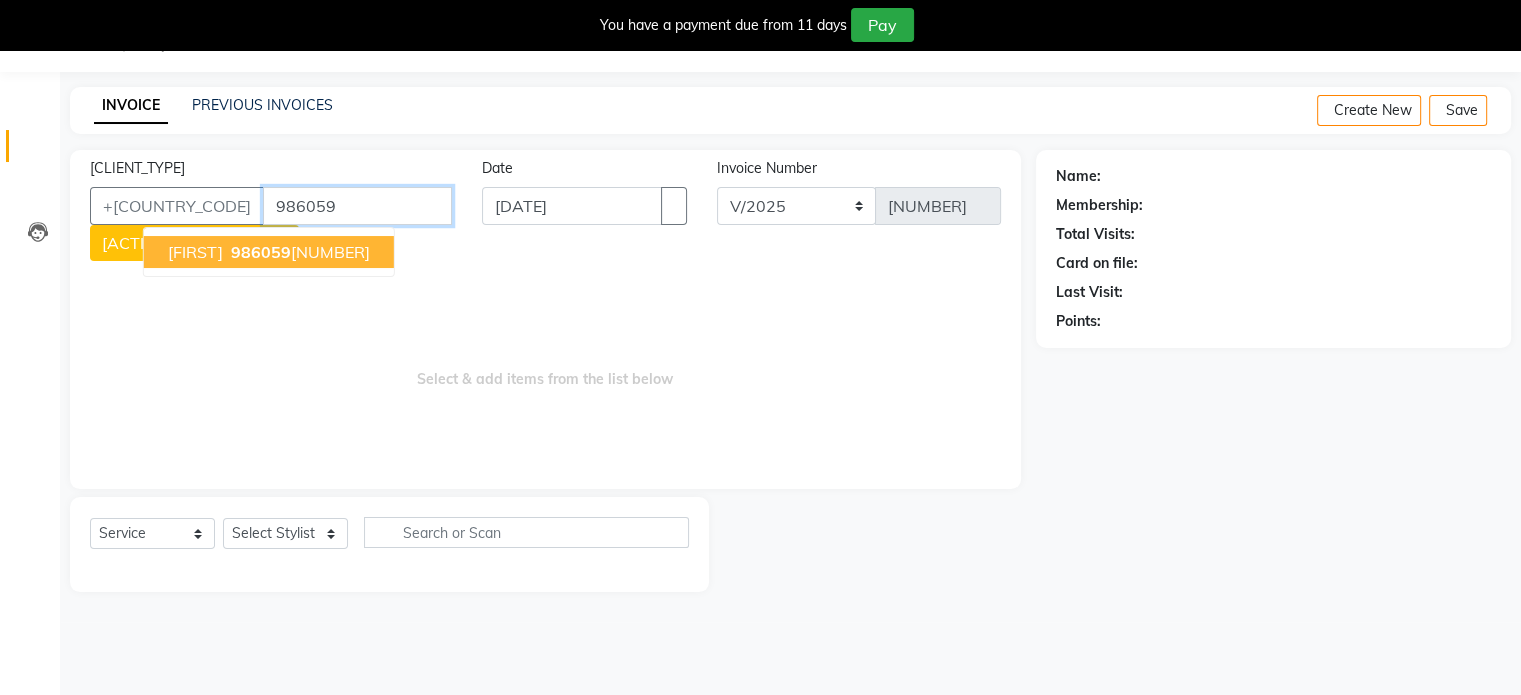 click on "986059" at bounding box center (261, 252) 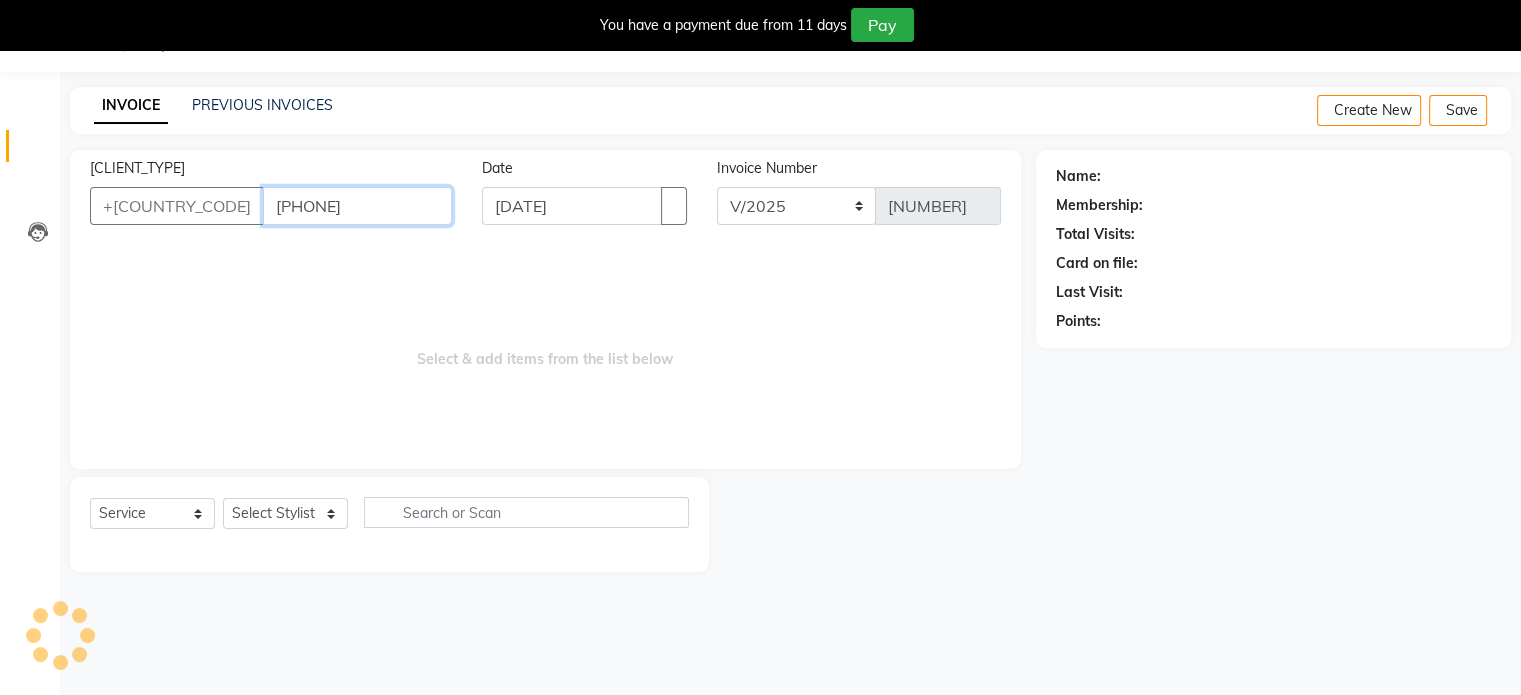 type on "[PHONE]" 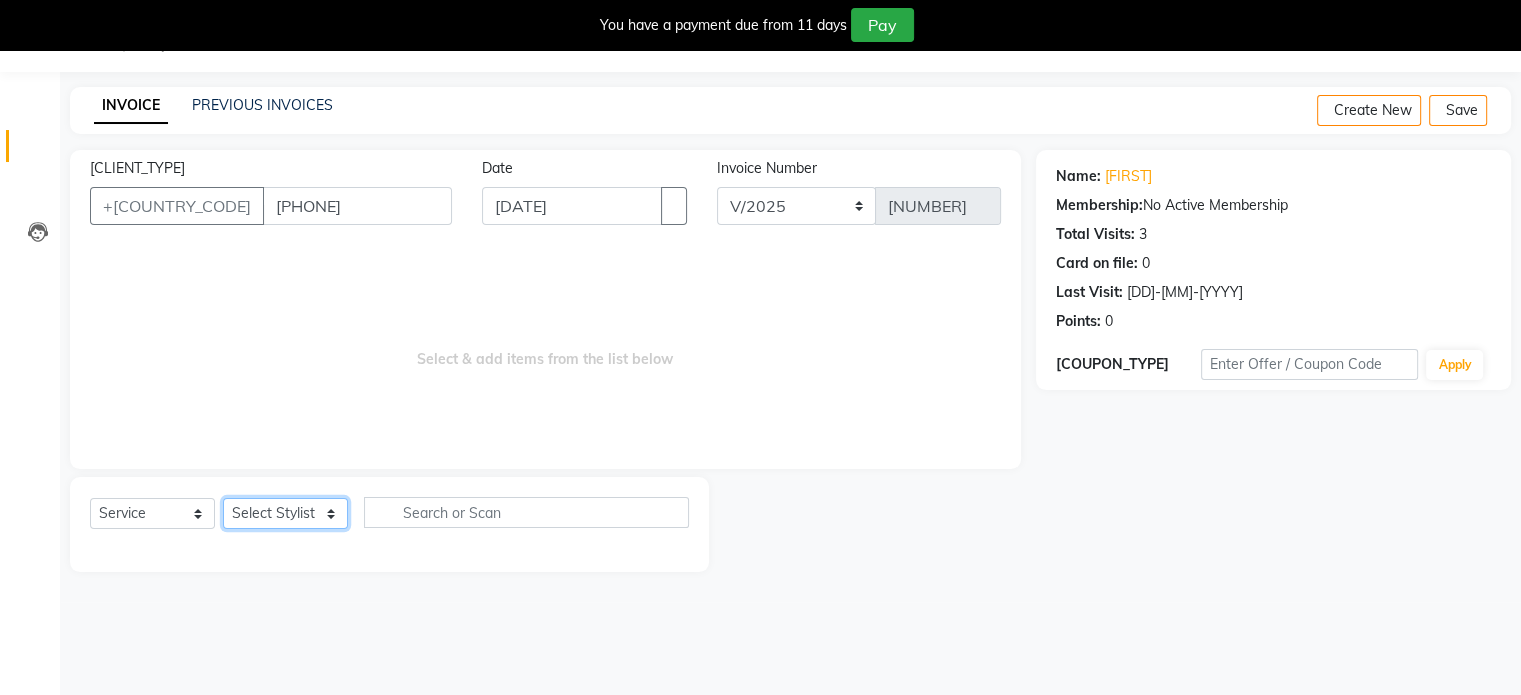 click on "Select Stylist [FIRST] [FIRST] [FIRST] [FIRST]" at bounding box center (285, 513) 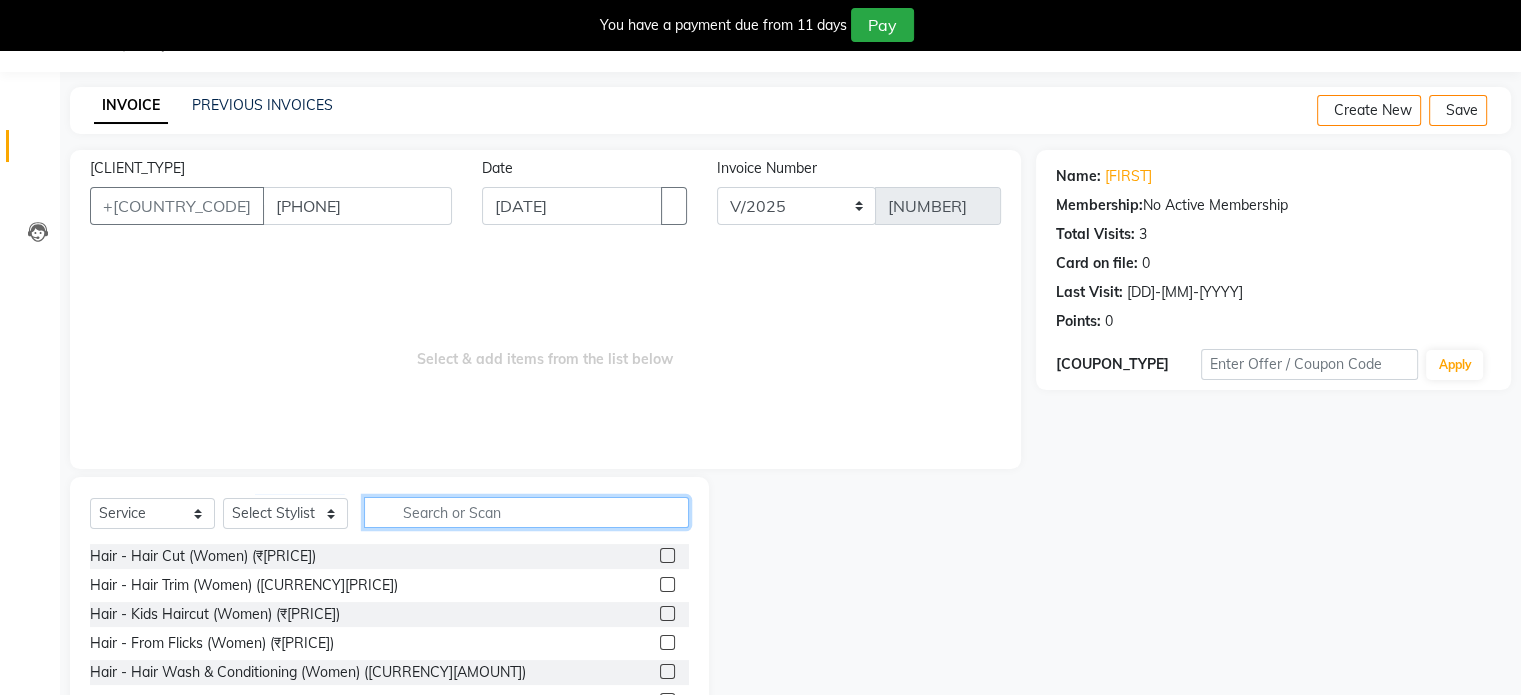 click at bounding box center [526, 512] 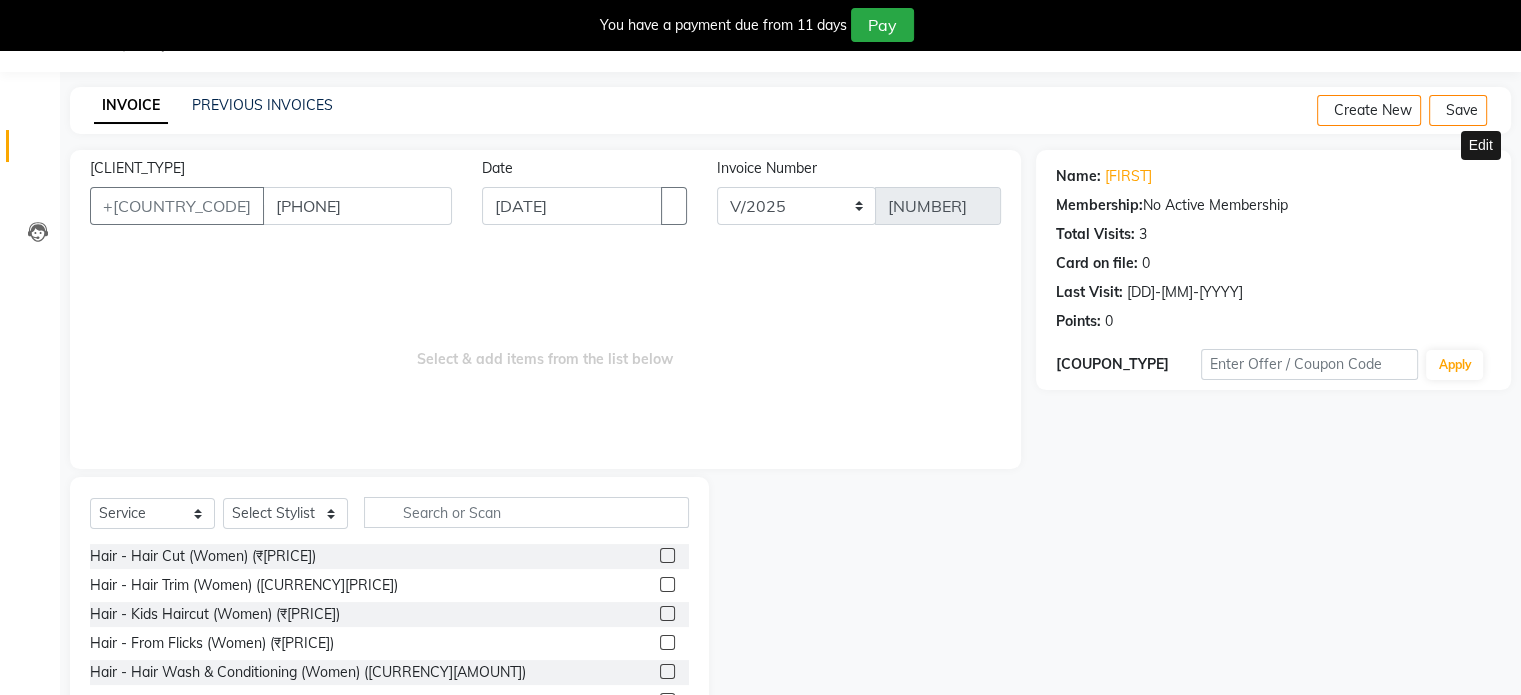 click at bounding box center [1483, 176] 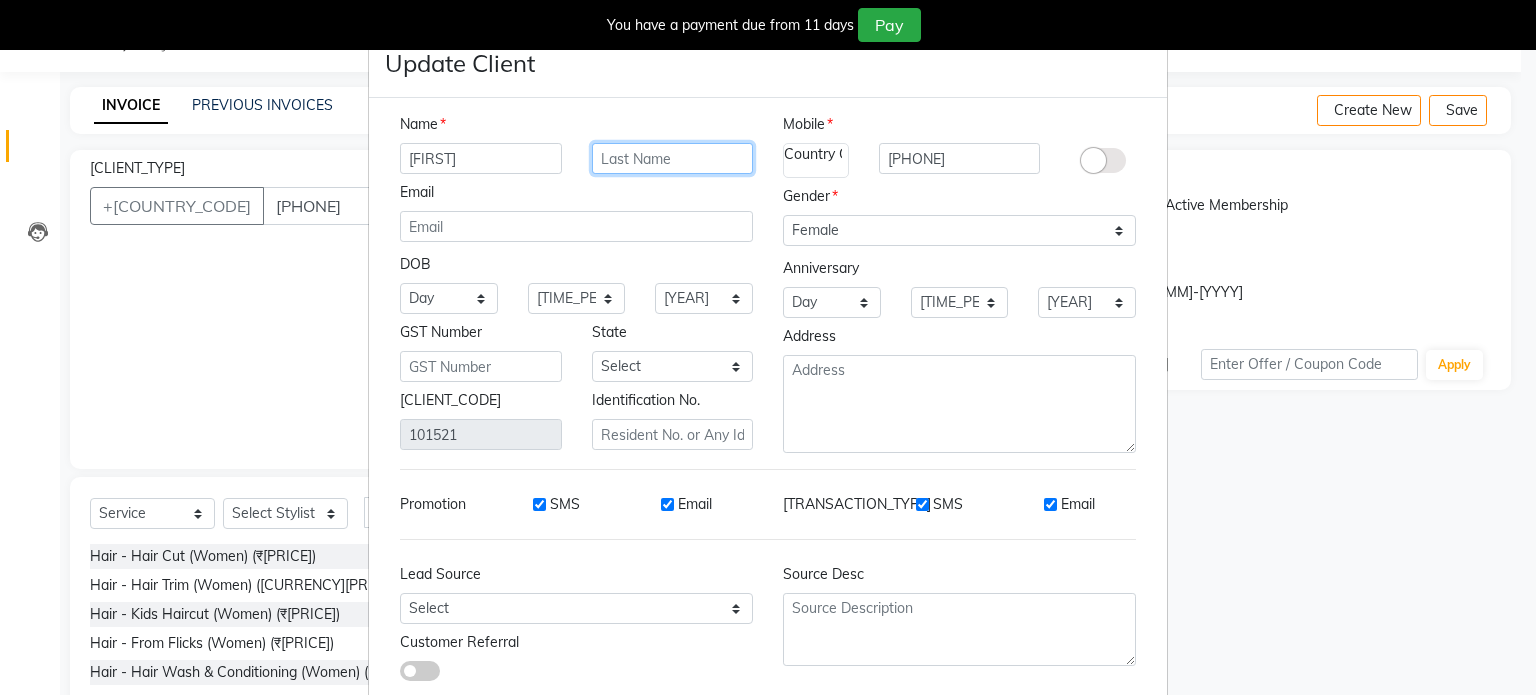 click at bounding box center [673, 158] 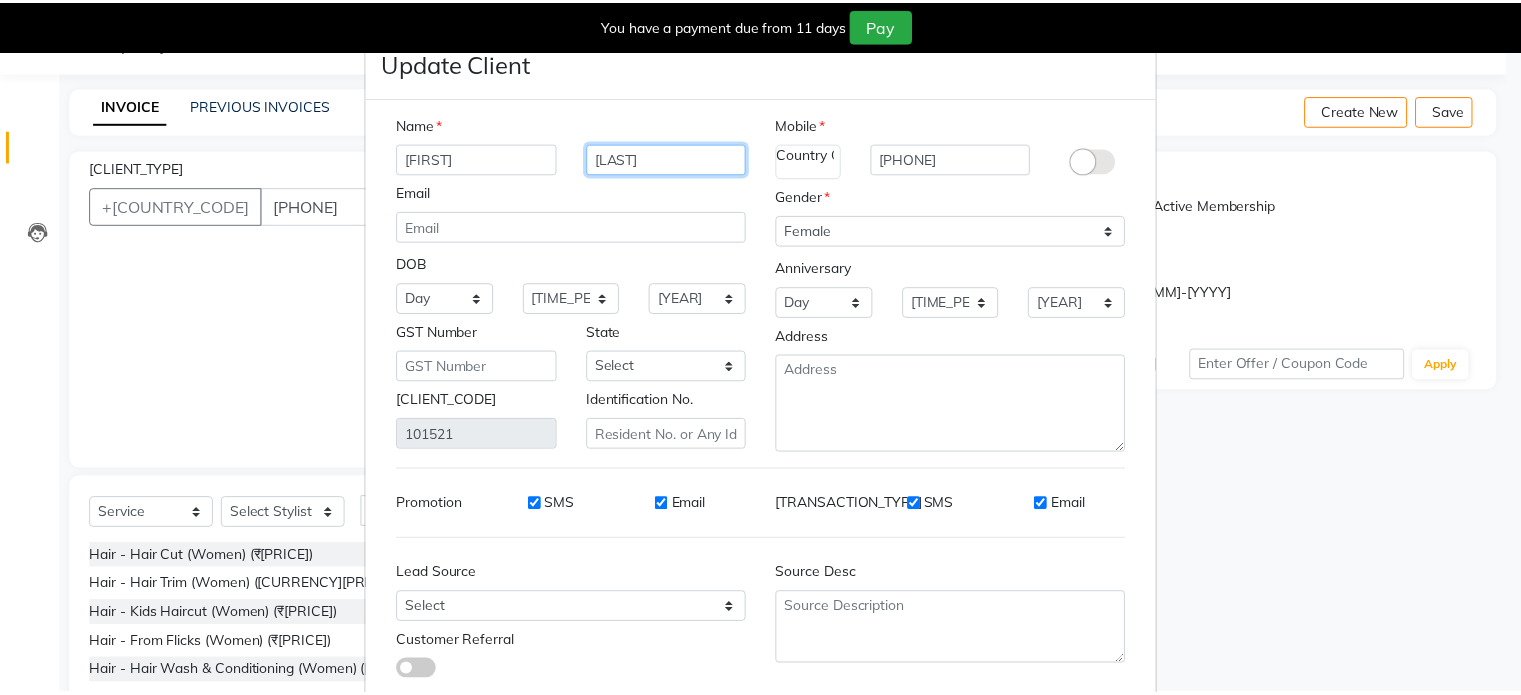 scroll, scrollTop: 126, scrollLeft: 0, axis: vertical 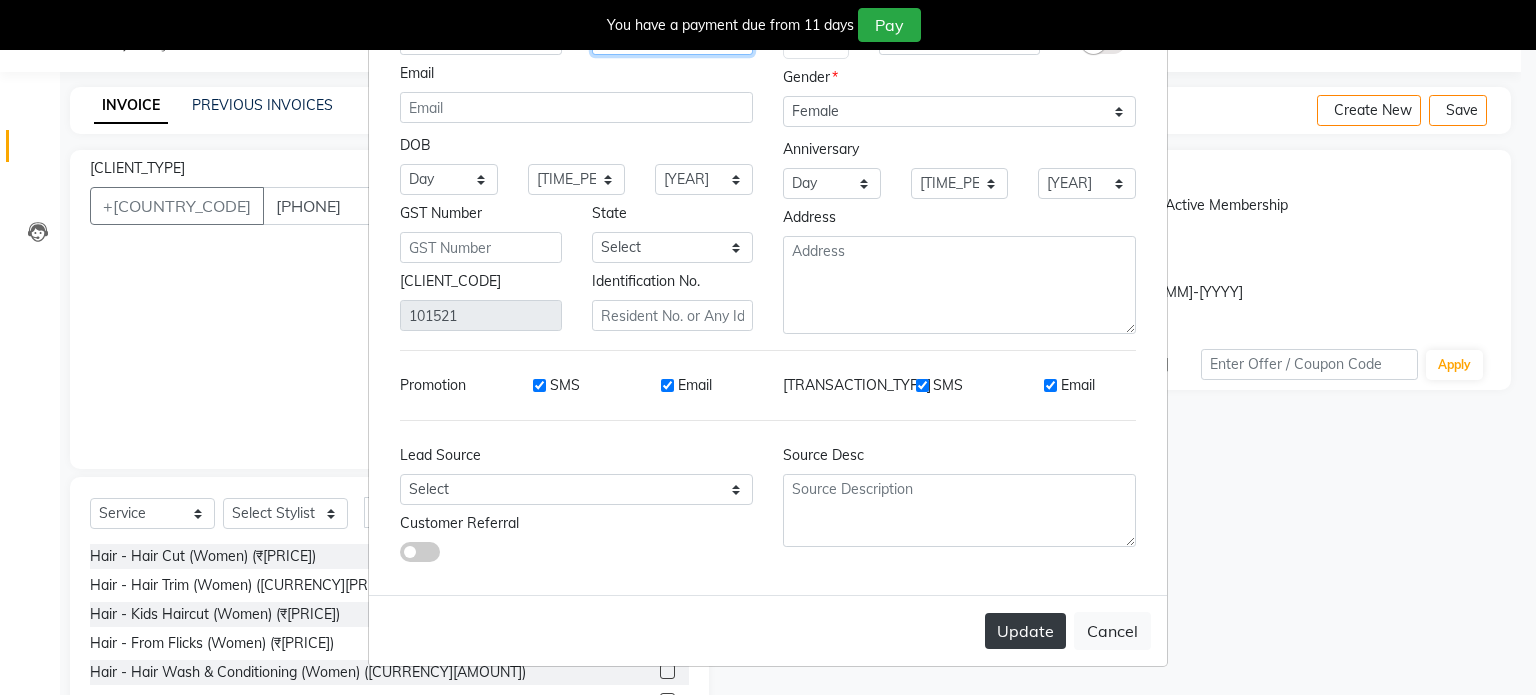 type on "[LAST]" 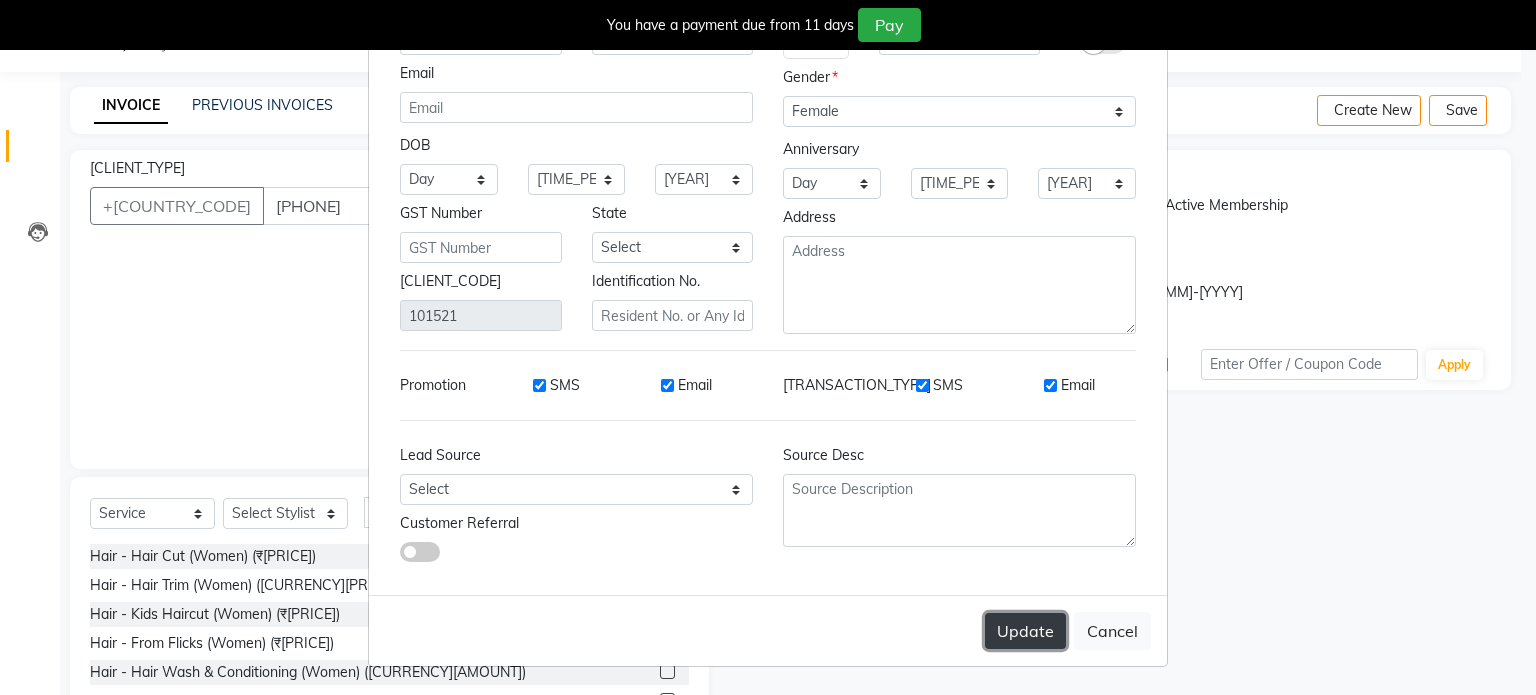 click on "Update" at bounding box center [1025, 631] 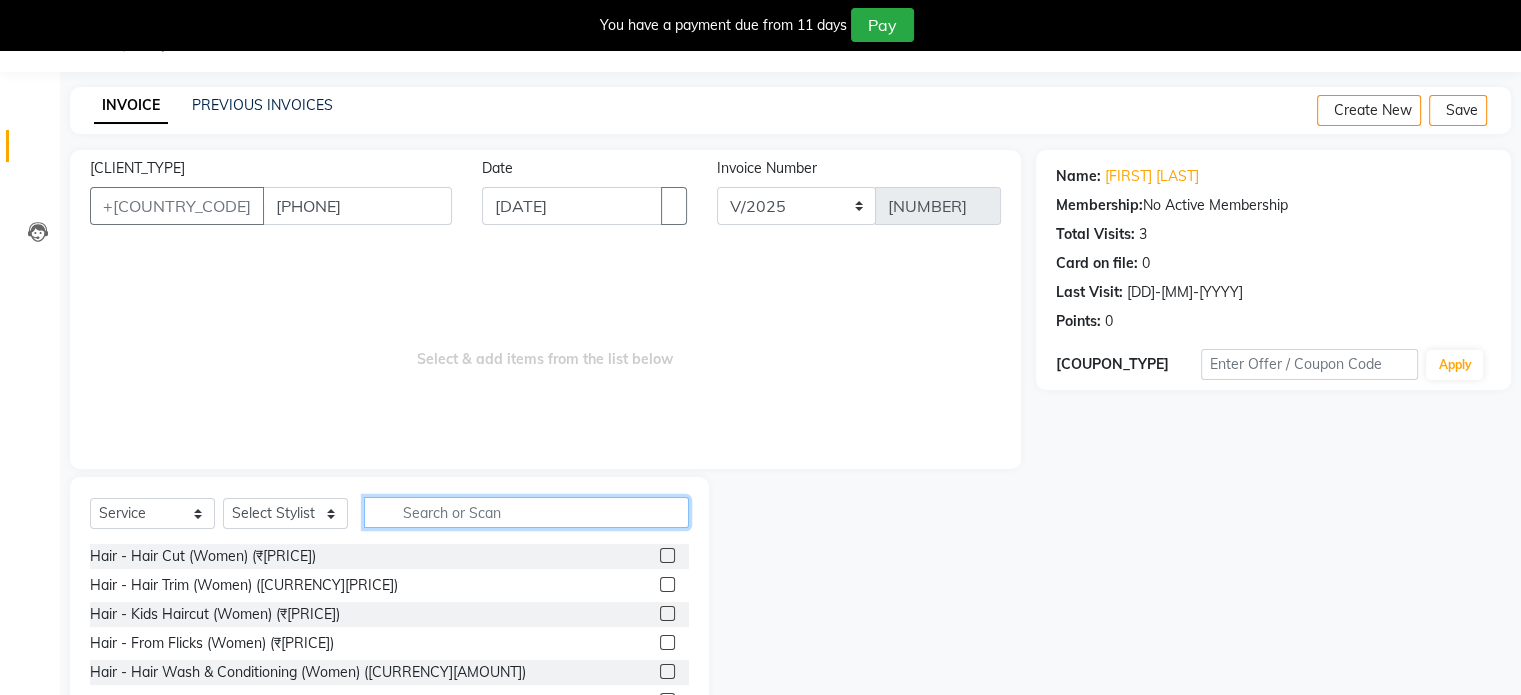 click at bounding box center (526, 512) 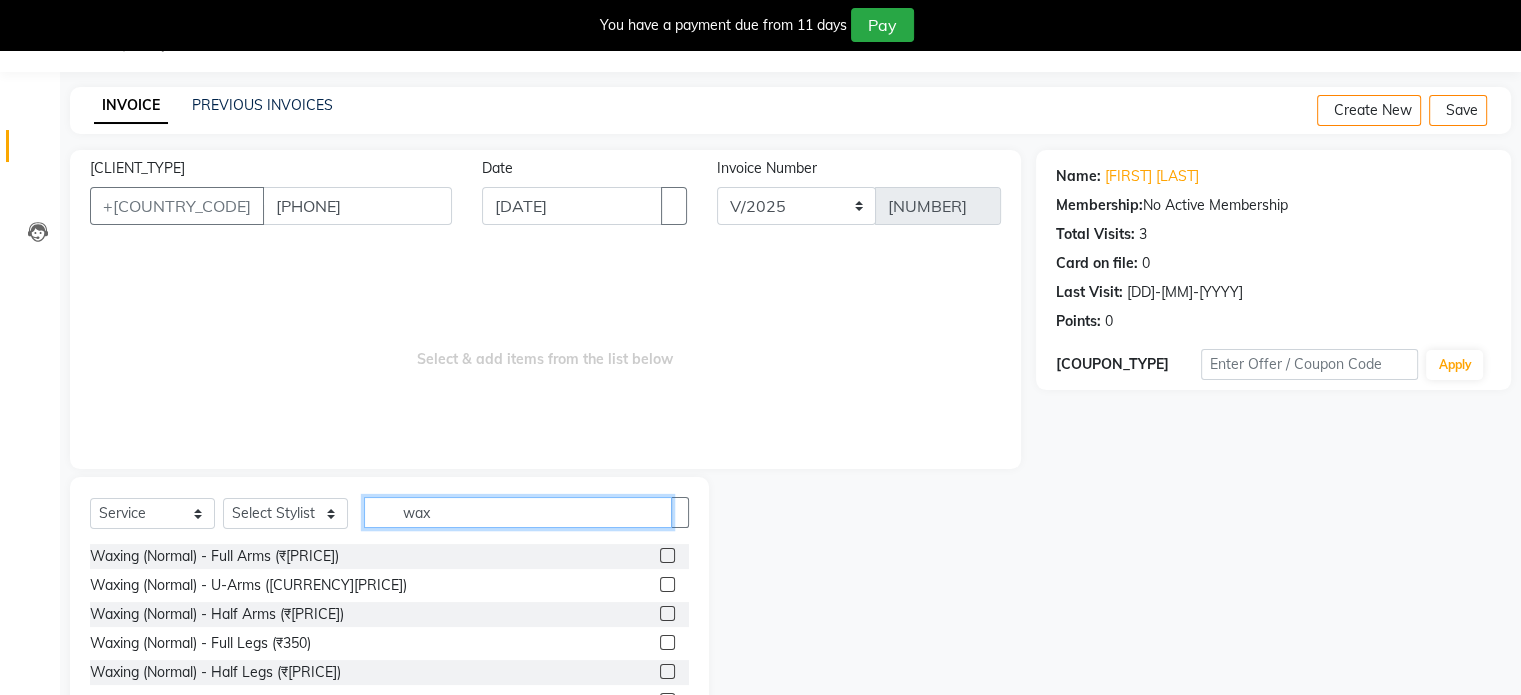 type on "wax" 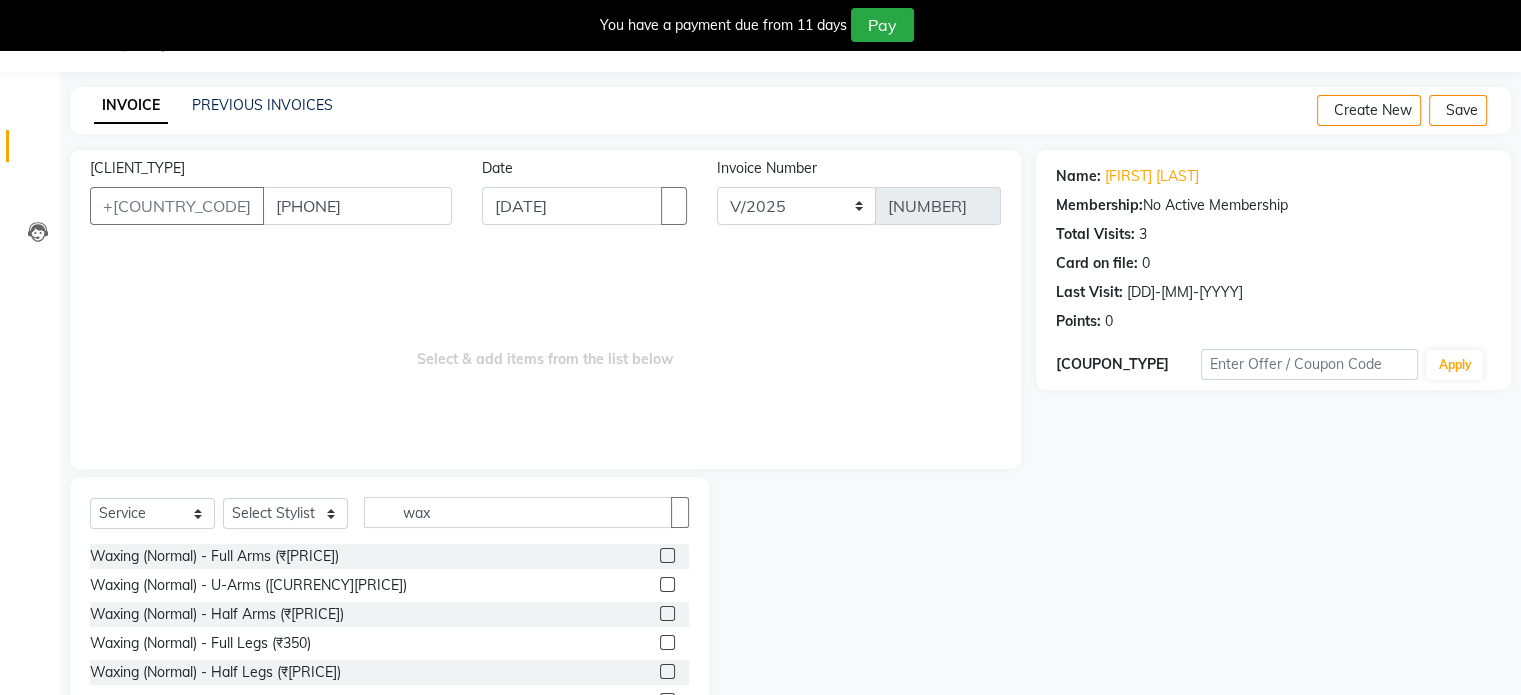 click at bounding box center [667, 555] 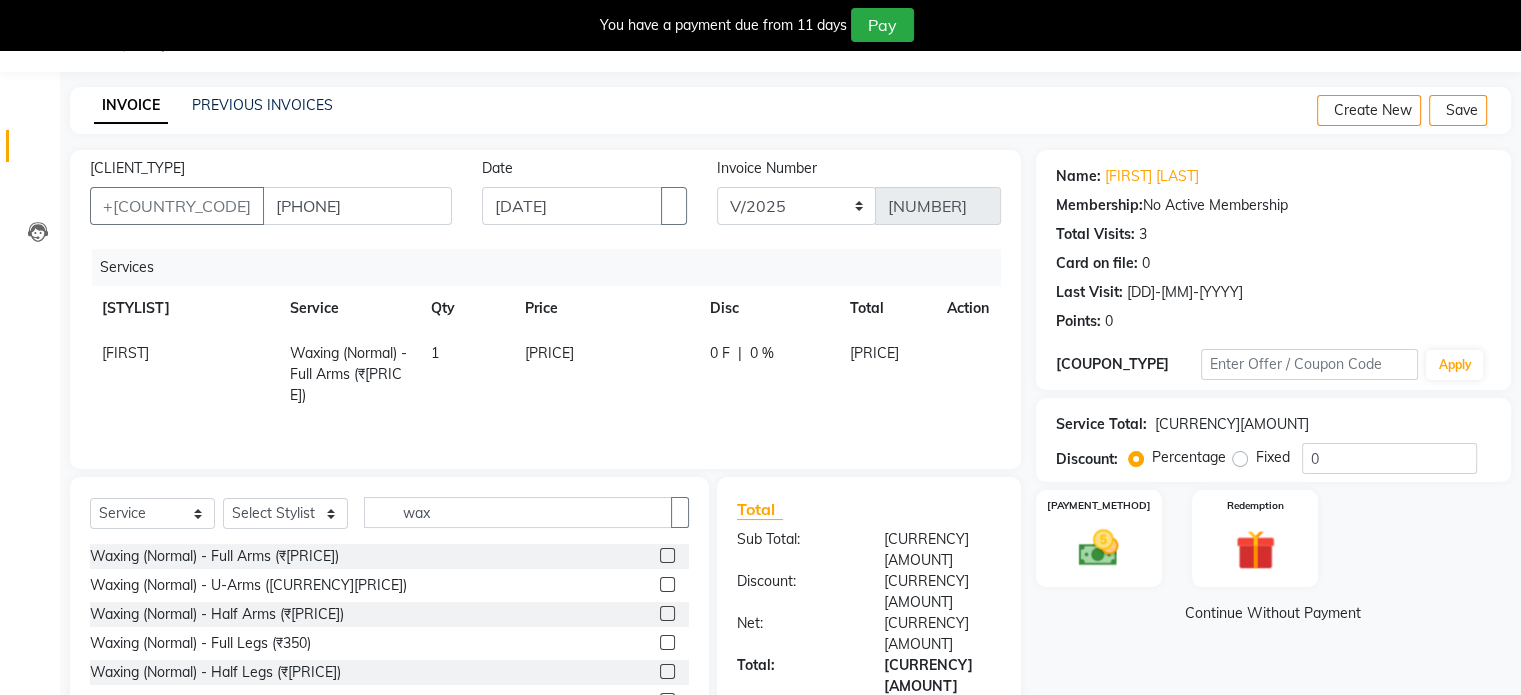 click at bounding box center (667, 584) 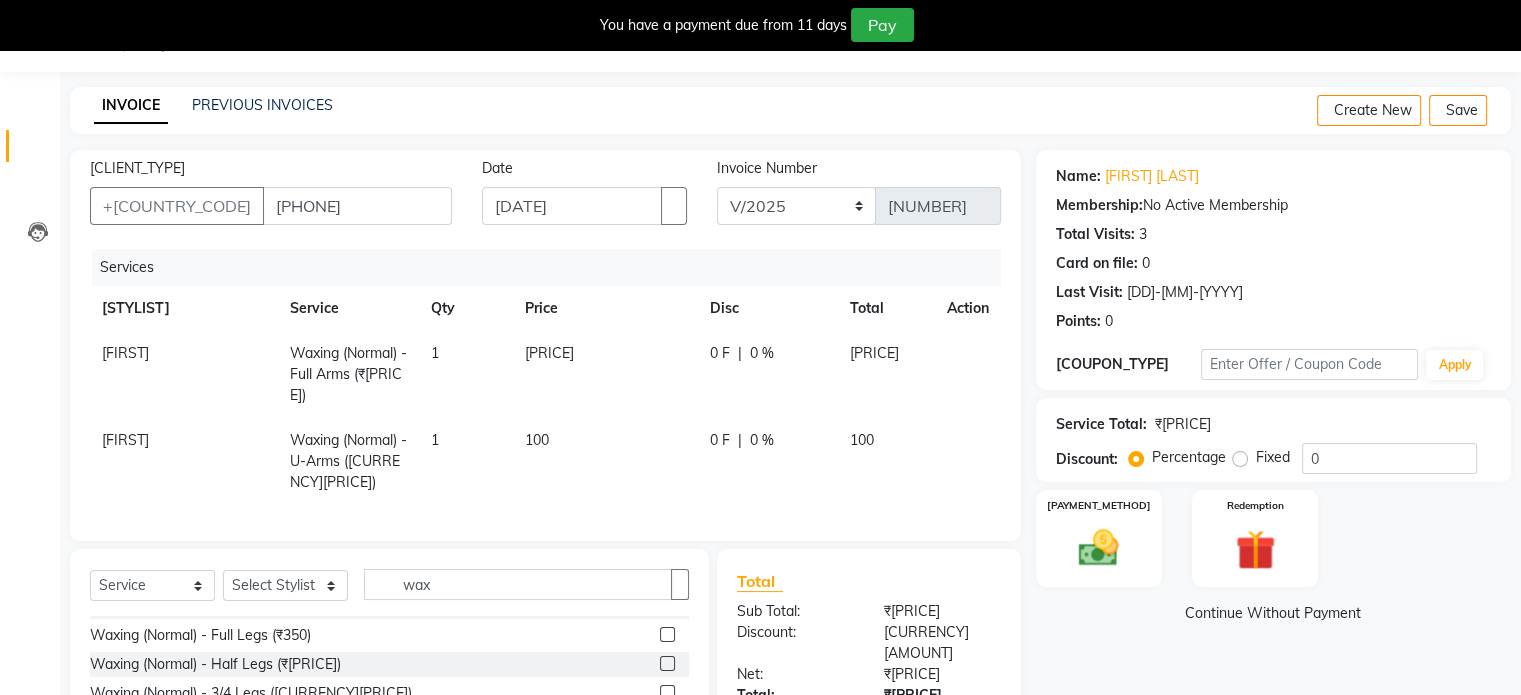 scroll, scrollTop: 84, scrollLeft: 0, axis: vertical 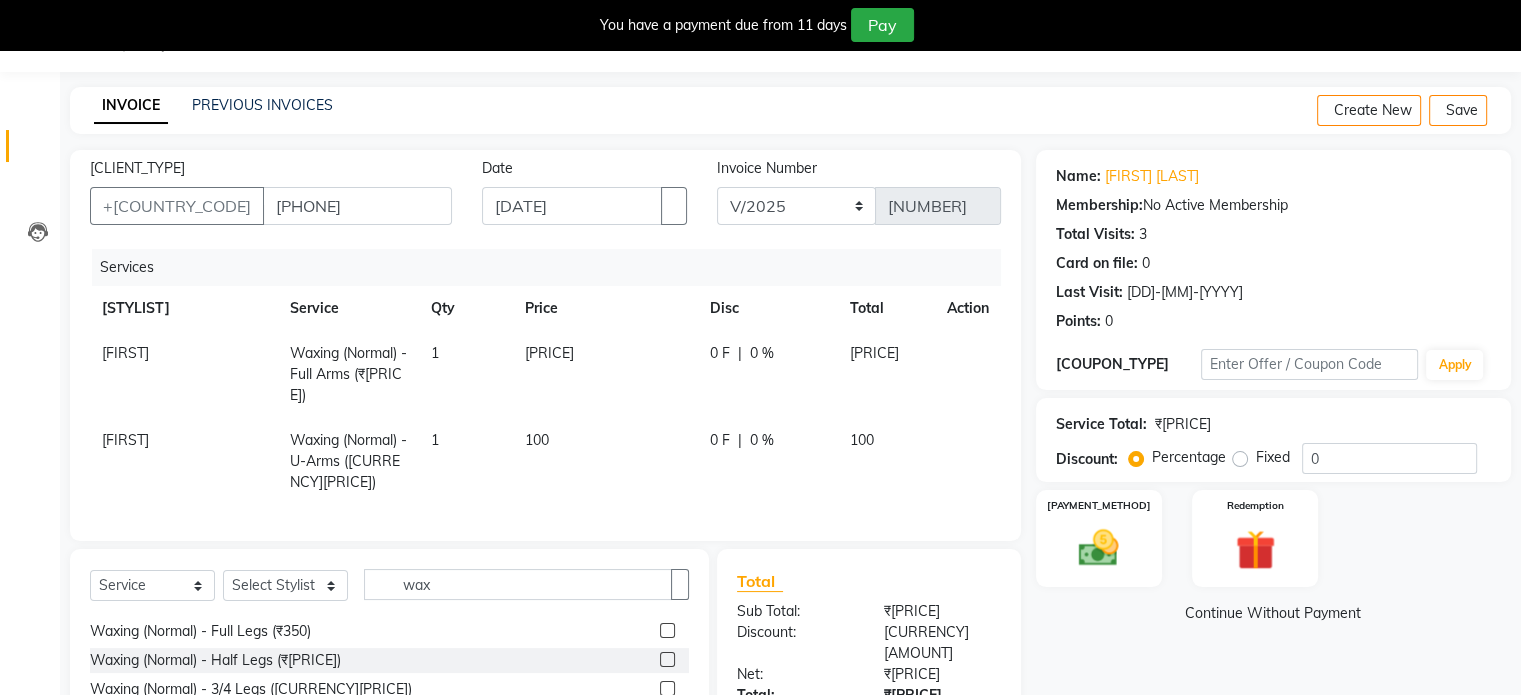 click at bounding box center [667, 659] 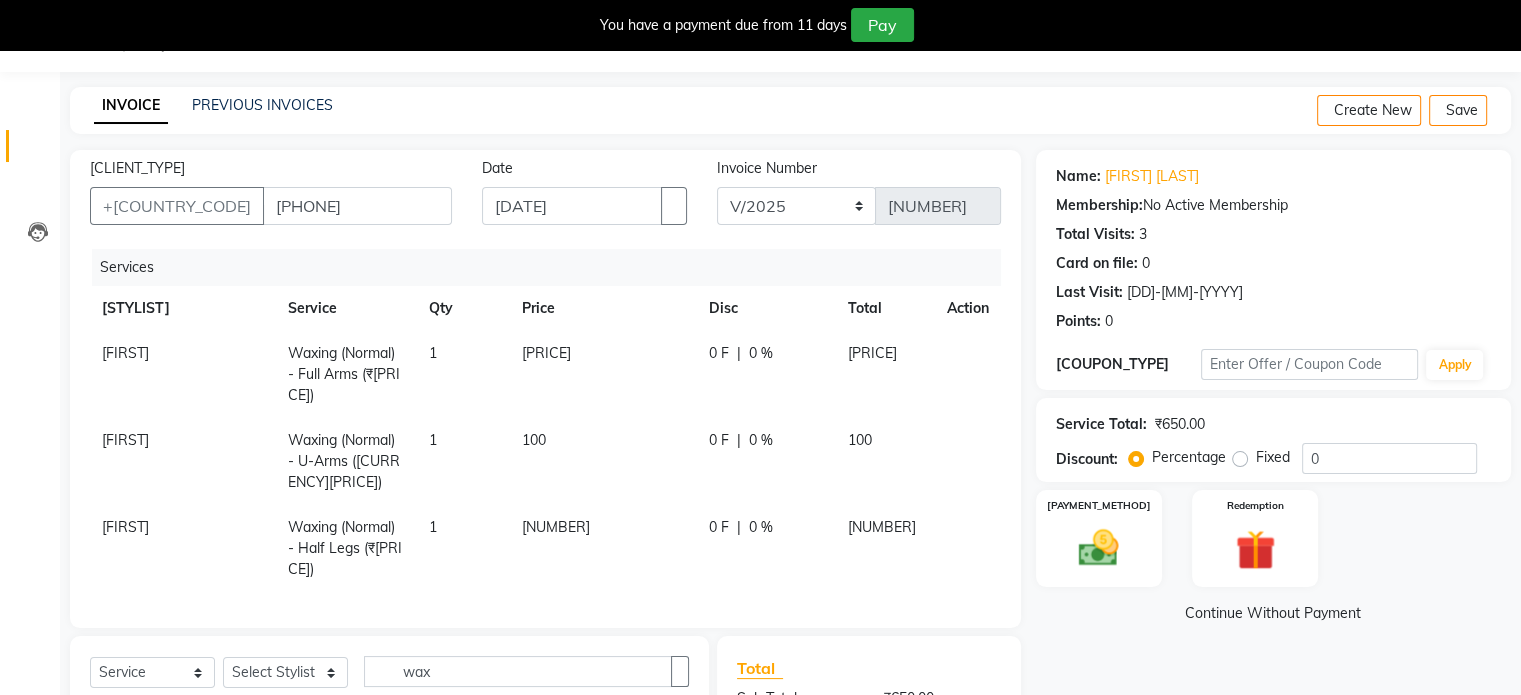 click on "[PRICE]" at bounding box center [125, 353] 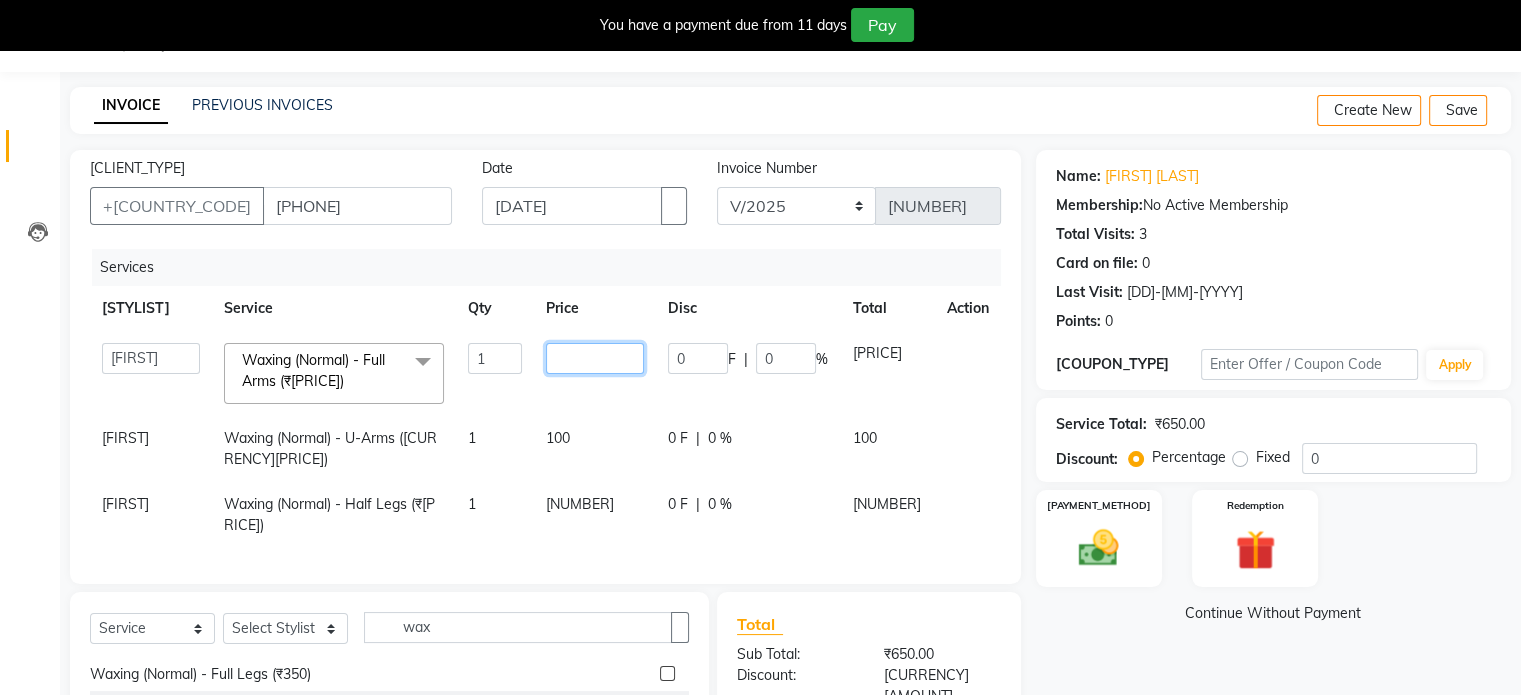 click on "[PRICE]" at bounding box center (495, 358) 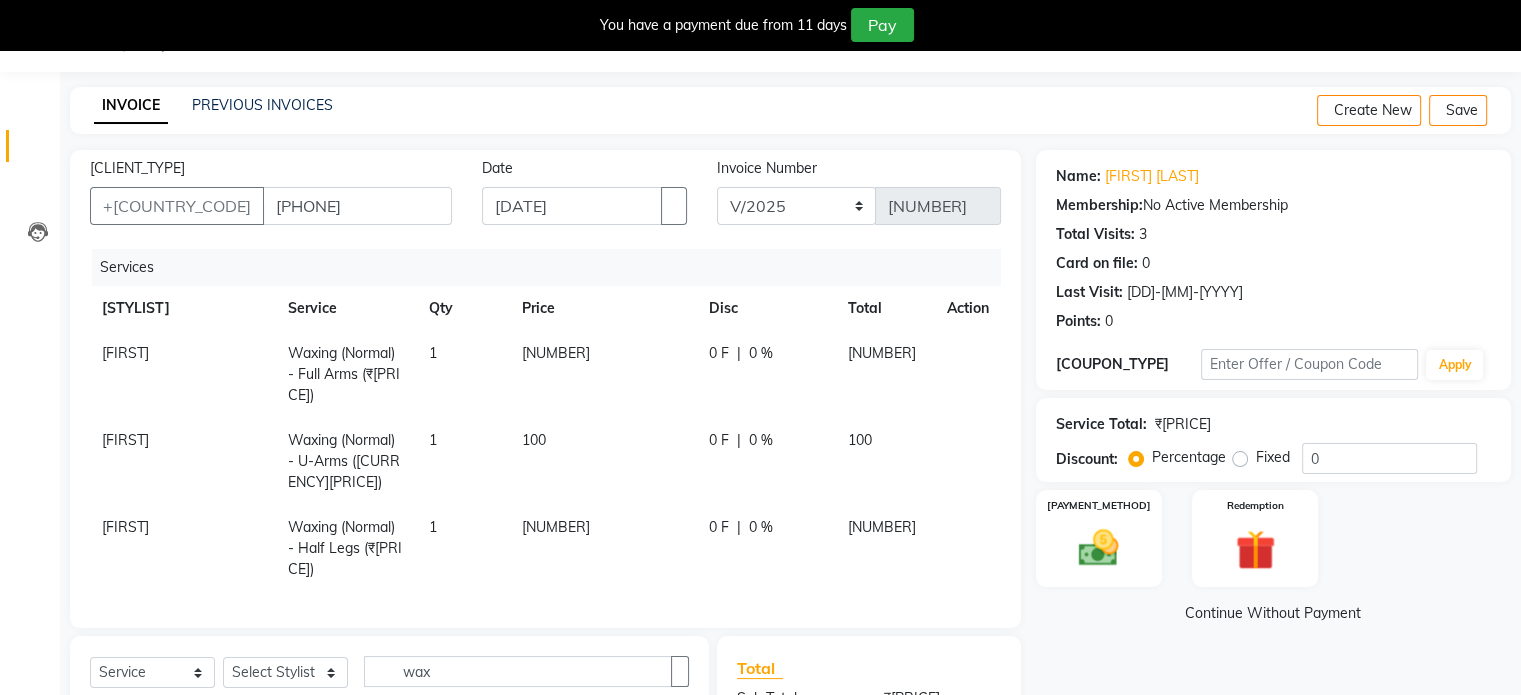 click on "[NUMBER]" at bounding box center (603, 374) 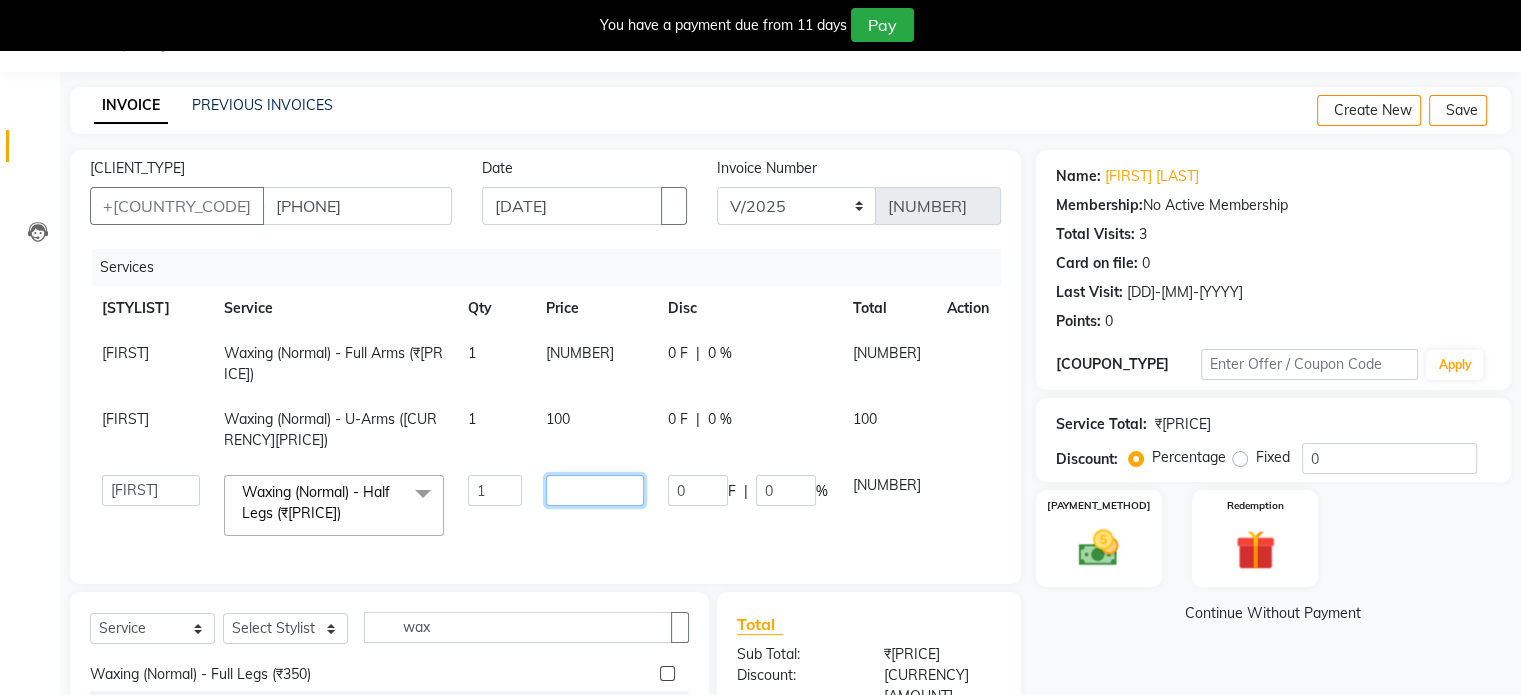 click on "[NUMBER]" at bounding box center [495, 490] 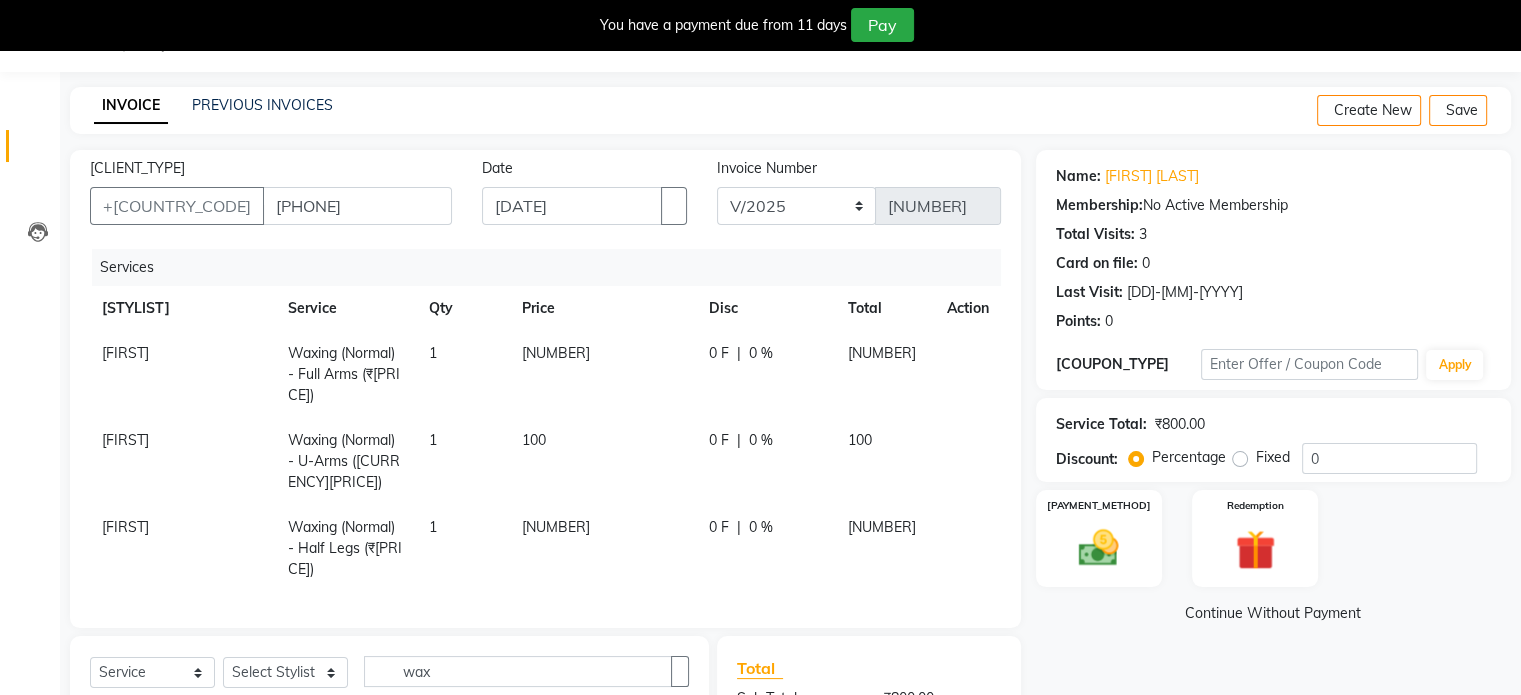 click on "Priti Waxing (Normal) - Full Arms (₹[PRICE]) 1 [NUMBER] 0 F | 0 % [NUMBER] Priti Waxing (Normal) - U-Arms (₹[PRICE]) 1 [NUMBER] 0 F | 0 % [NUMBER] Priti Waxing (Normal) - Half Legs (₹[PRICE]) 1 [NUMBER] 0 F | 0 % [NUMBER]" at bounding box center [545, 428] 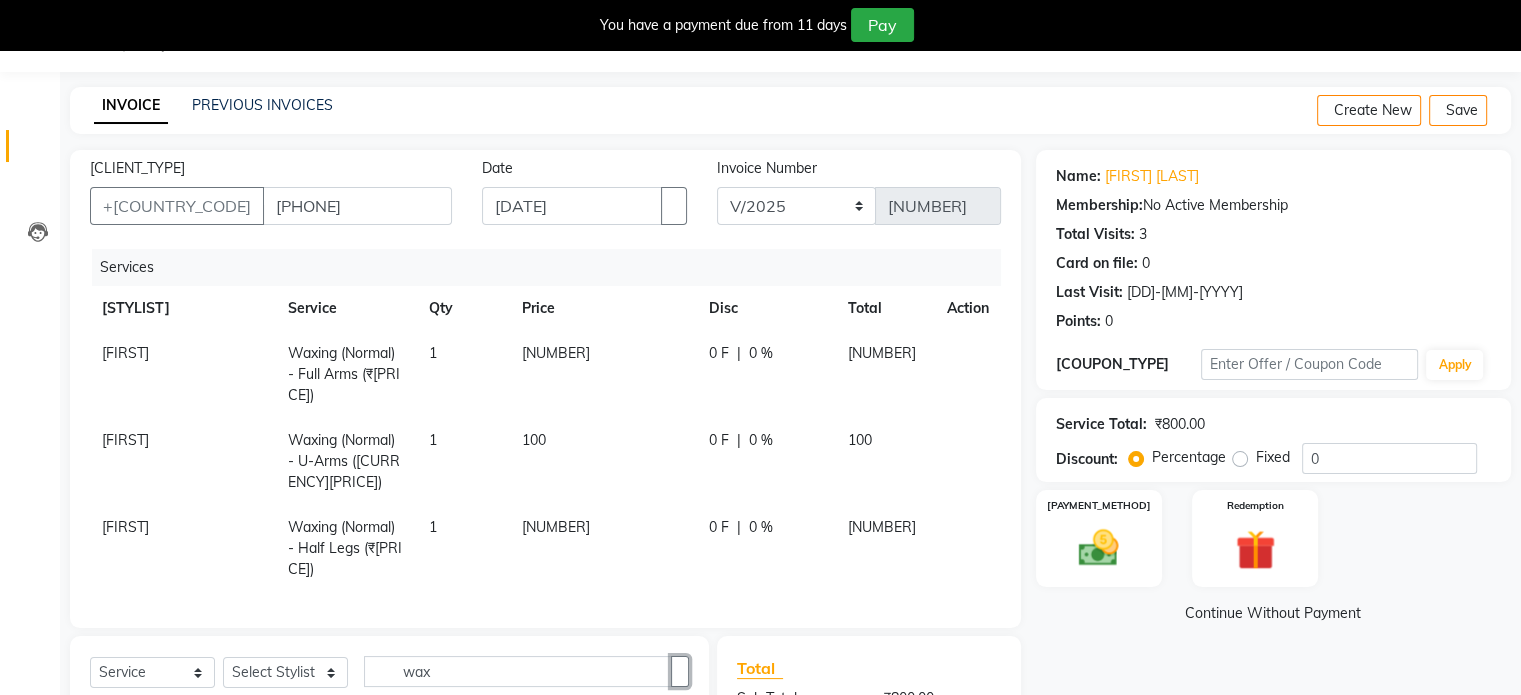 drag, startPoint x: 668, startPoint y: 620, endPoint x: 560, endPoint y: 614, distance: 108.16654 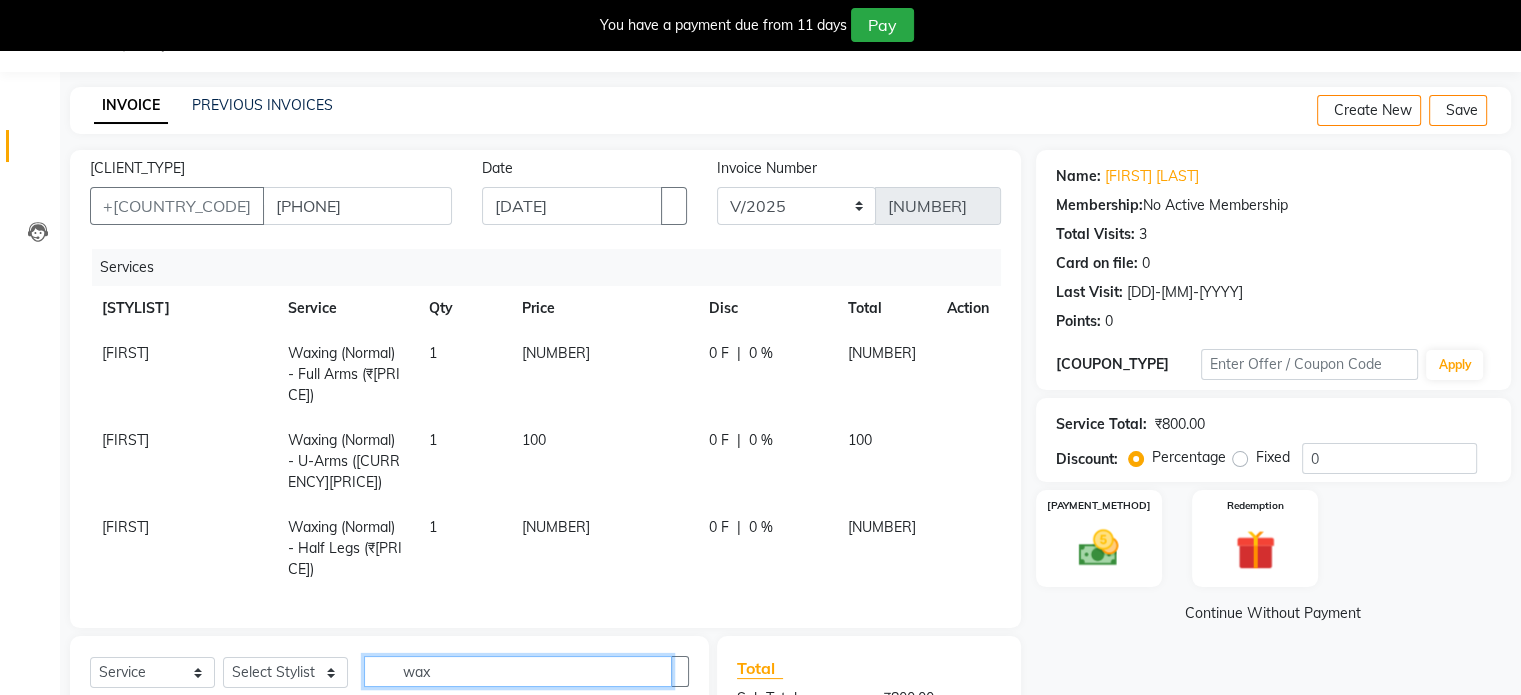 click on "wax" at bounding box center [518, 671] 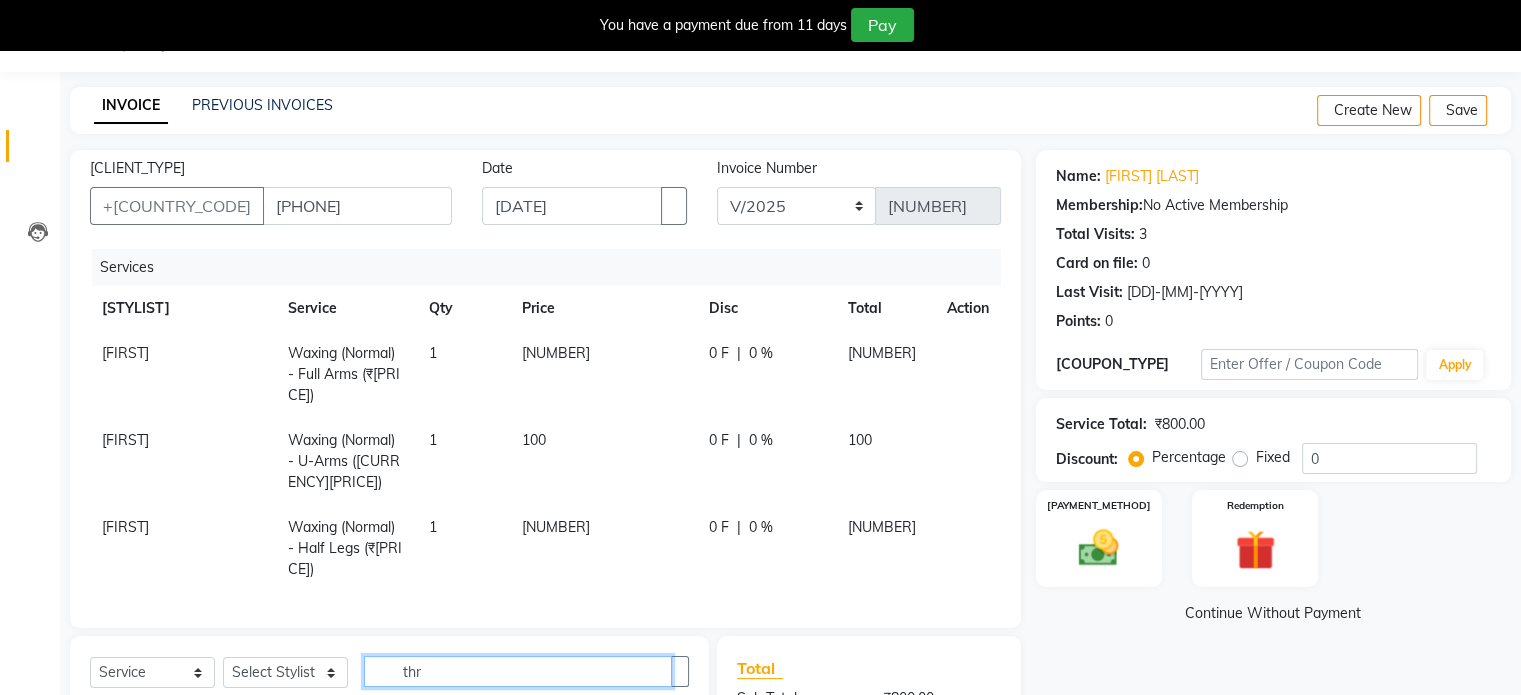 scroll, scrollTop: 32, scrollLeft: 0, axis: vertical 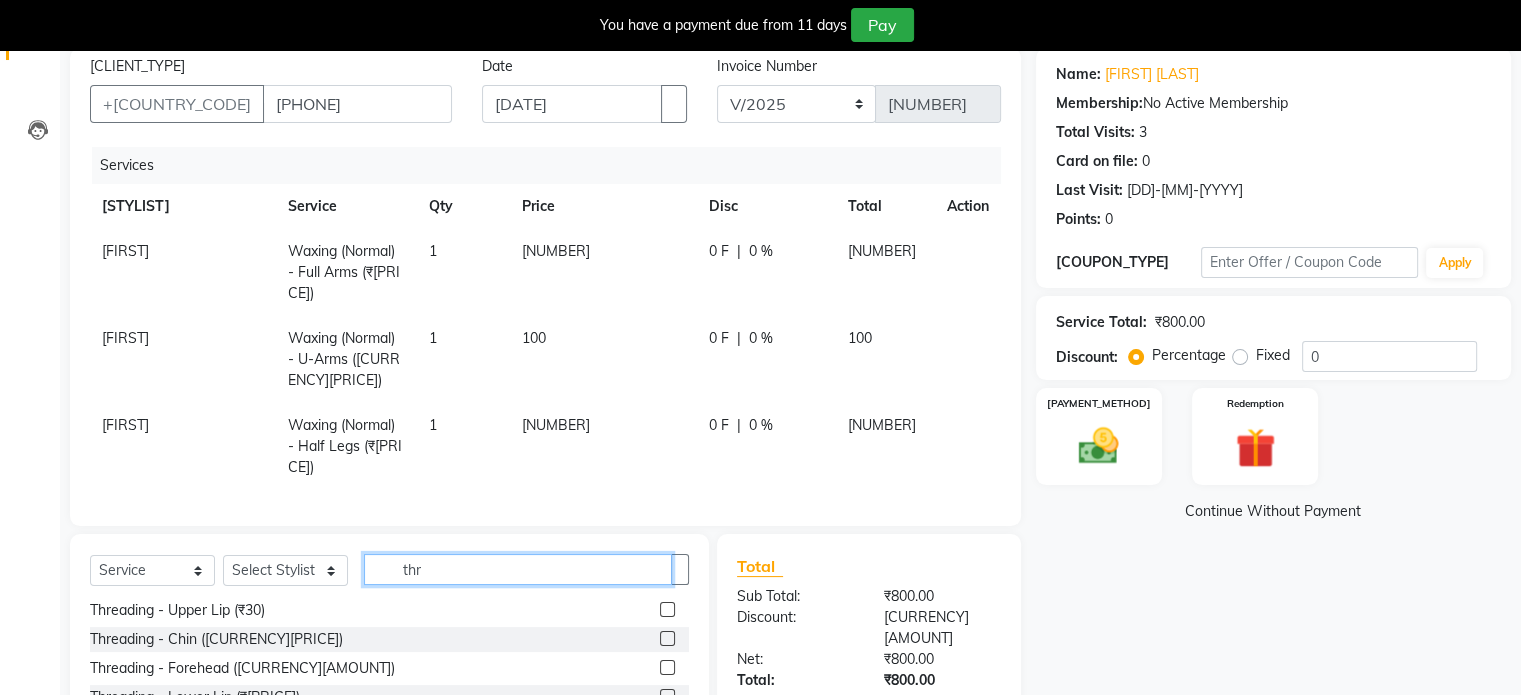 type on "thr" 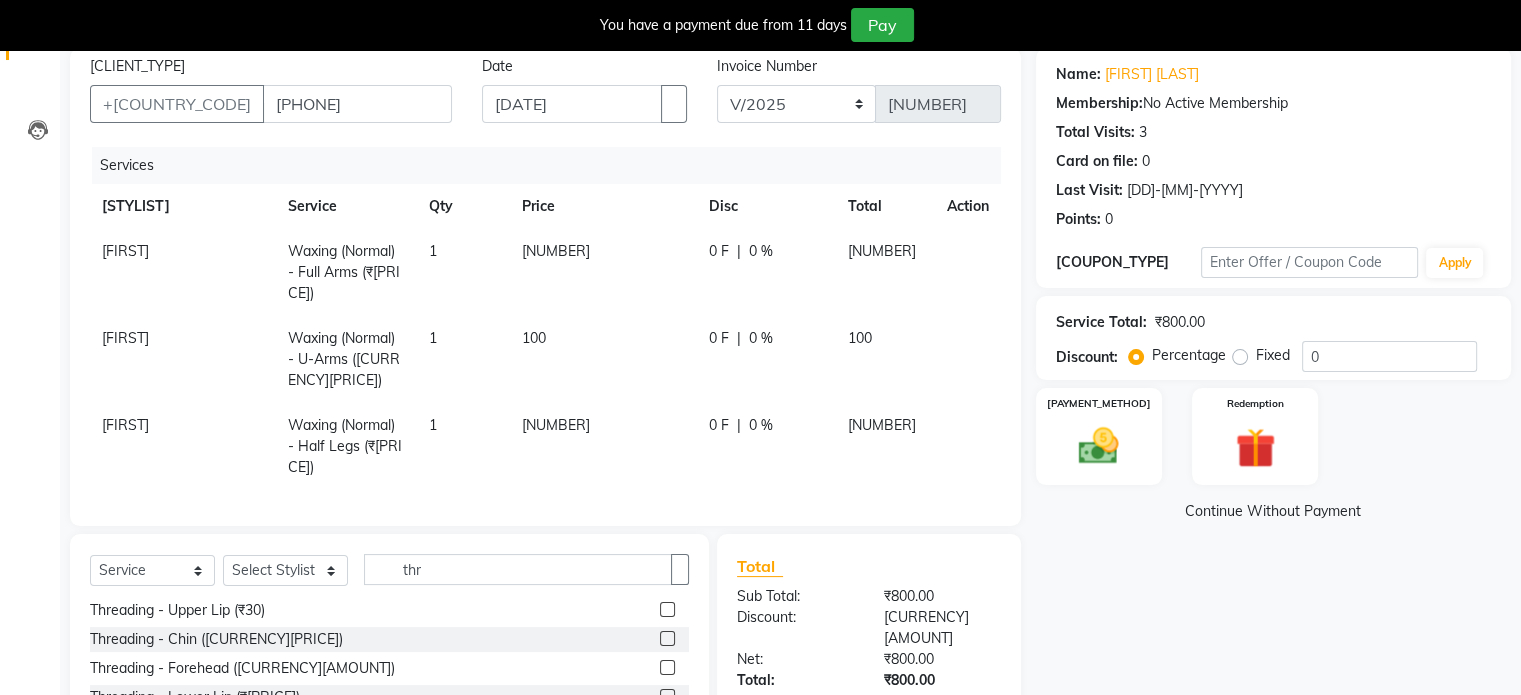 click at bounding box center [667, 609] 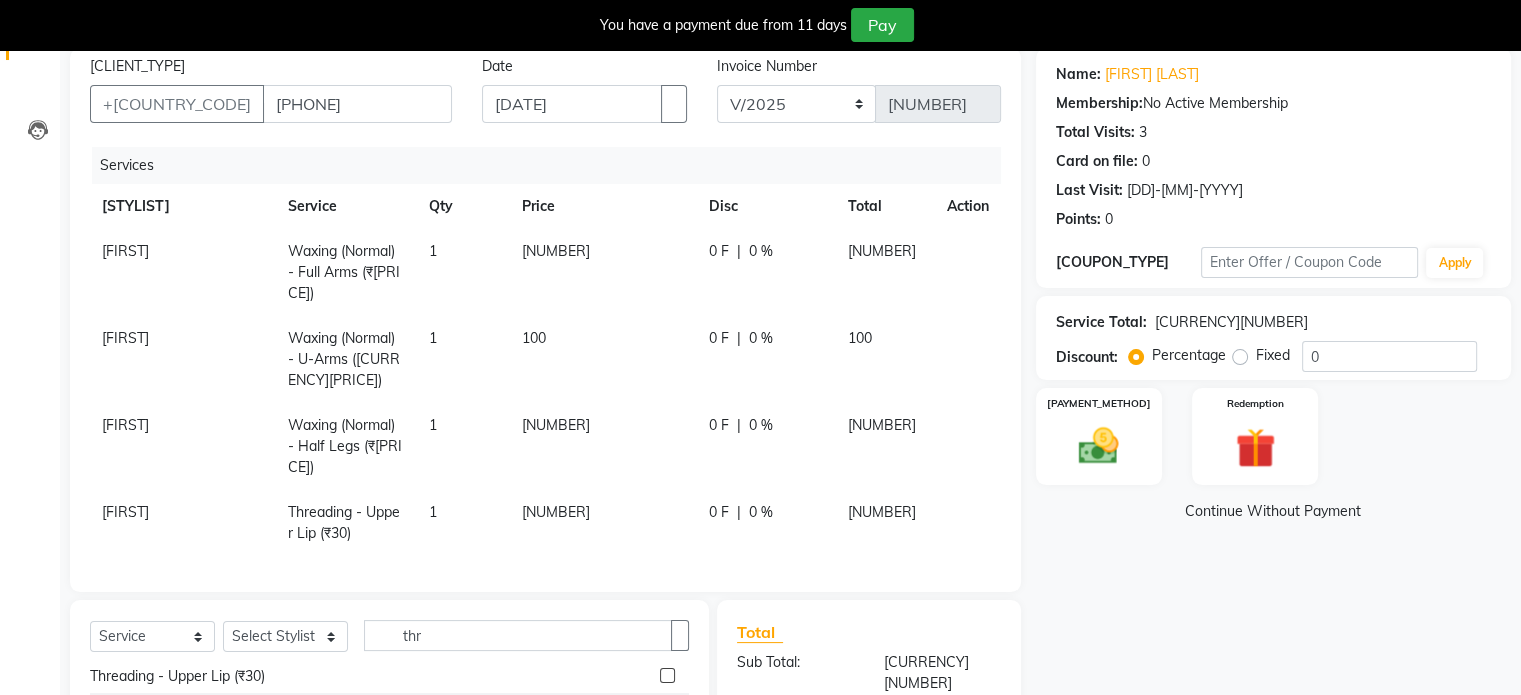 scroll, scrollTop: 0, scrollLeft: 0, axis: both 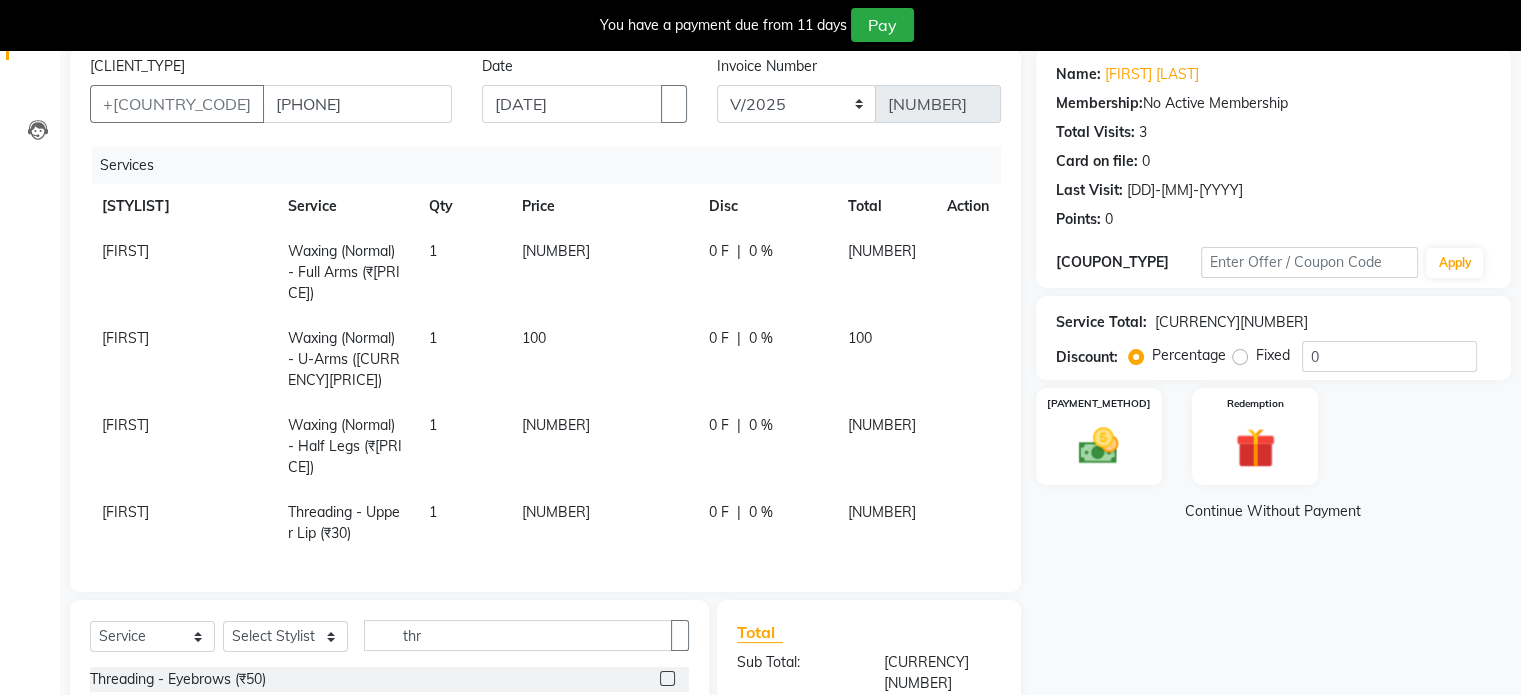 click at bounding box center [667, 678] 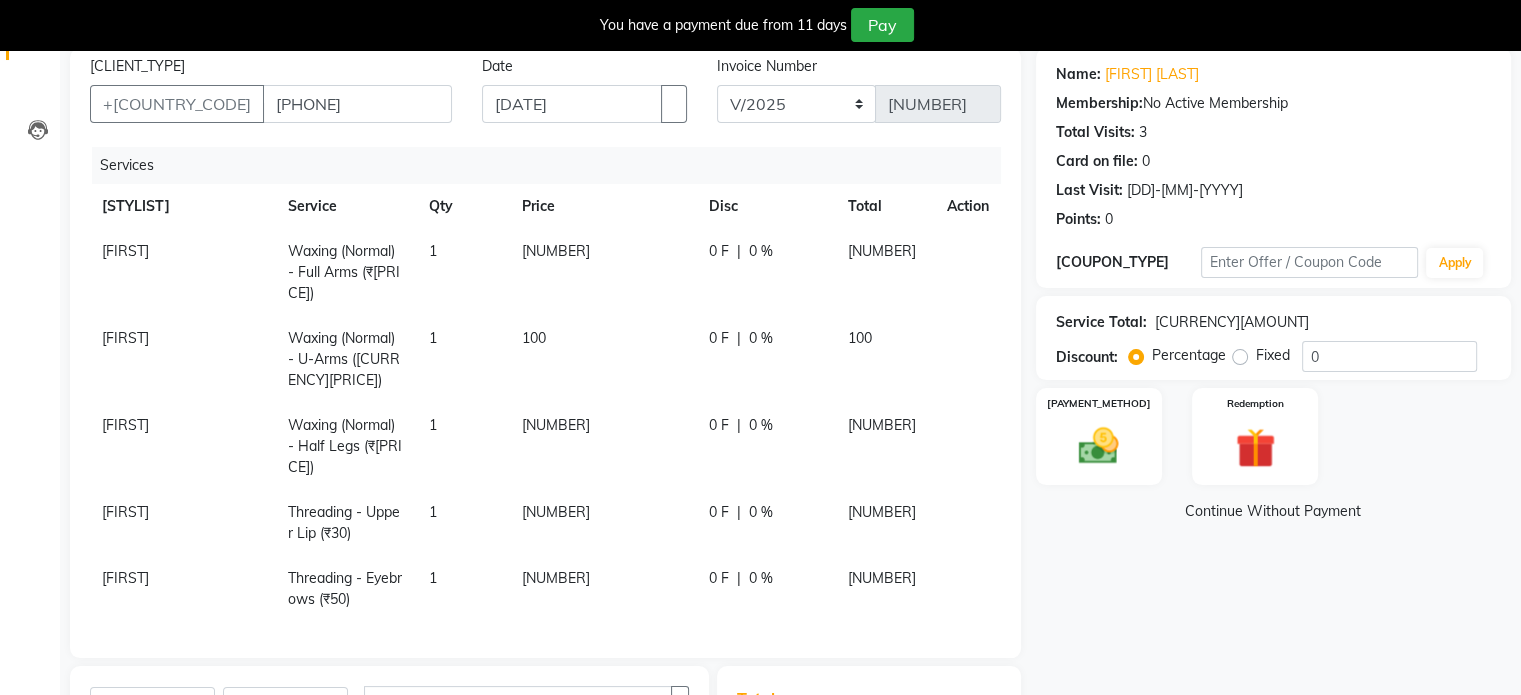 click on "[NUMBER]" at bounding box center (125, 251) 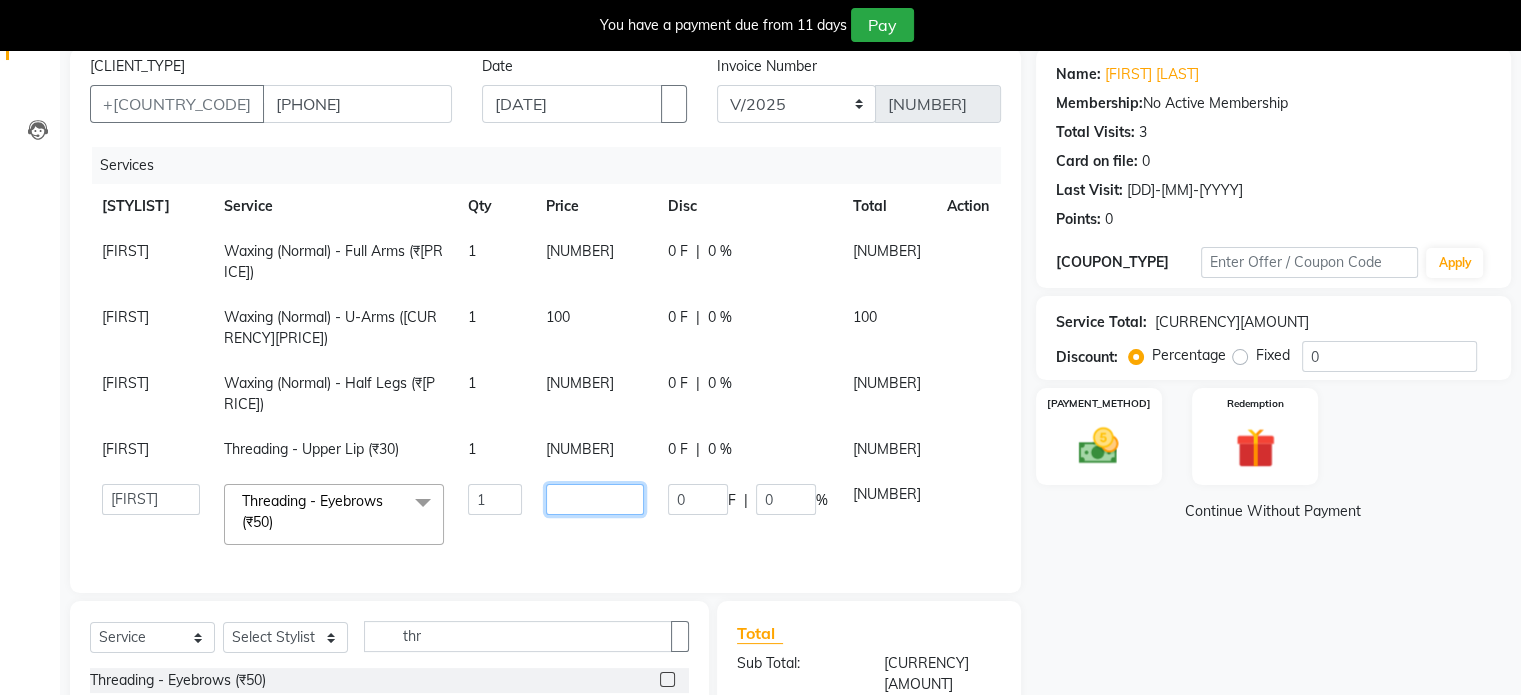 click on "[NUMBER]" at bounding box center [495, 499] 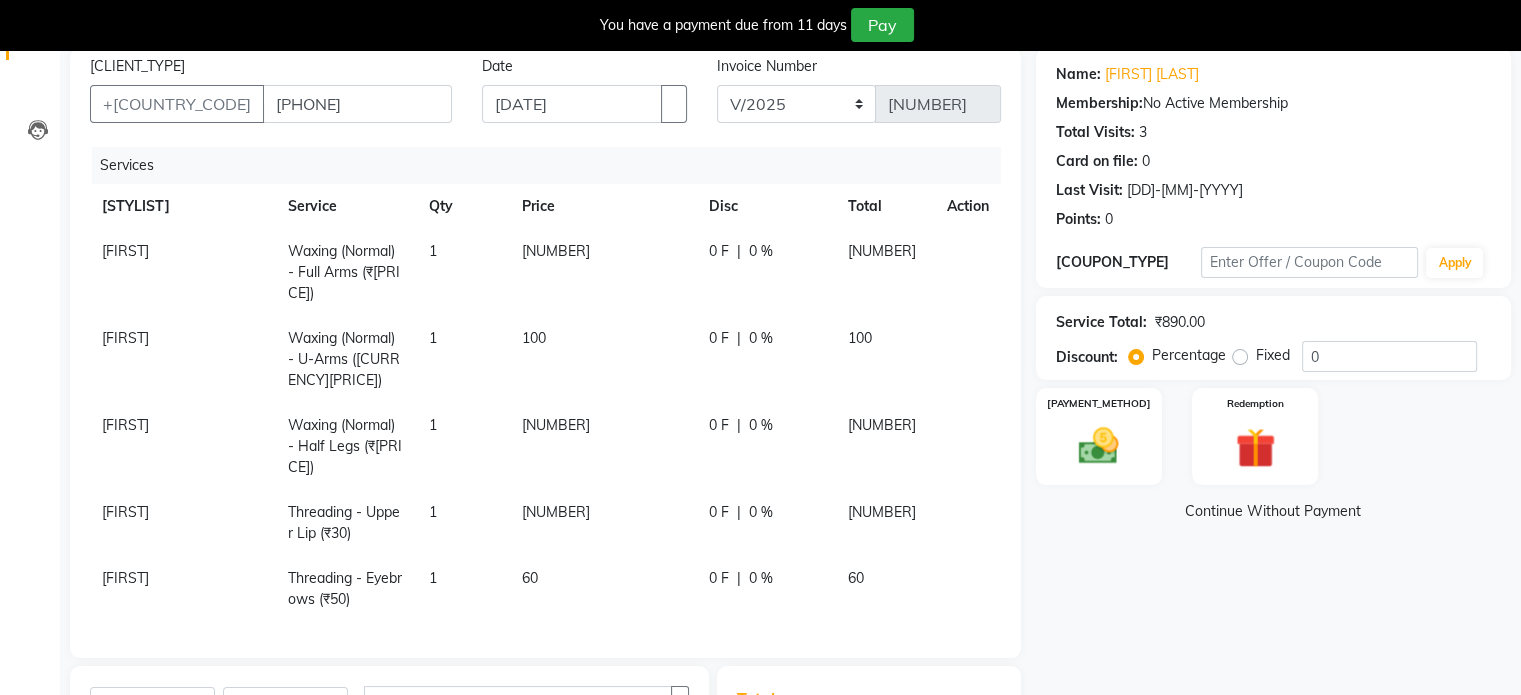 click on "[NUMBER]" at bounding box center (603, 272) 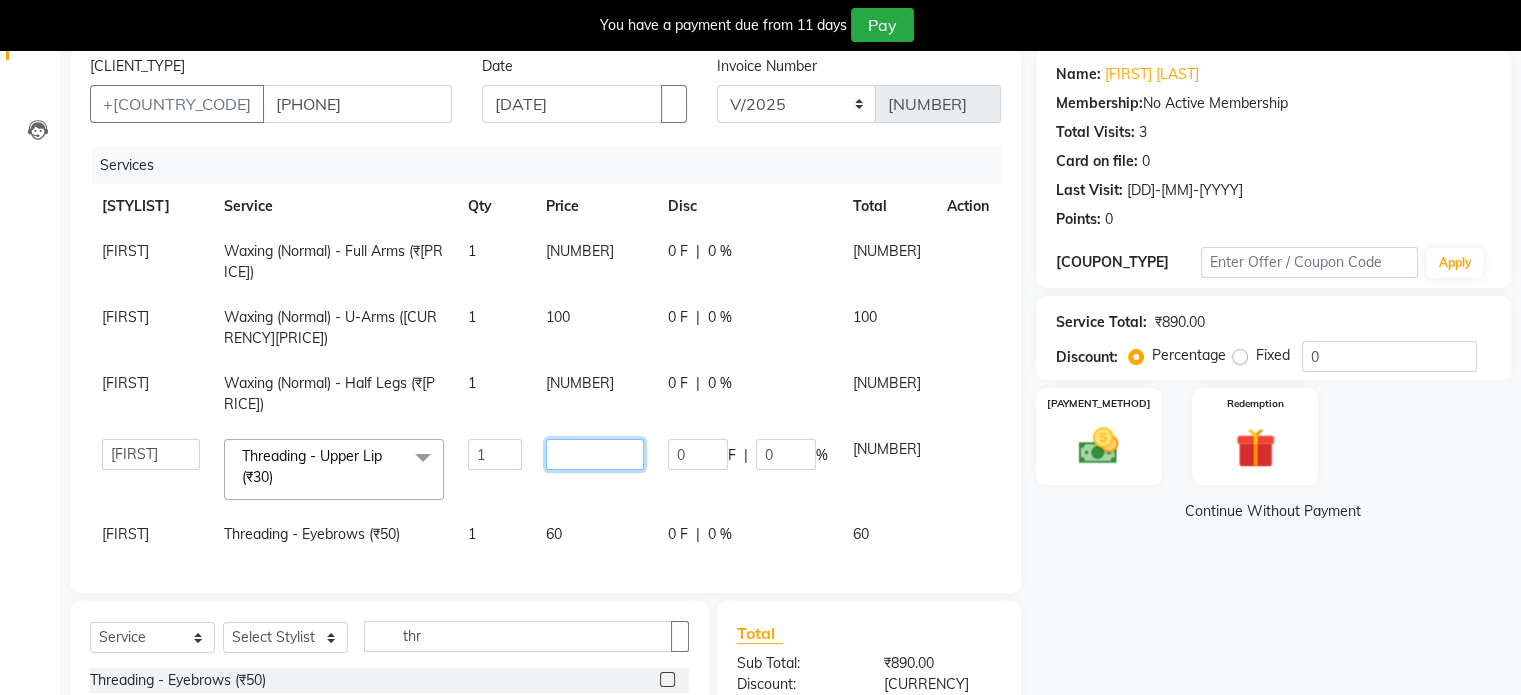 click on "[NUMBER]" at bounding box center (495, 454) 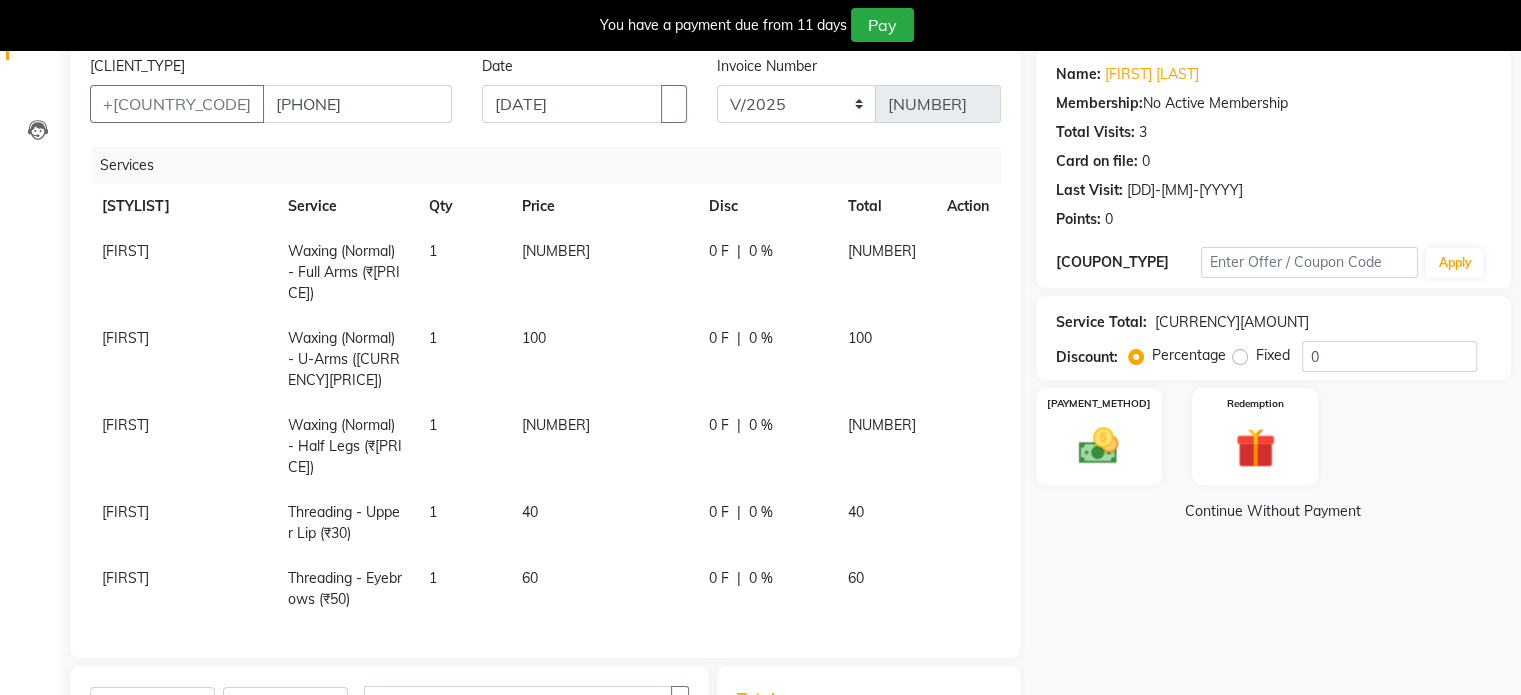 click on "60" at bounding box center [603, 272] 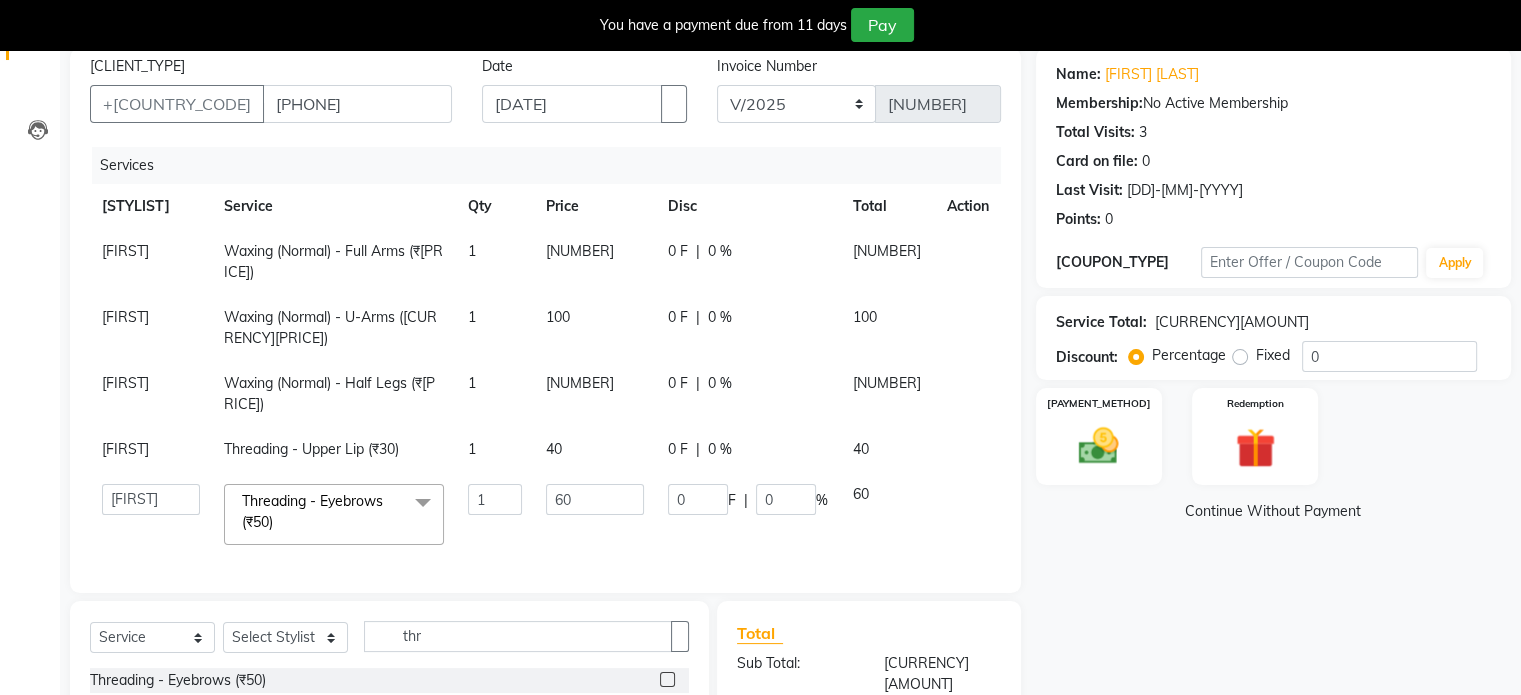 scroll, scrollTop: 397, scrollLeft: 0, axis: vertical 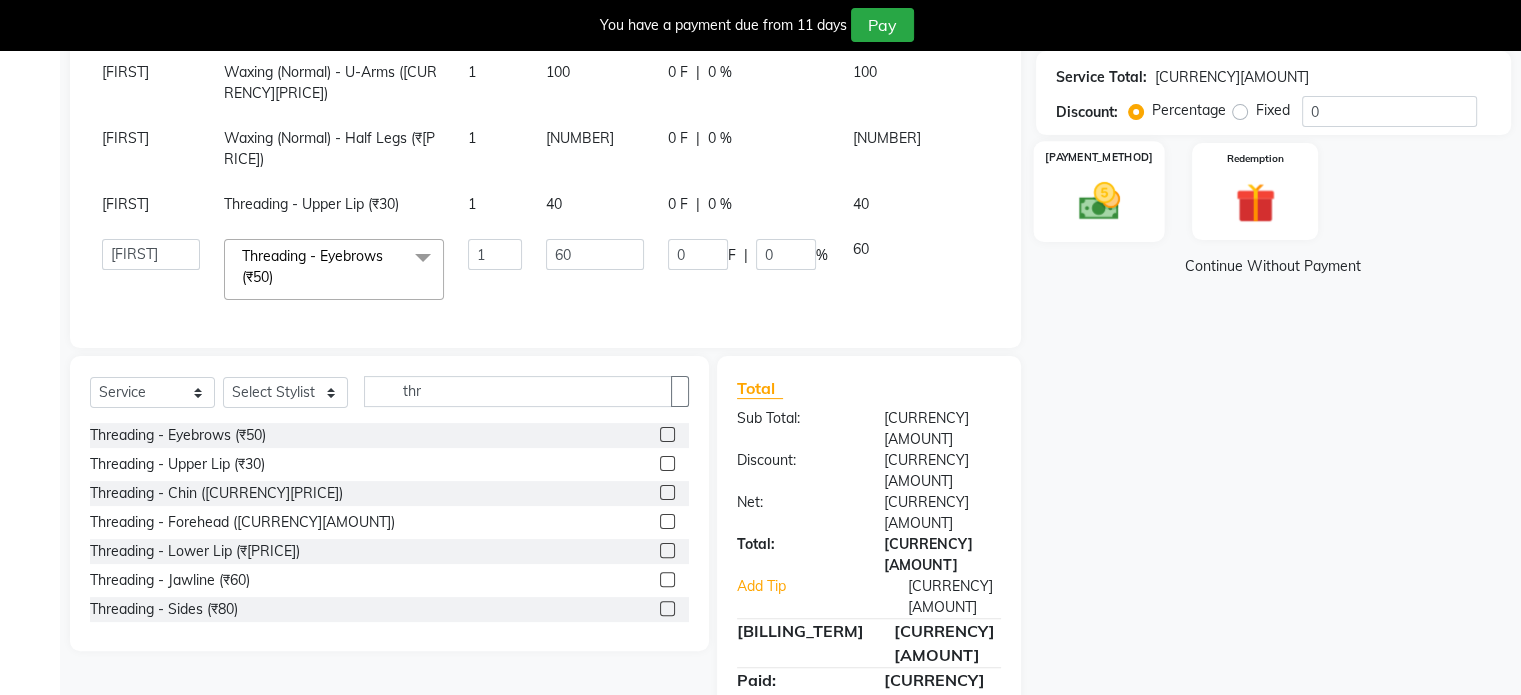 click at bounding box center [1098, 201] 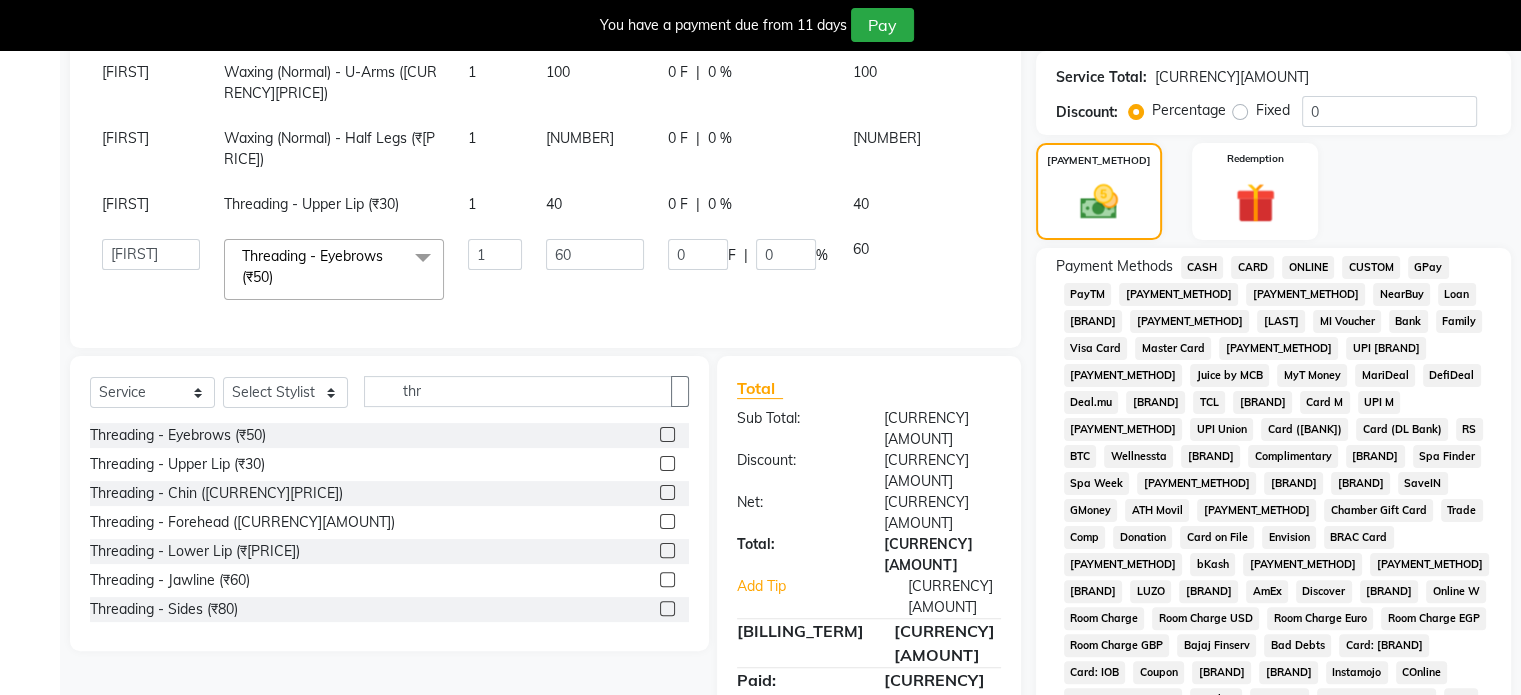 click on "GPay" at bounding box center (1202, 267) 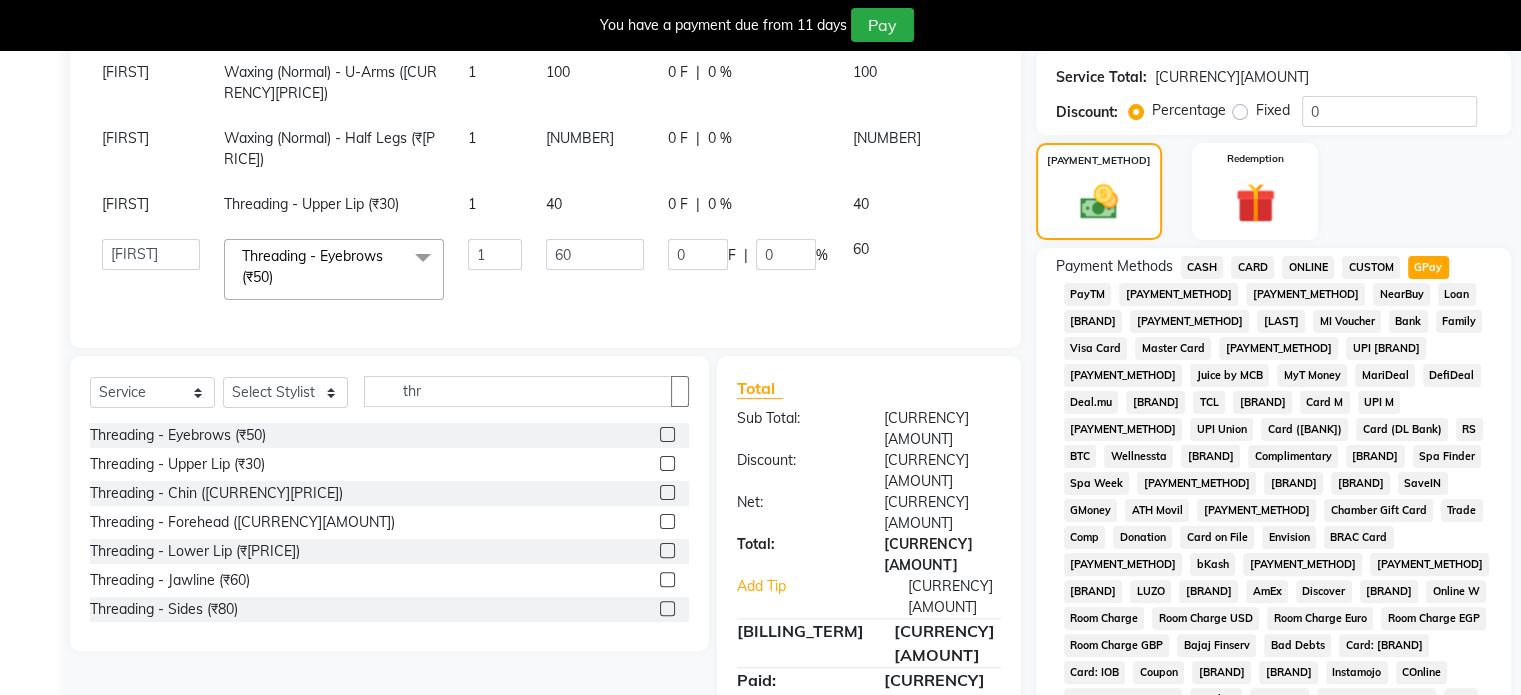 scroll, scrollTop: 778, scrollLeft: 0, axis: vertical 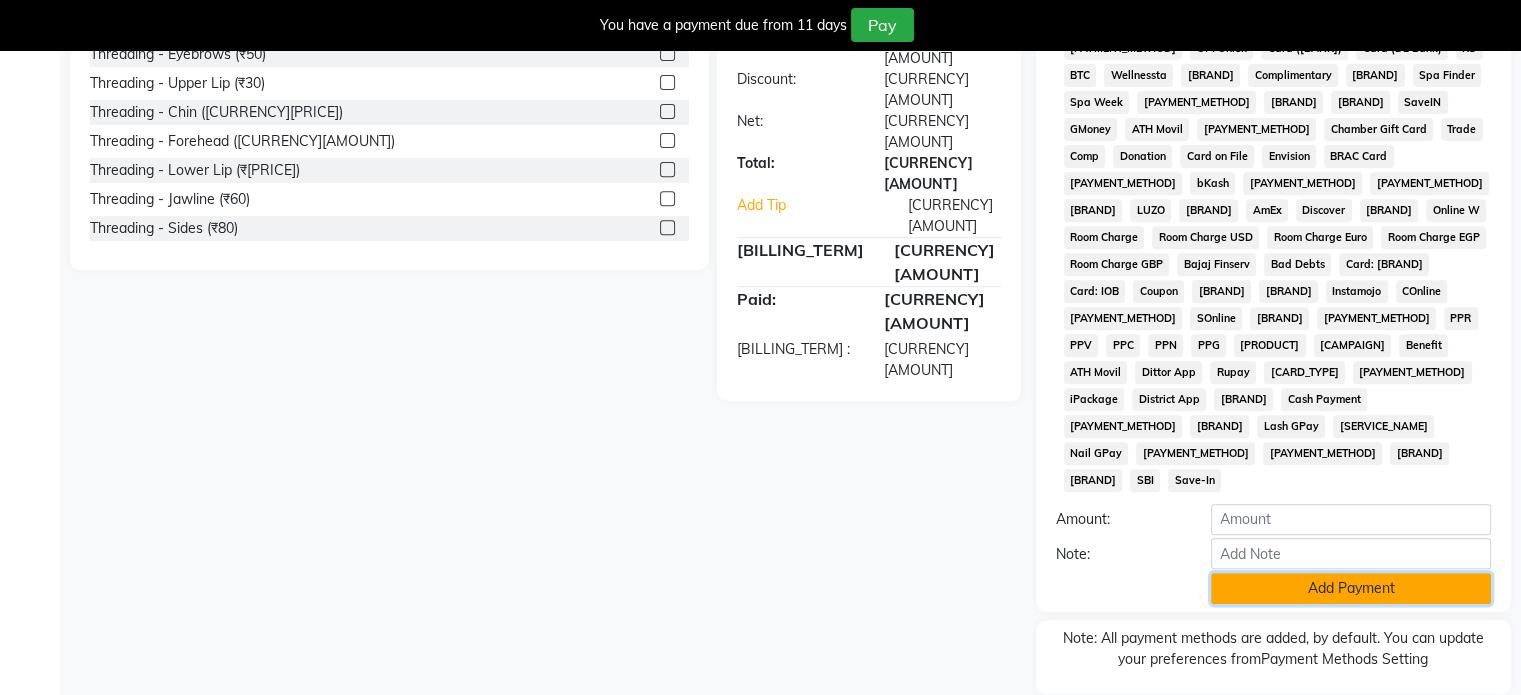 click on "Add Payment" at bounding box center (1351, 588) 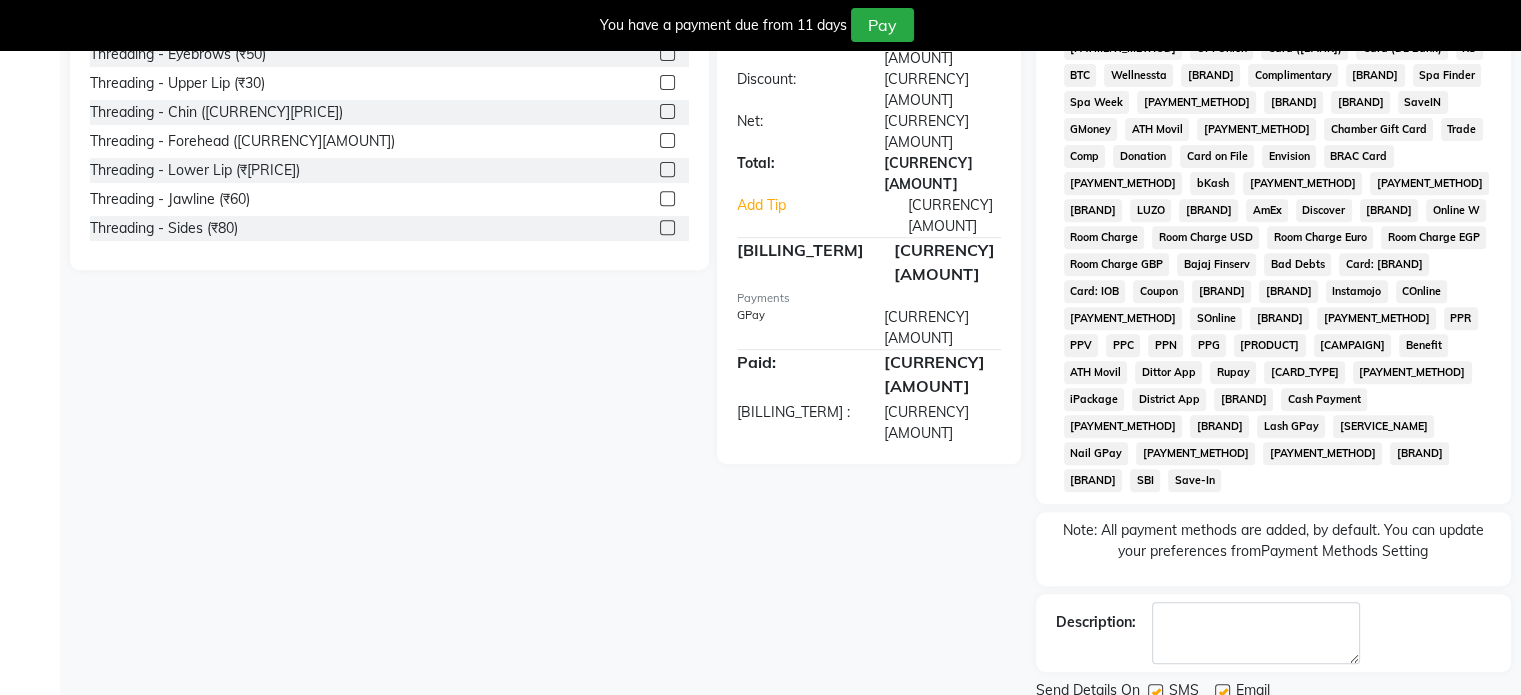 scroll, scrollTop: 783, scrollLeft: 0, axis: vertical 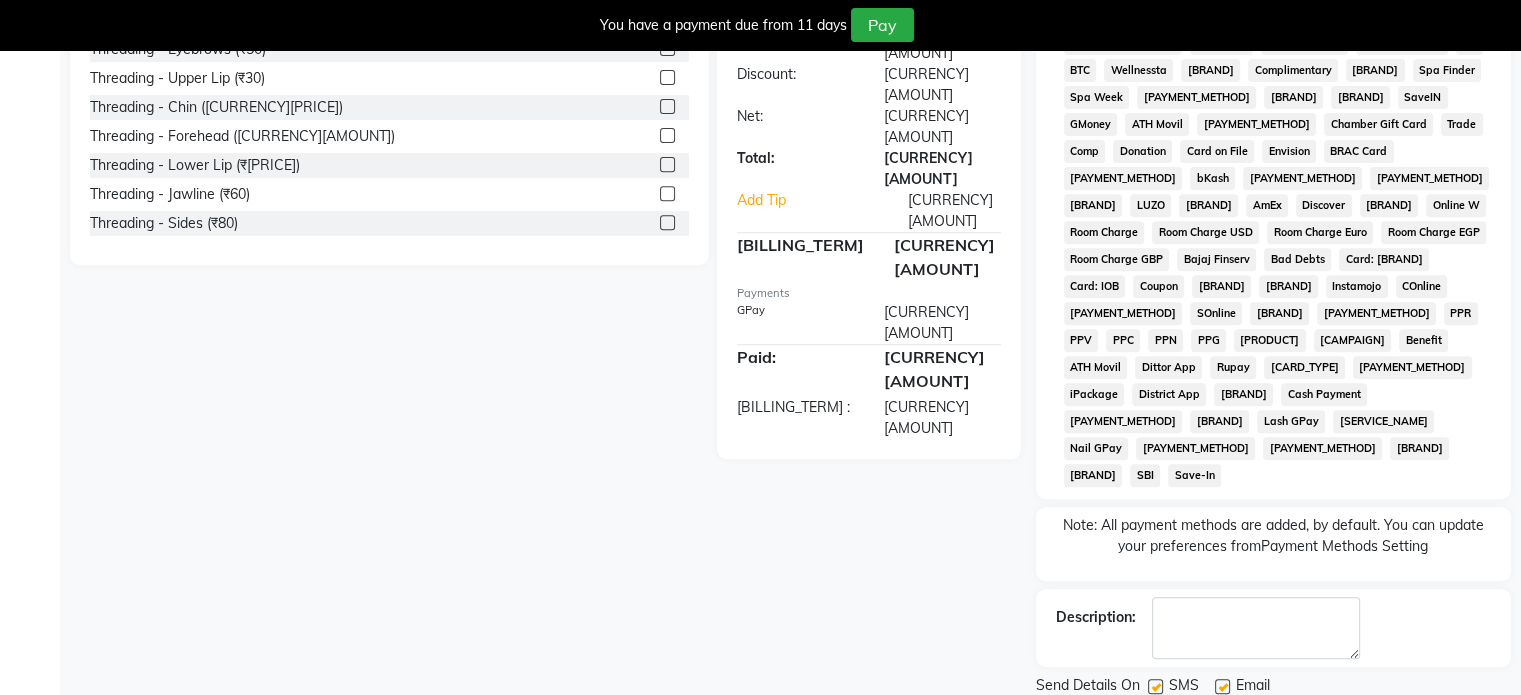 click on "Checkout" at bounding box center [1273, 719] 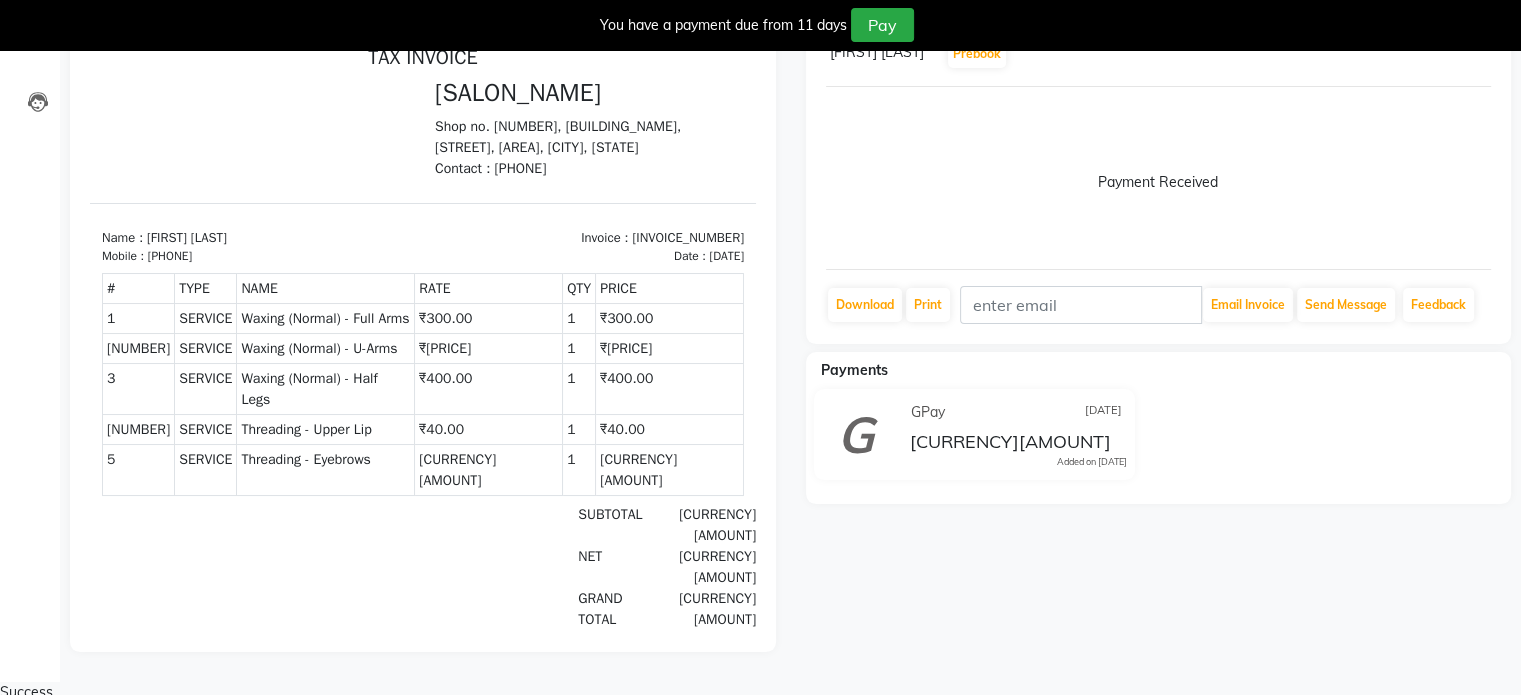 scroll, scrollTop: 0, scrollLeft: 0, axis: both 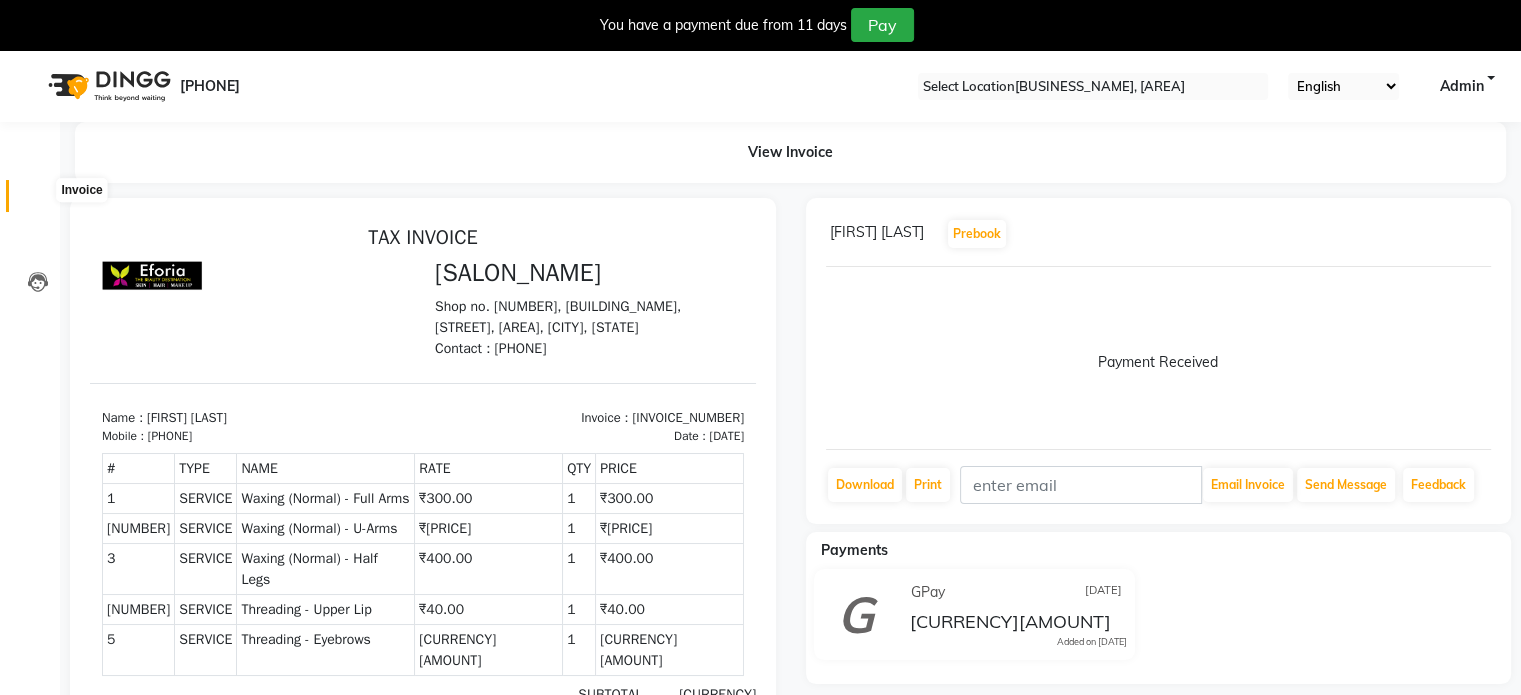 click at bounding box center [37, 201] 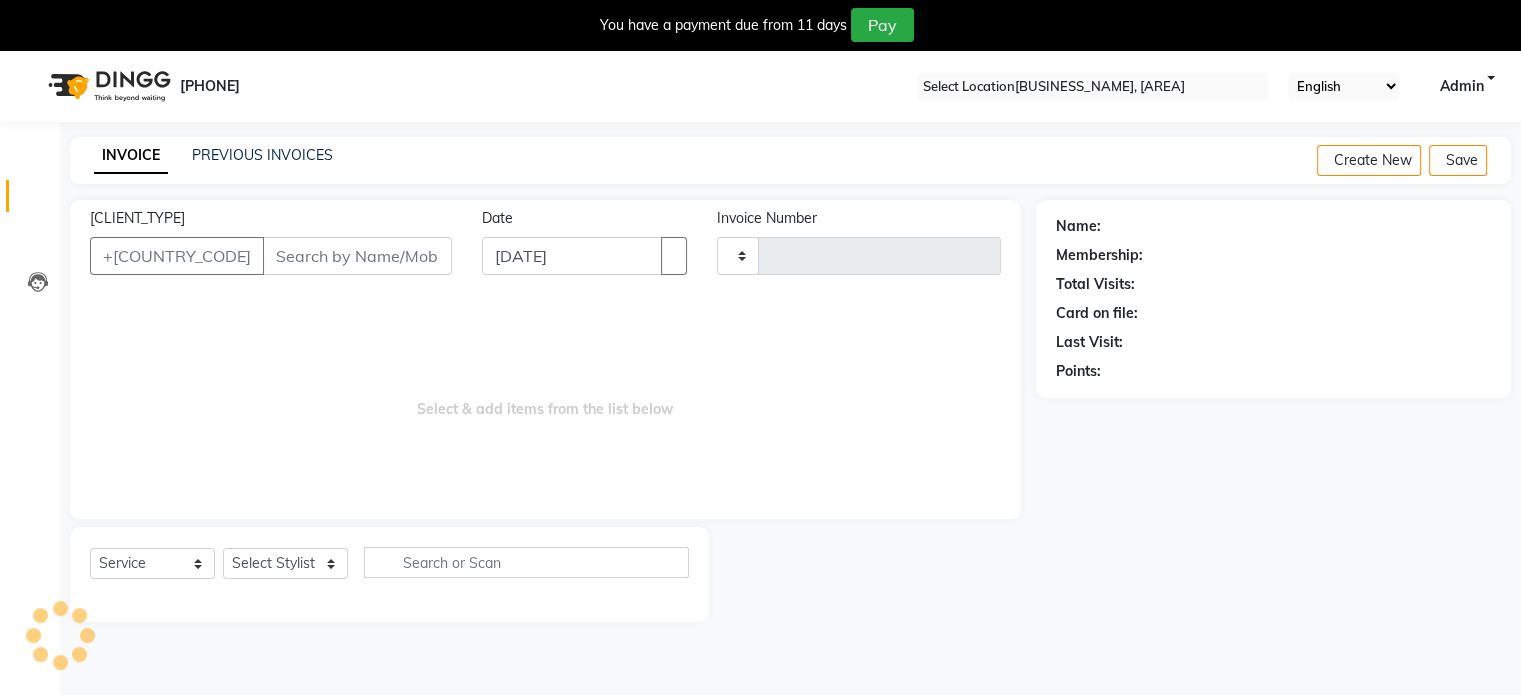 scroll, scrollTop: 50, scrollLeft: 0, axis: vertical 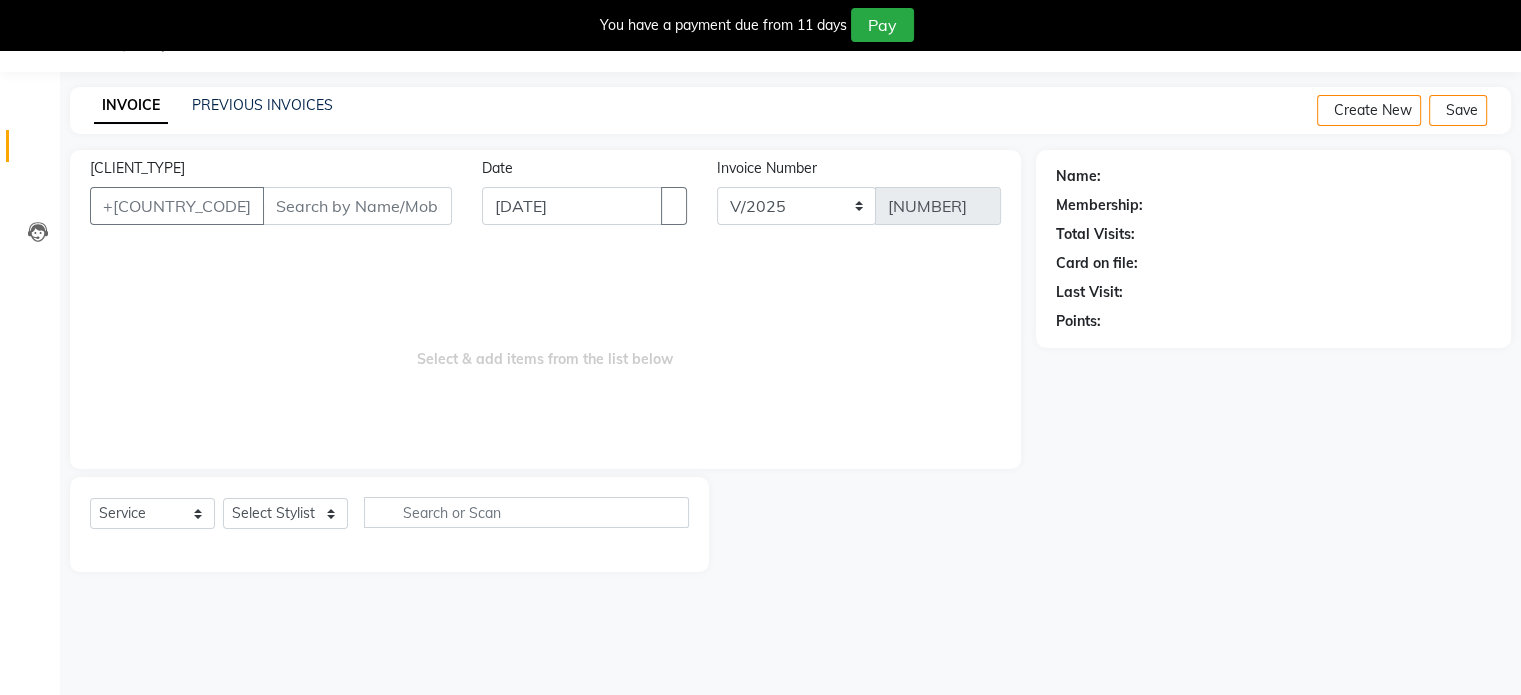 click on "[CLIENT_TYPE]" at bounding box center [357, 206] 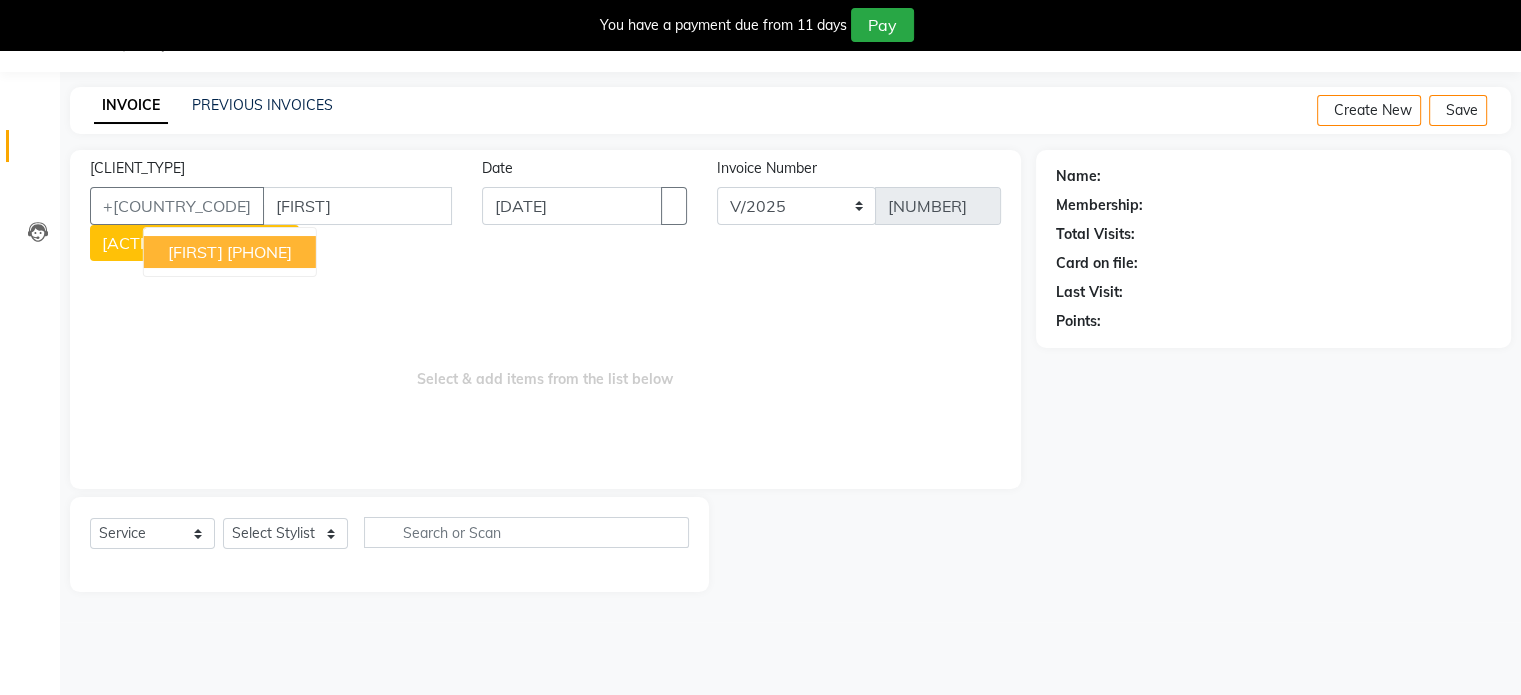 click on "[PHONE]" at bounding box center [259, 252] 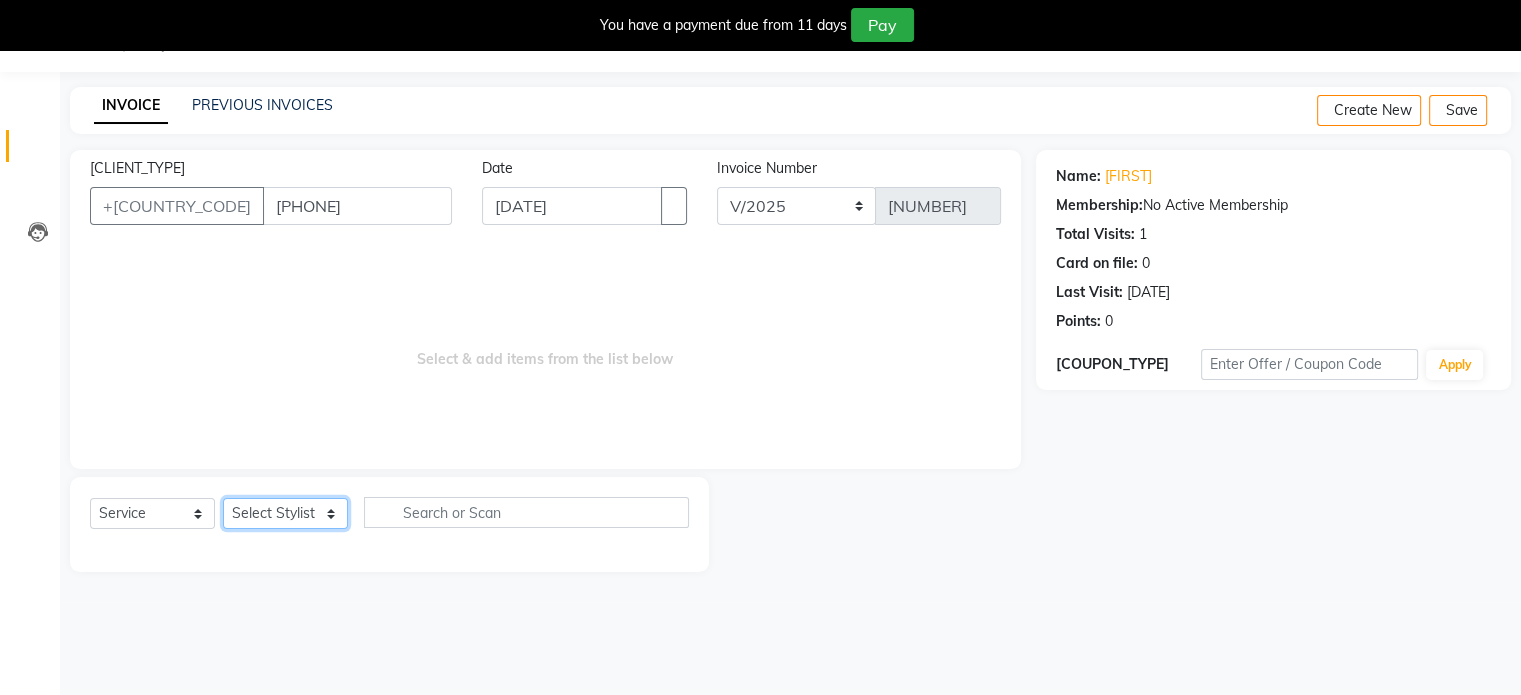 click on "Select Stylist [FIRST] [FIRST] [FIRST] [FIRST]" at bounding box center (285, 513) 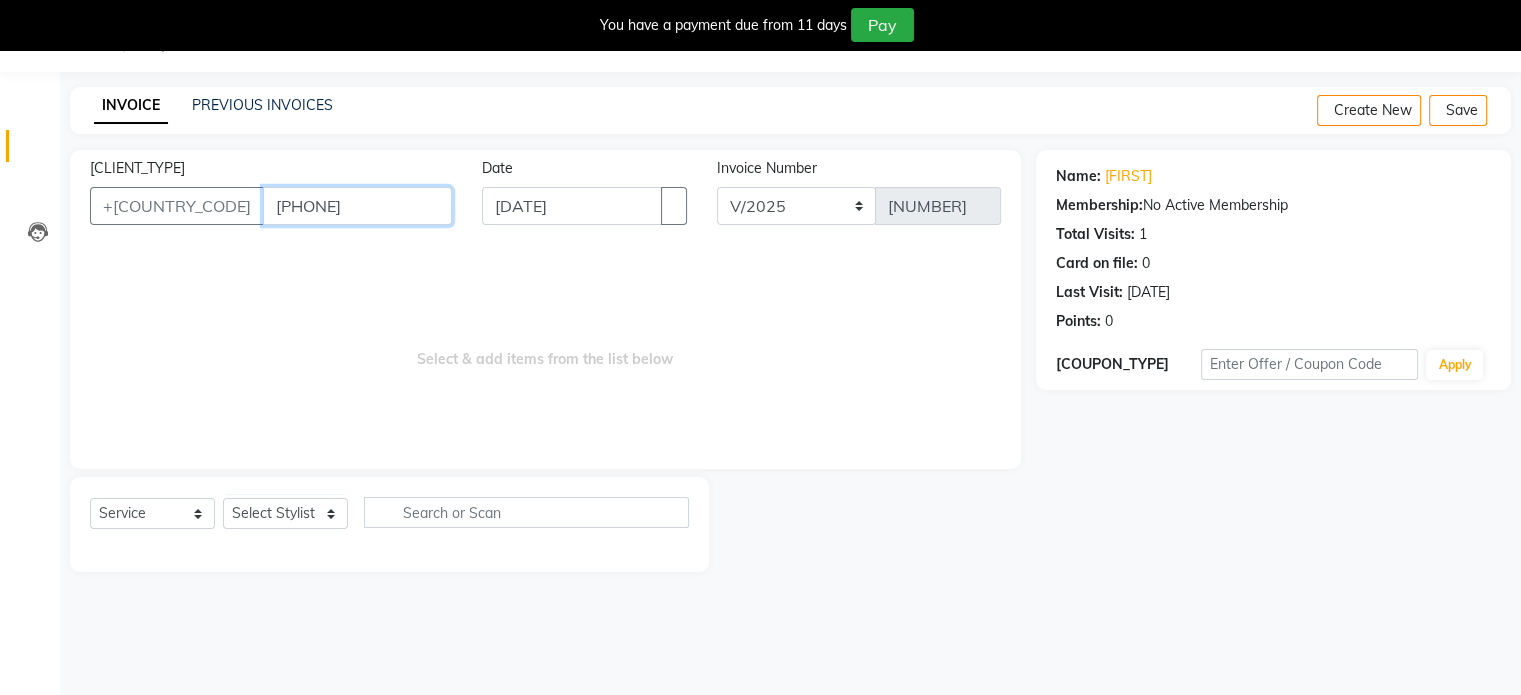 click on "[PHONE]" at bounding box center (357, 206) 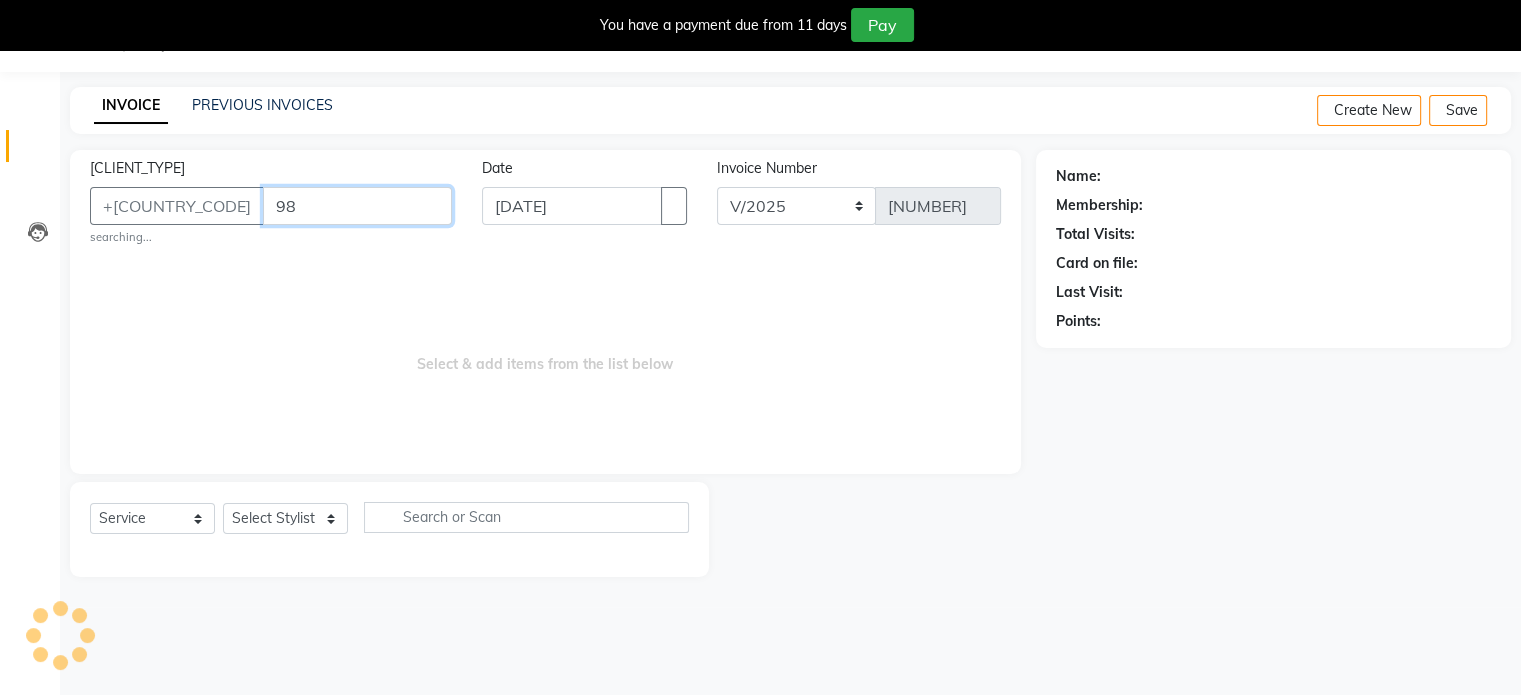 type on "9" 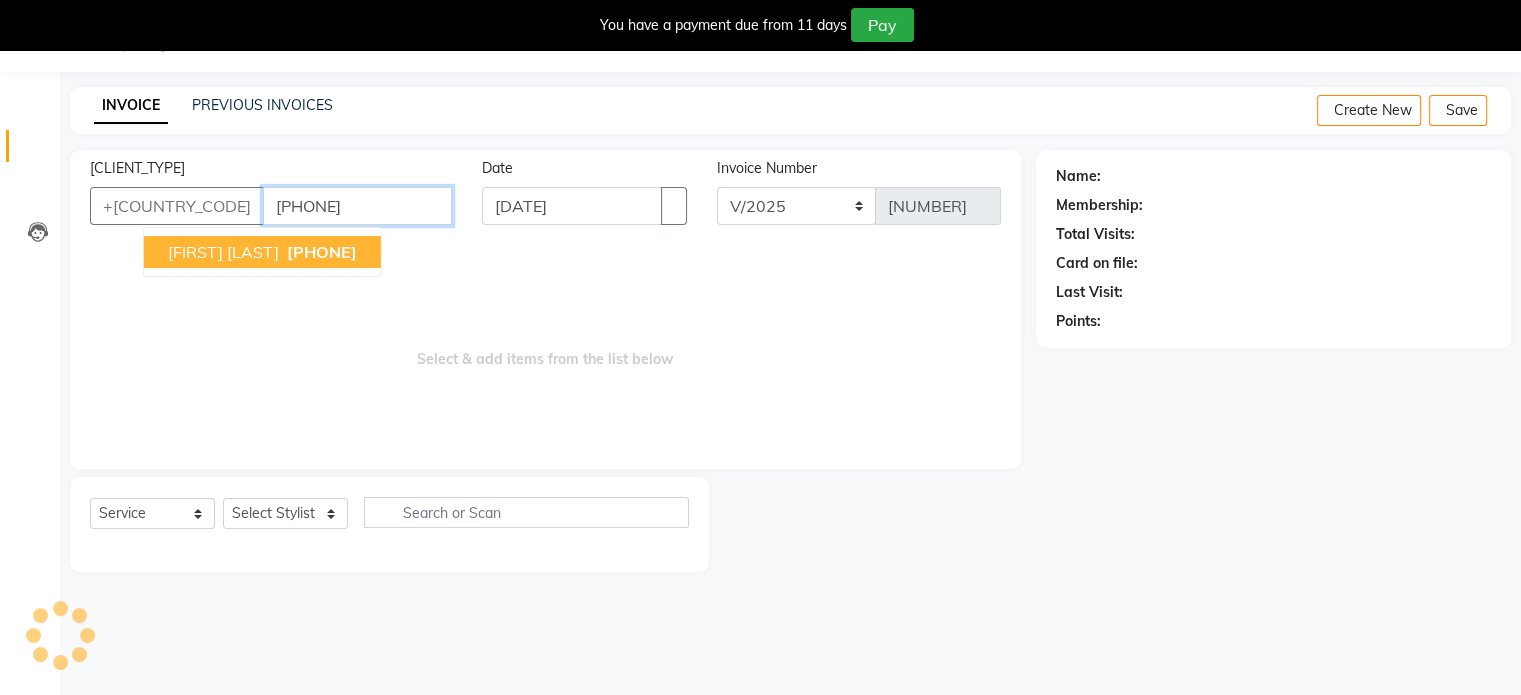 type on "[PHONE]" 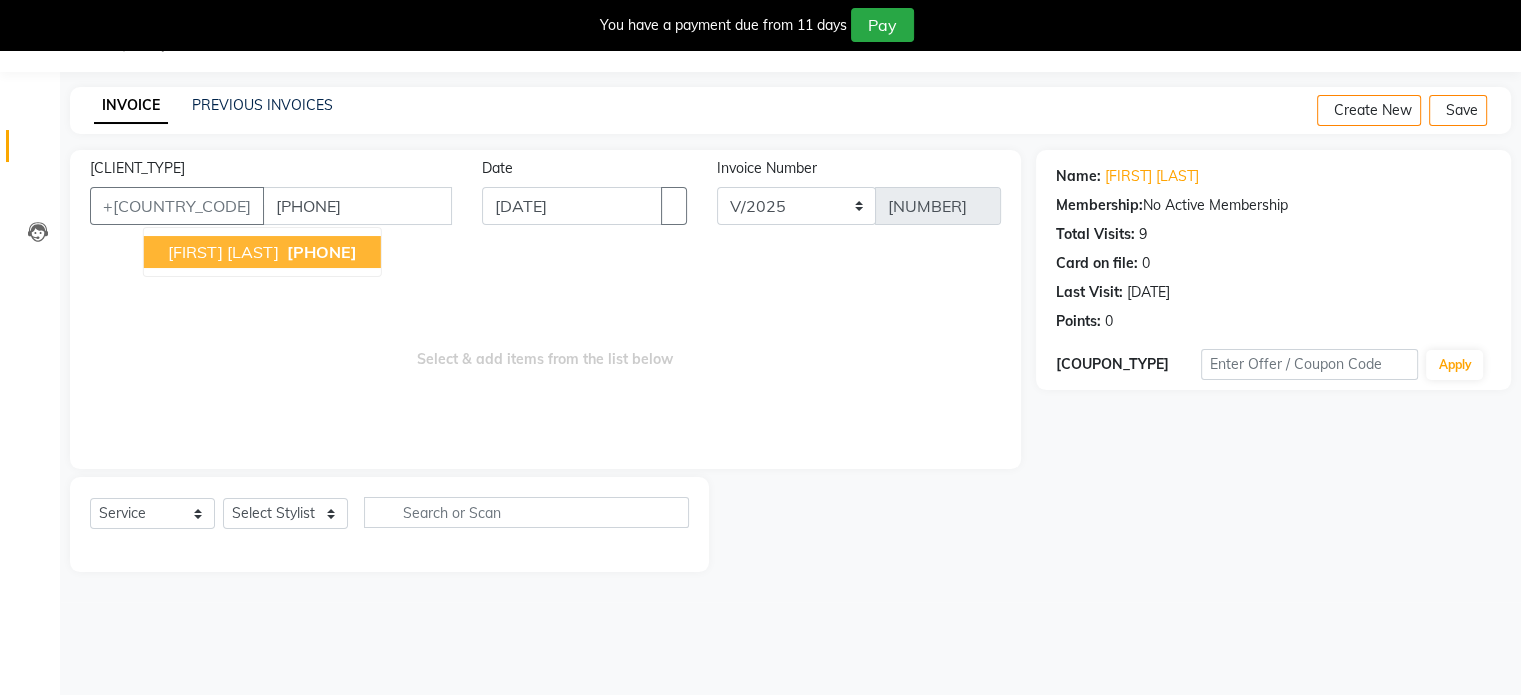 click on "[FIRST] [LAST]" at bounding box center [223, 252] 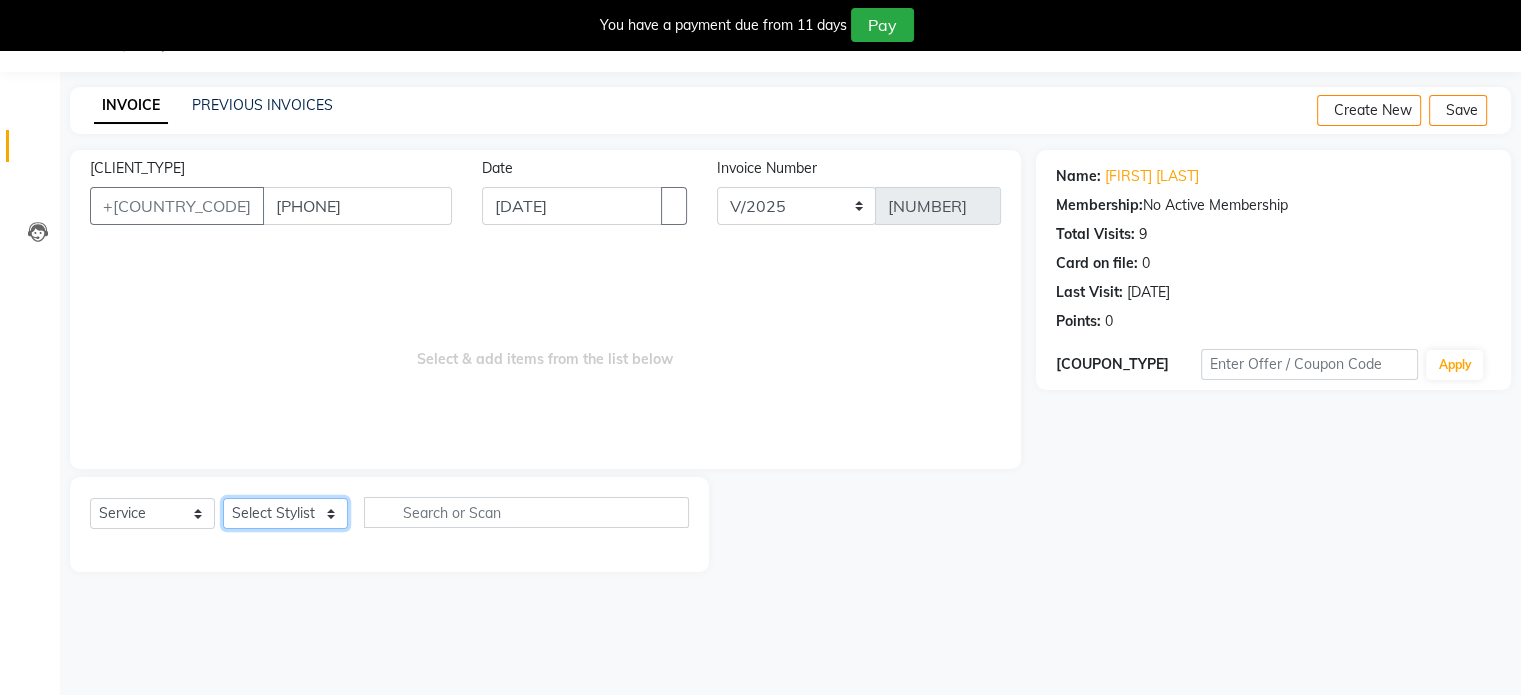 click on "Select Stylist [FIRST] [FIRST] [FIRST] [FIRST]" at bounding box center (285, 513) 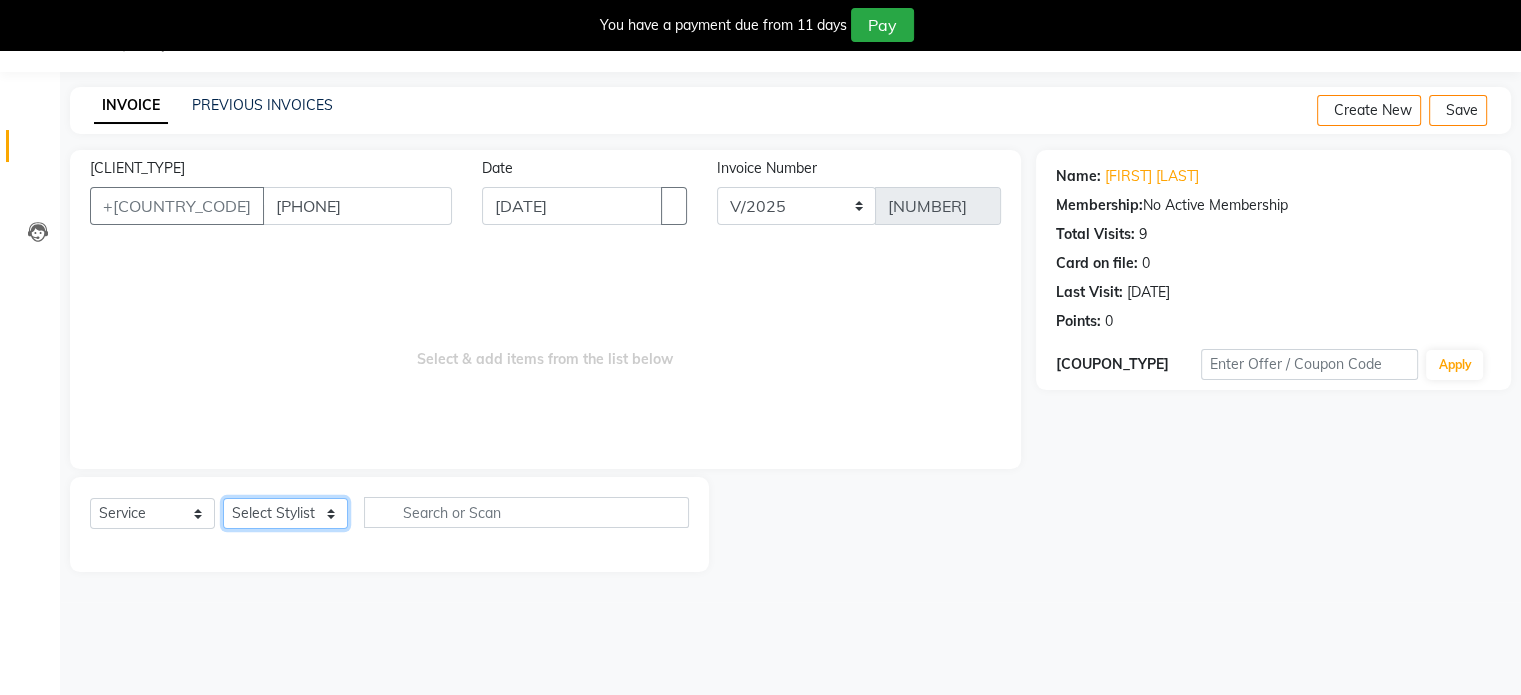 select on "[NUMBER]" 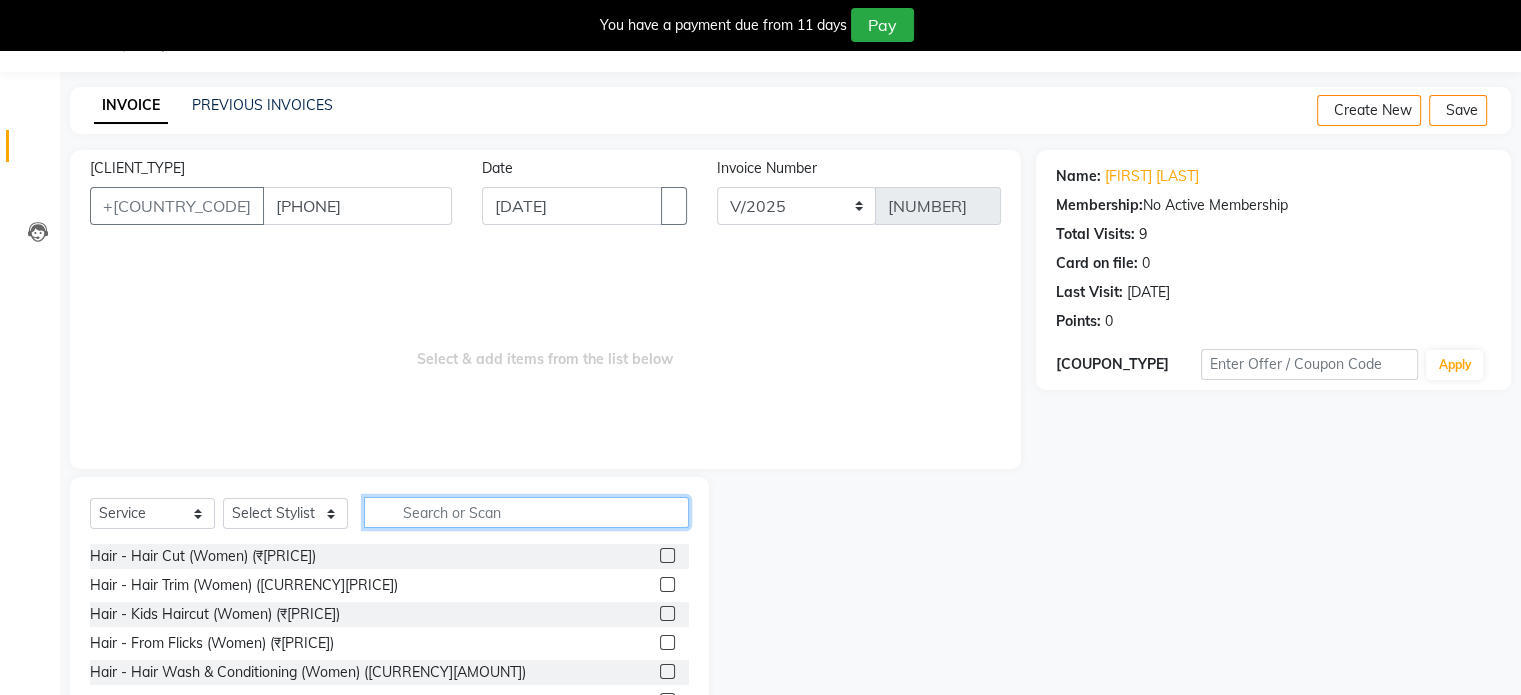 click at bounding box center (526, 512) 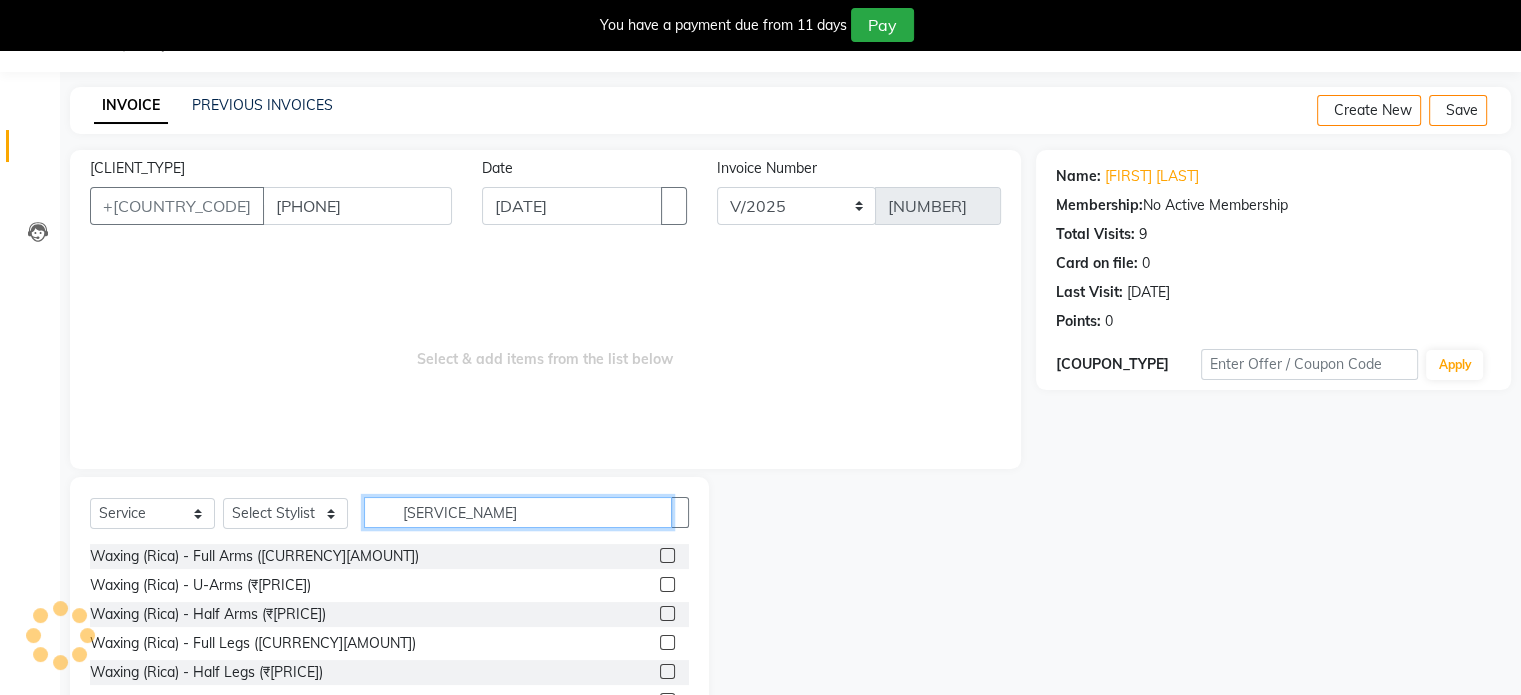 type on "[SERVICE_NAME]" 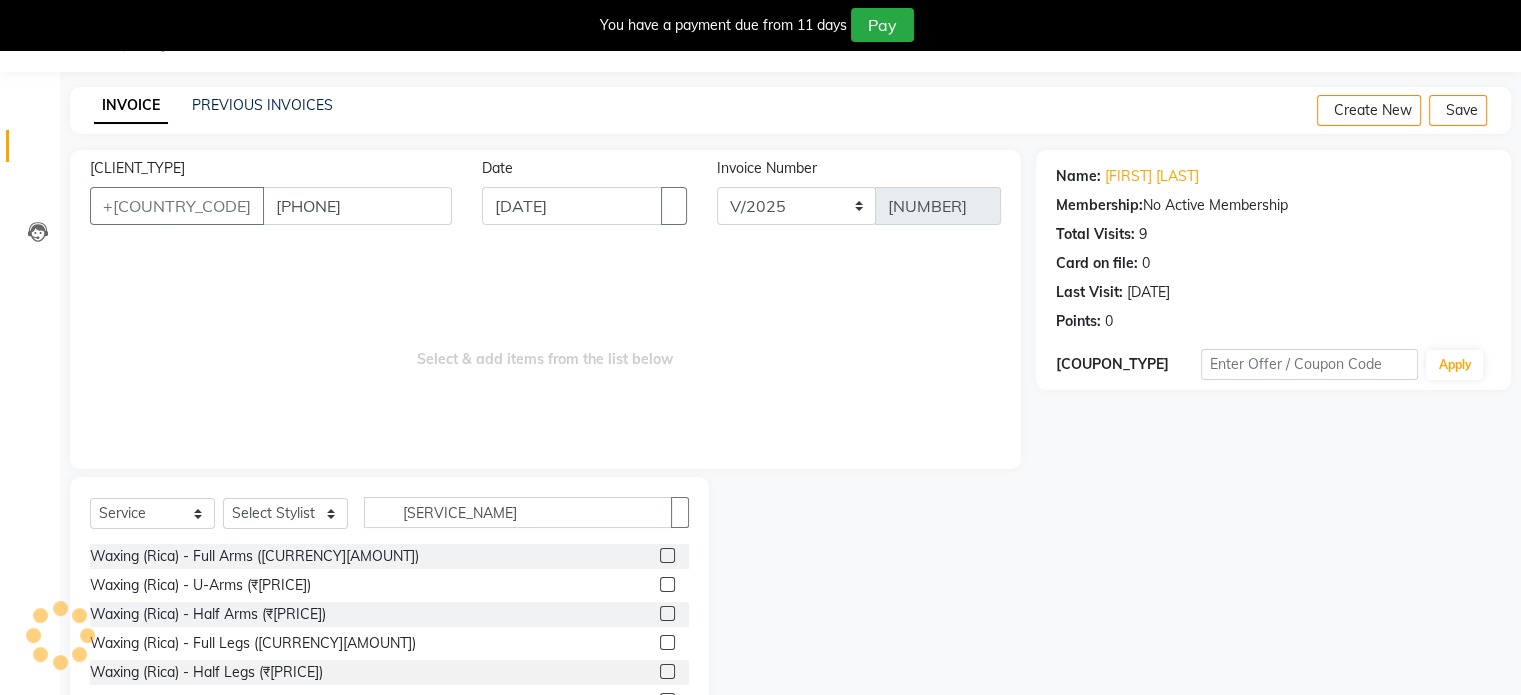 click at bounding box center (667, 555) 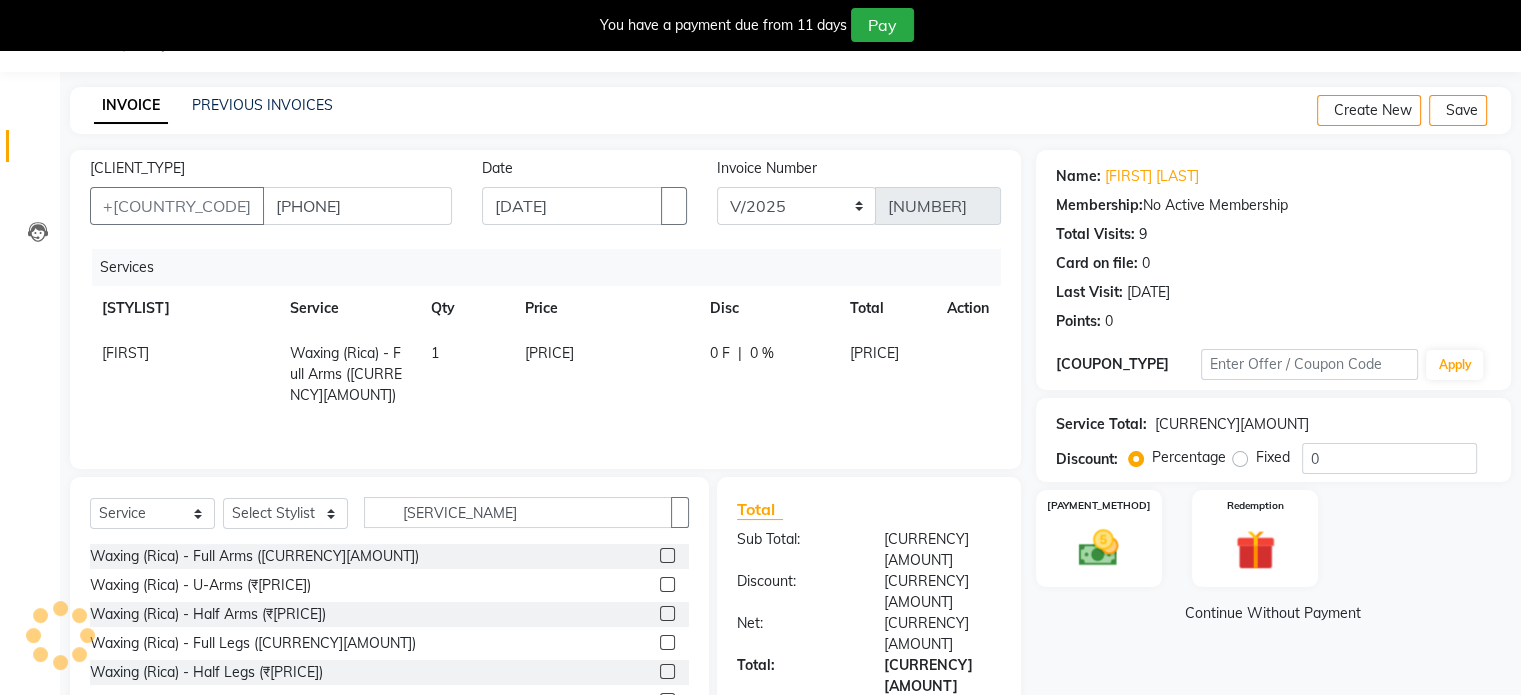 click at bounding box center [667, 584] 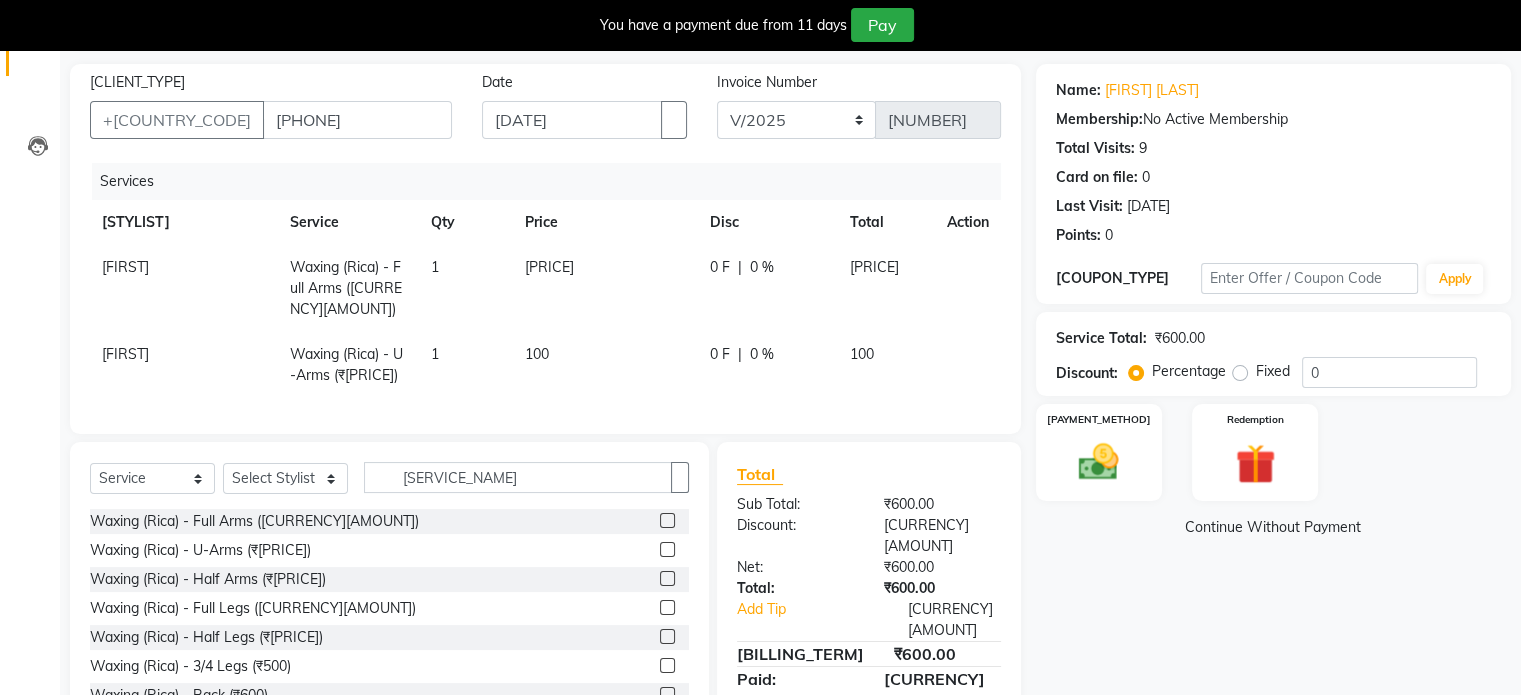 scroll, scrollTop: 137, scrollLeft: 0, axis: vertical 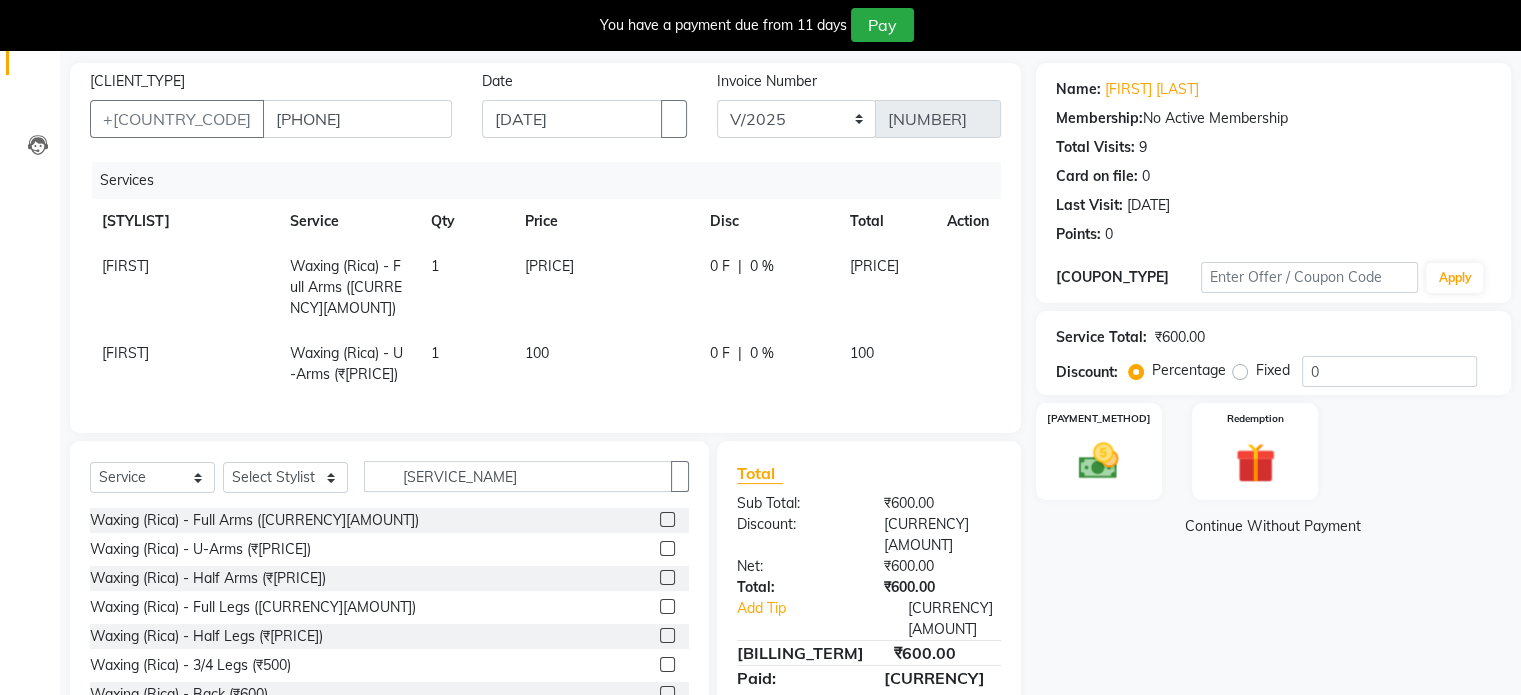 click at bounding box center (667, 606) 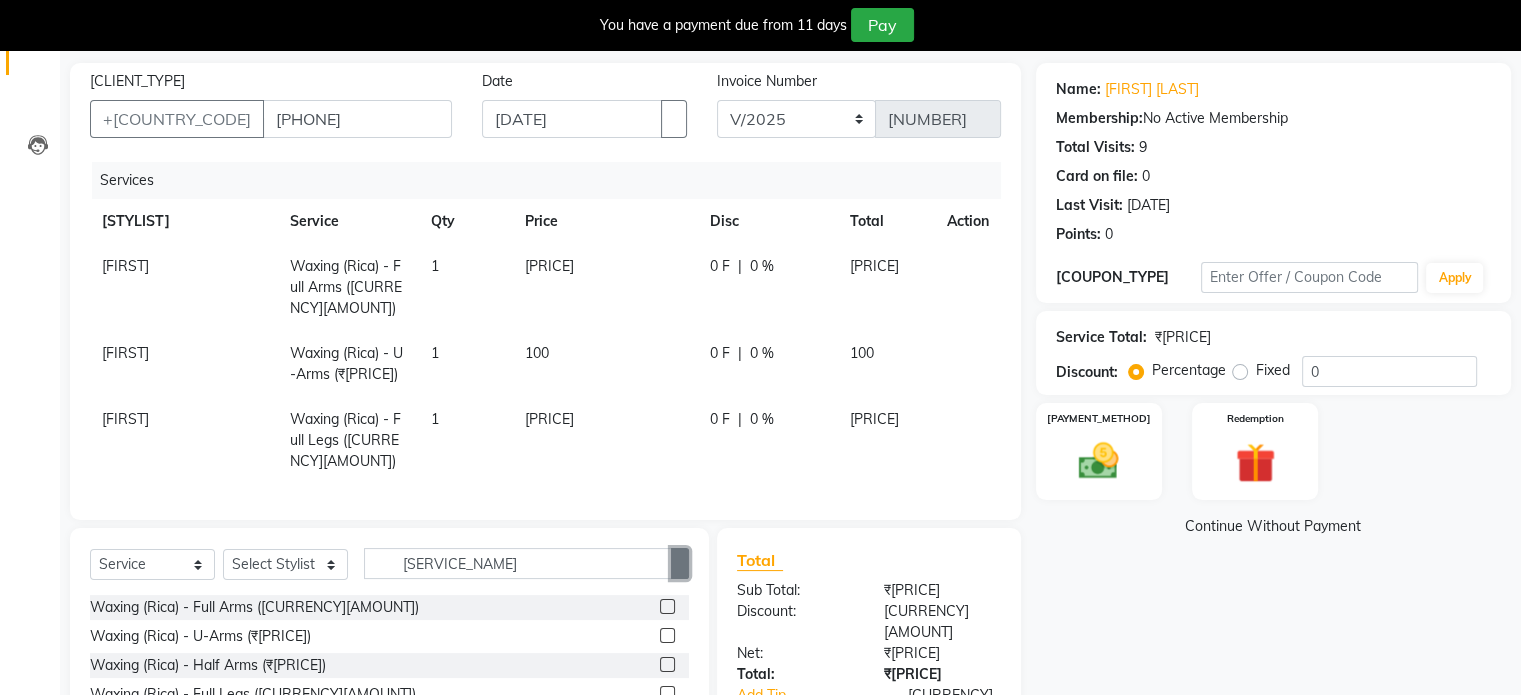click at bounding box center [680, 563] 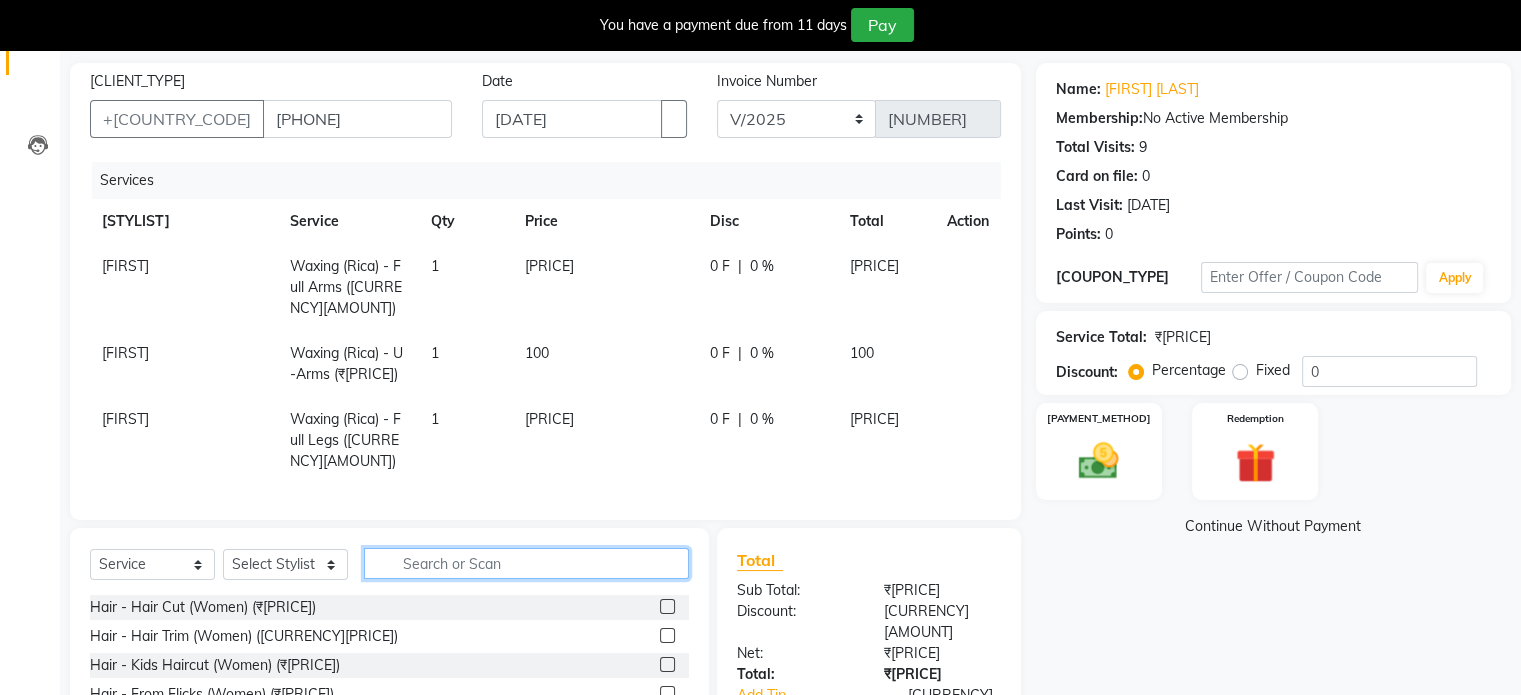 click at bounding box center (526, 563) 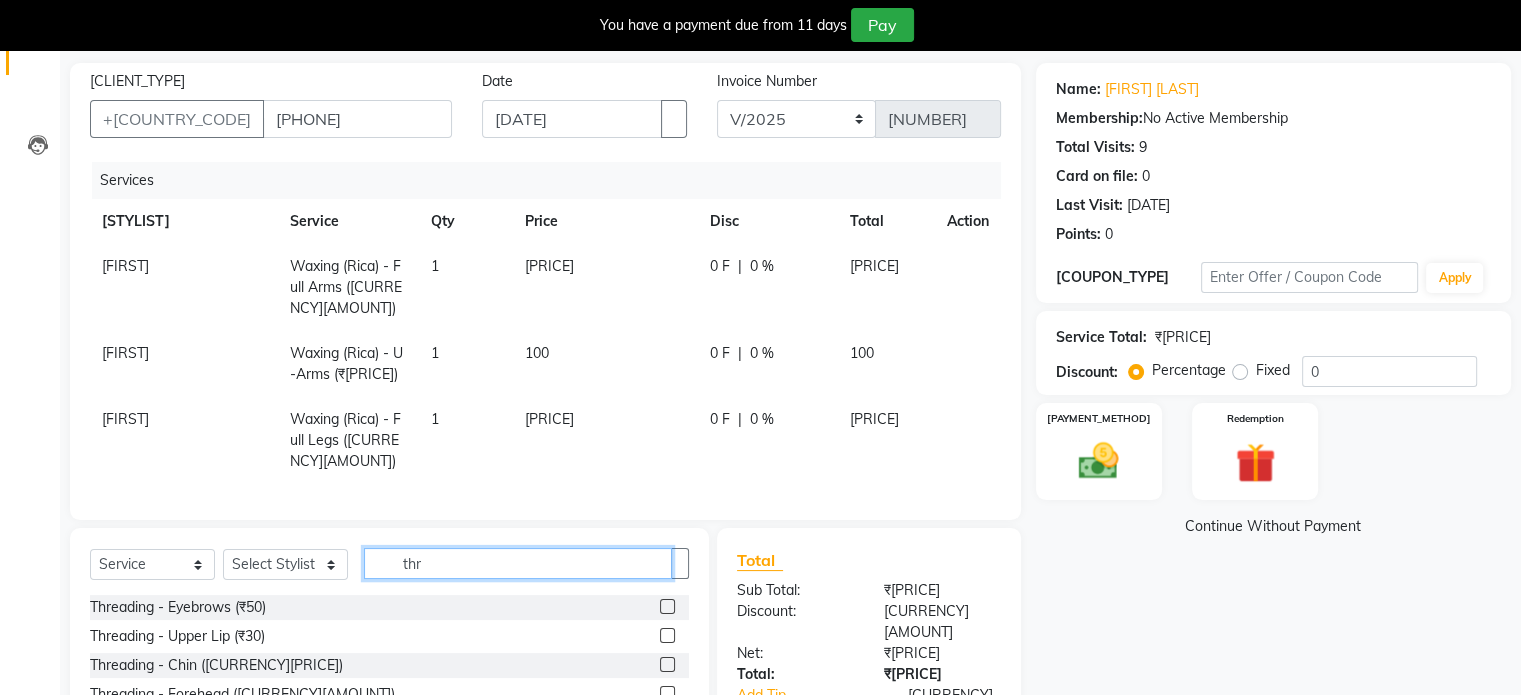 type on "thr" 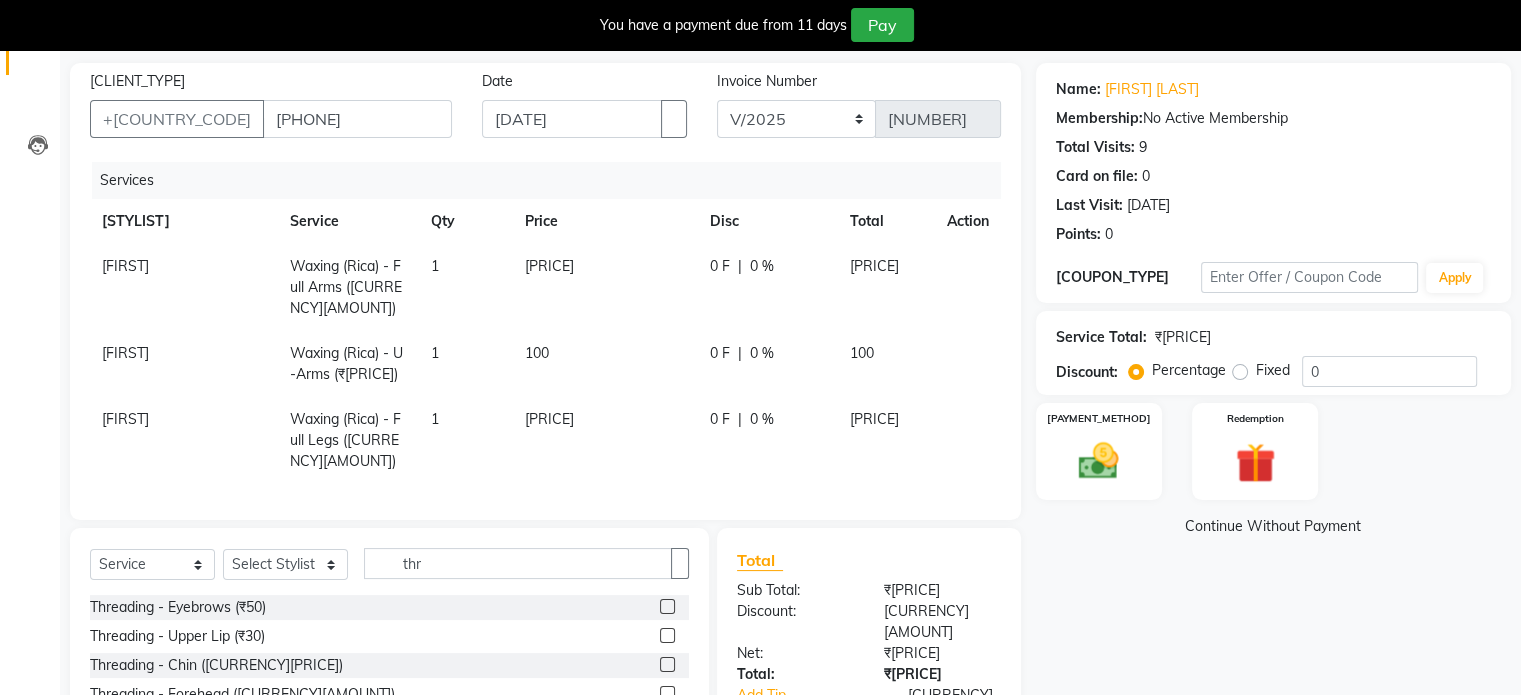 click at bounding box center (667, 606) 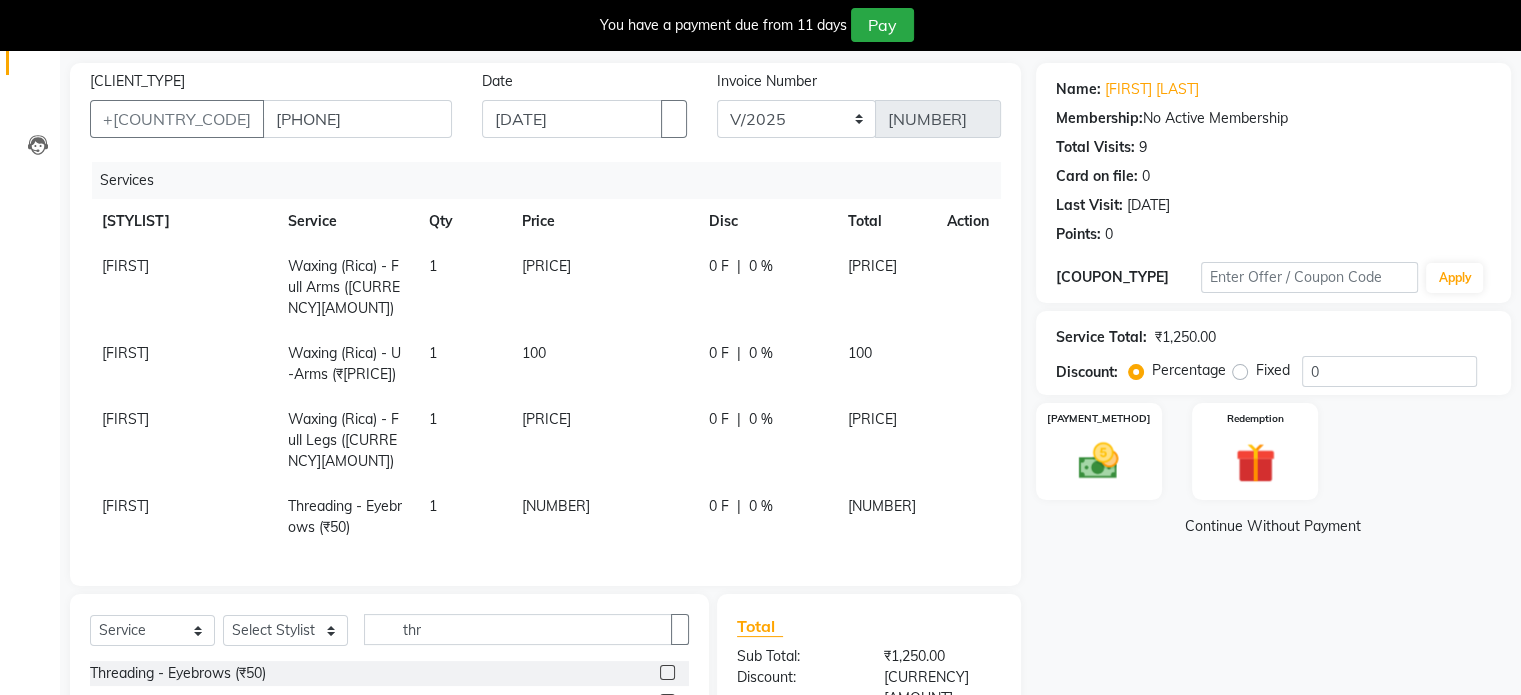 click at bounding box center (667, 672) 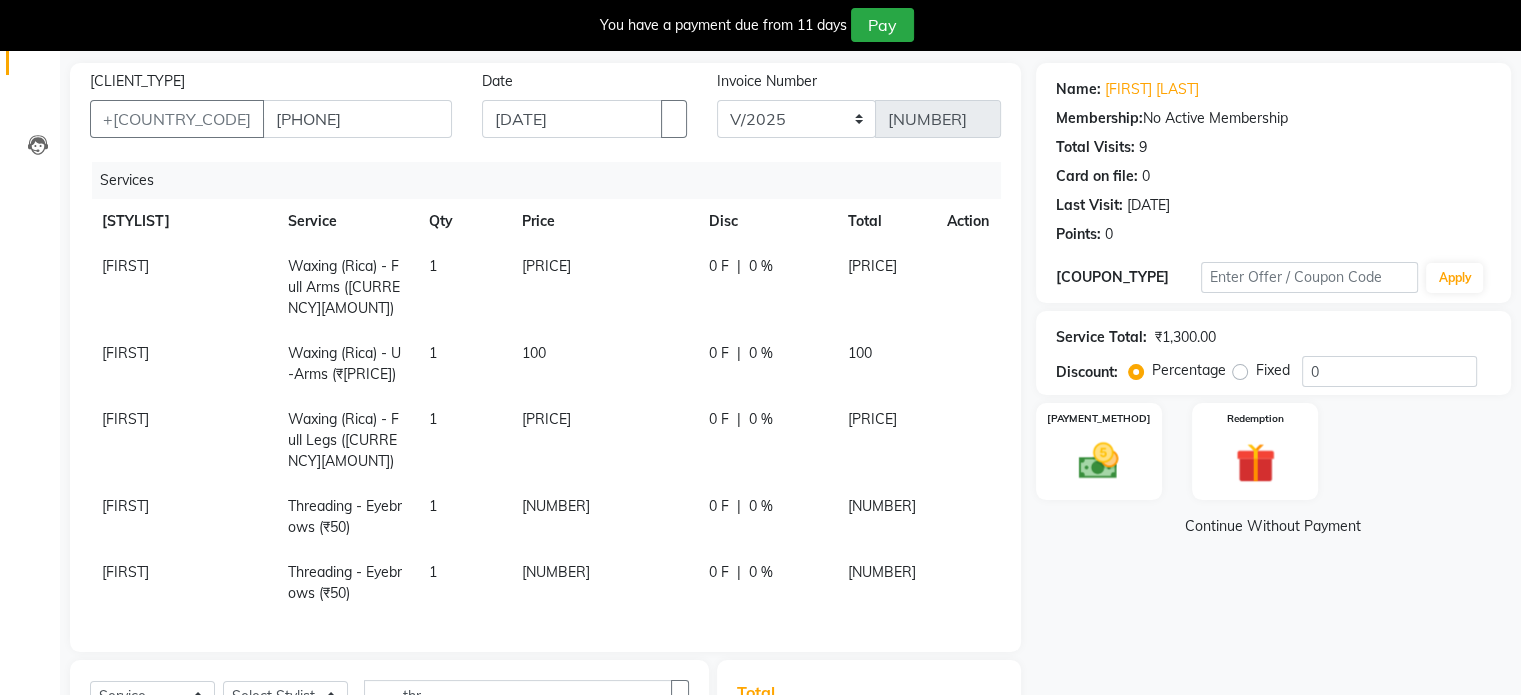 click at bounding box center (955, 256) 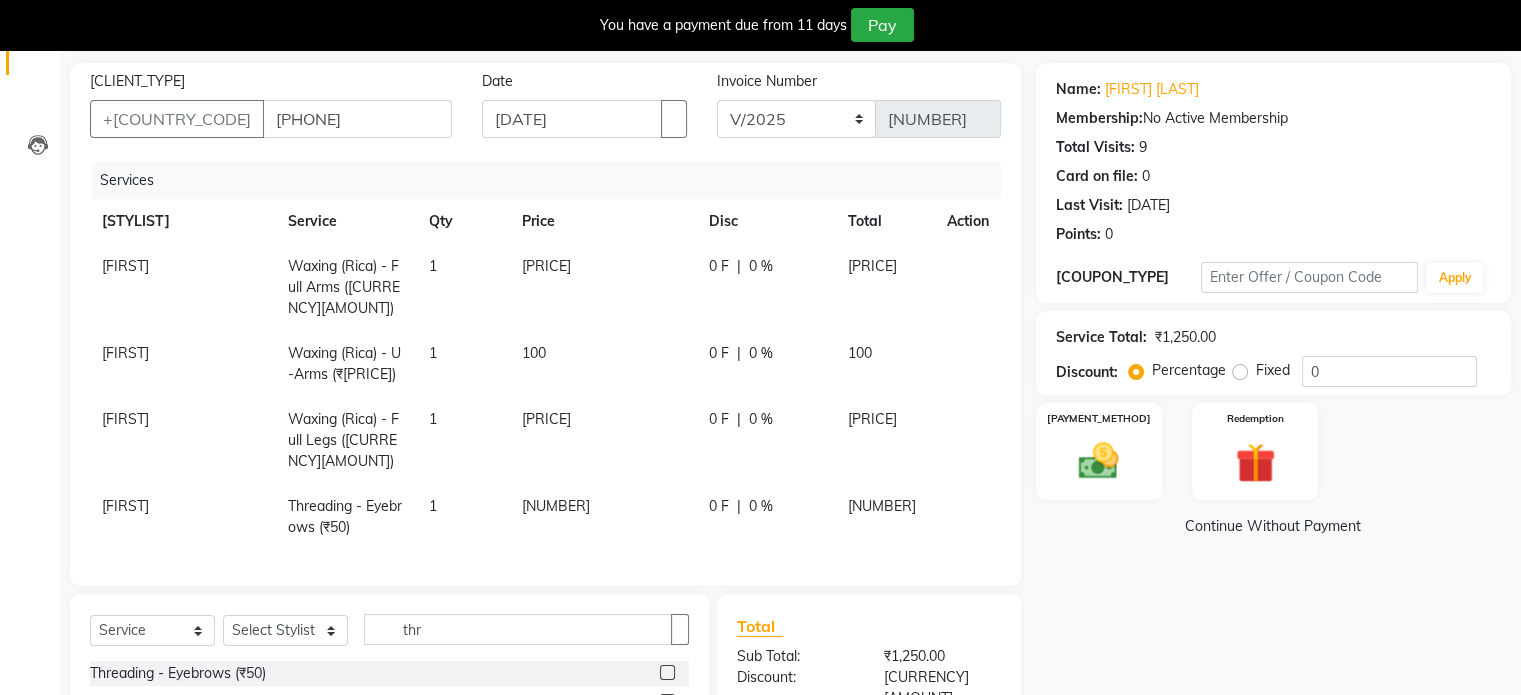 scroll, scrollTop: 333, scrollLeft: 0, axis: vertical 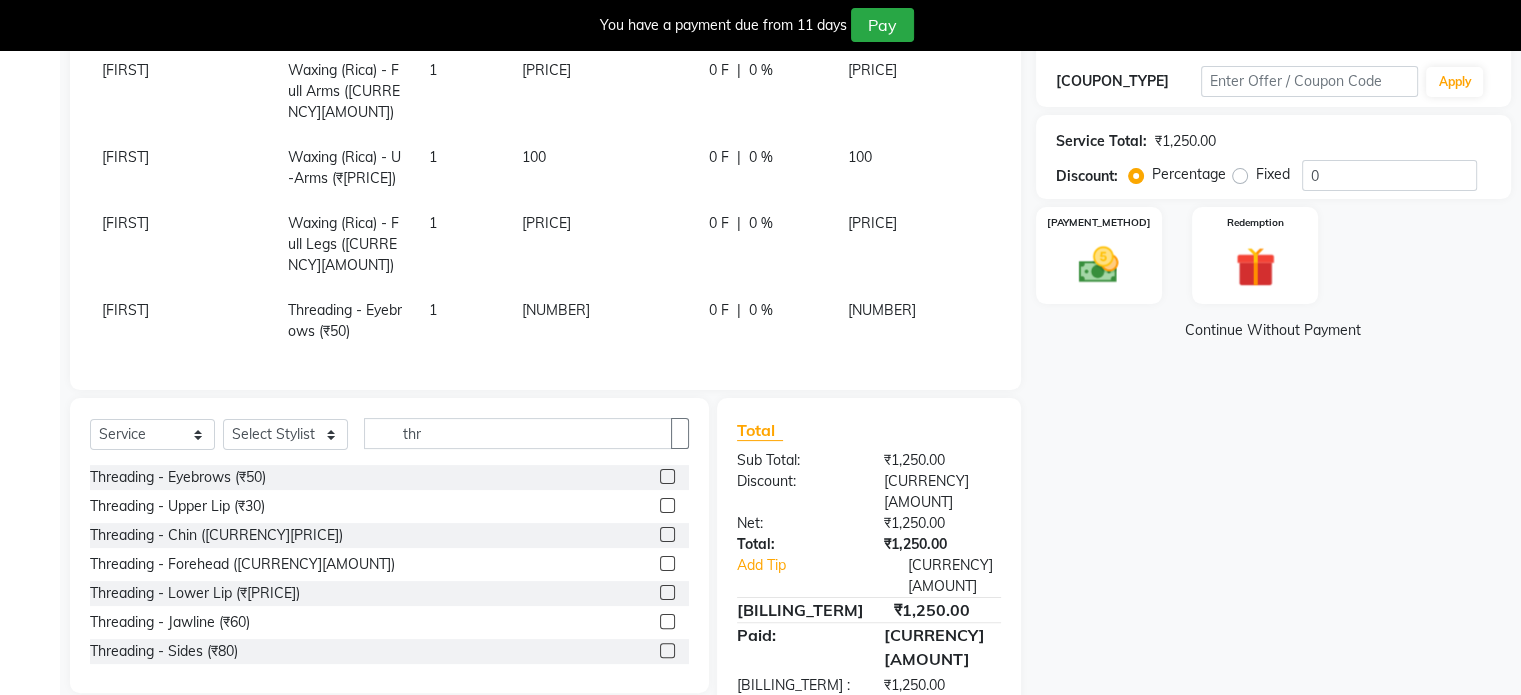 click at bounding box center (667, 505) 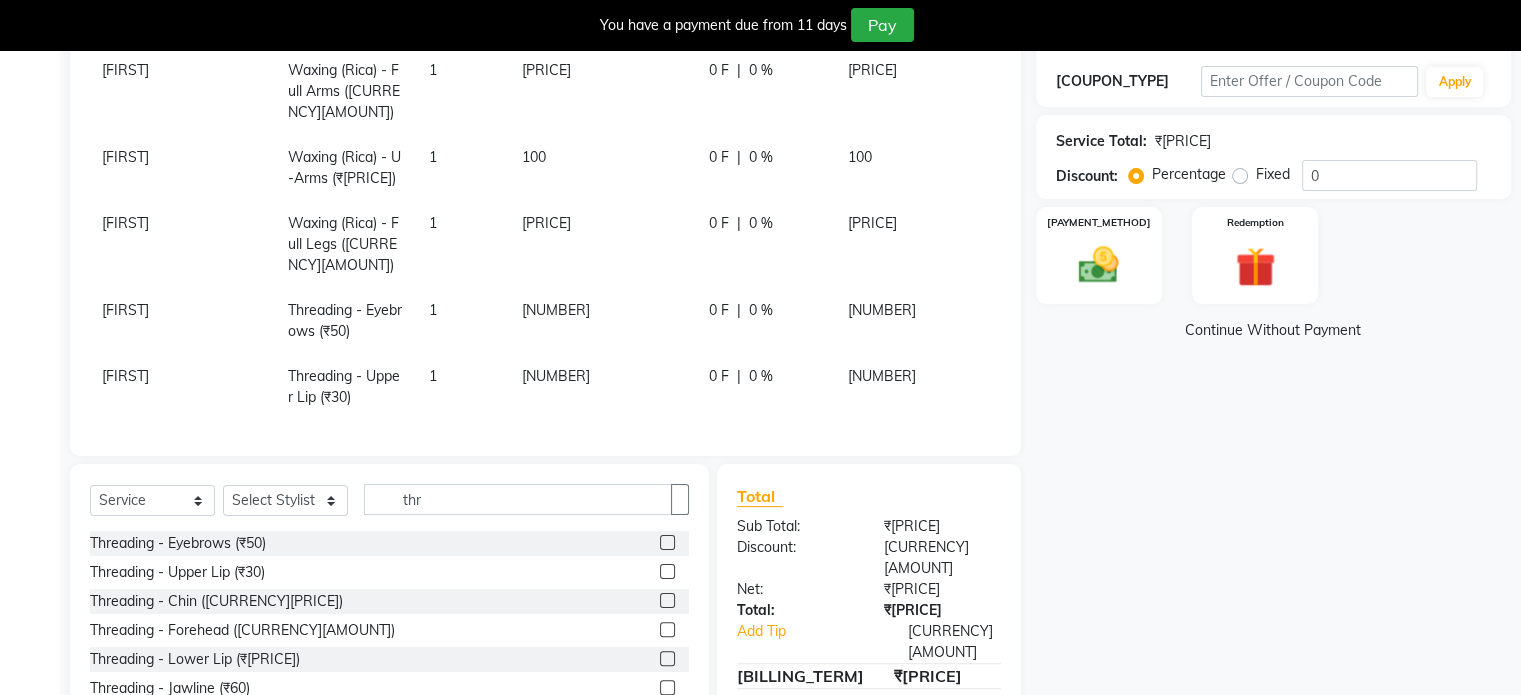 click at bounding box center [667, 629] 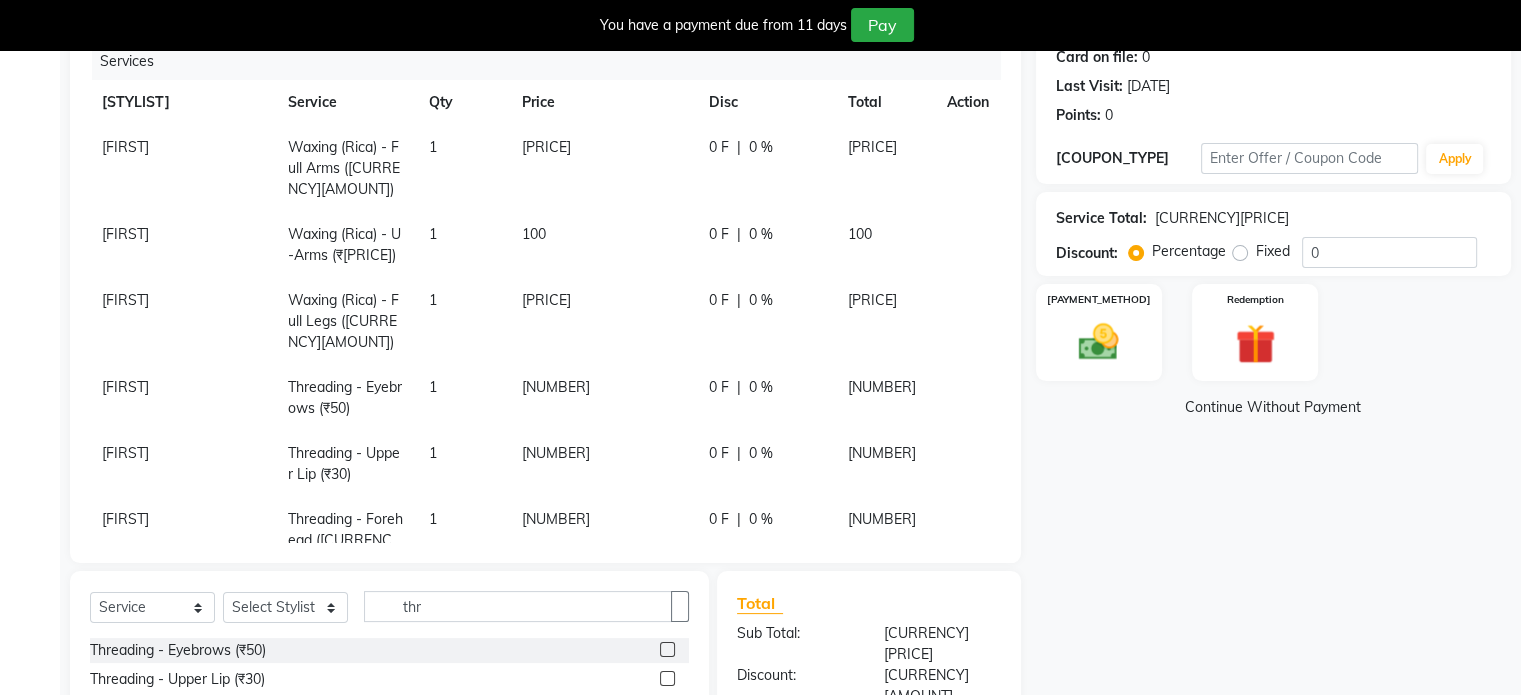scroll, scrollTop: 257, scrollLeft: 0, axis: vertical 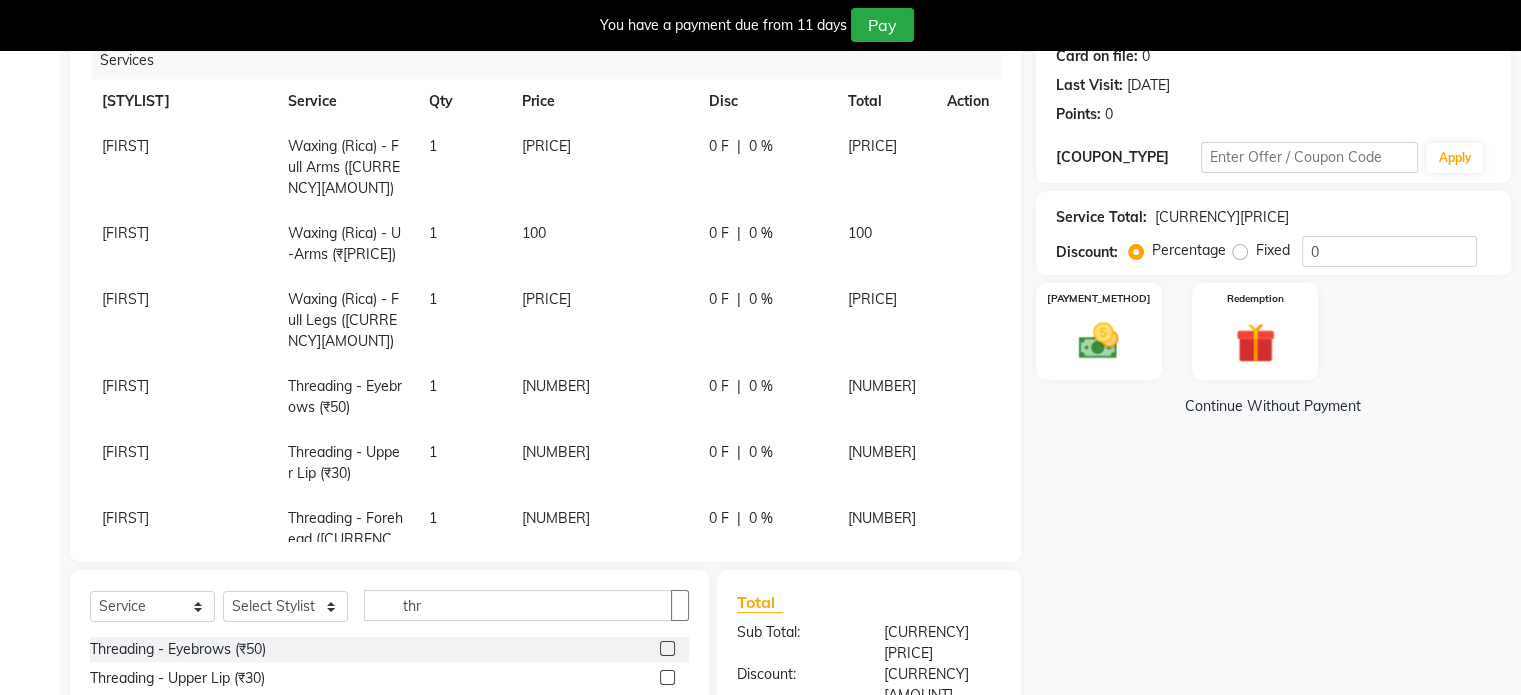 click on "[NUMBER]" at bounding box center [125, 146] 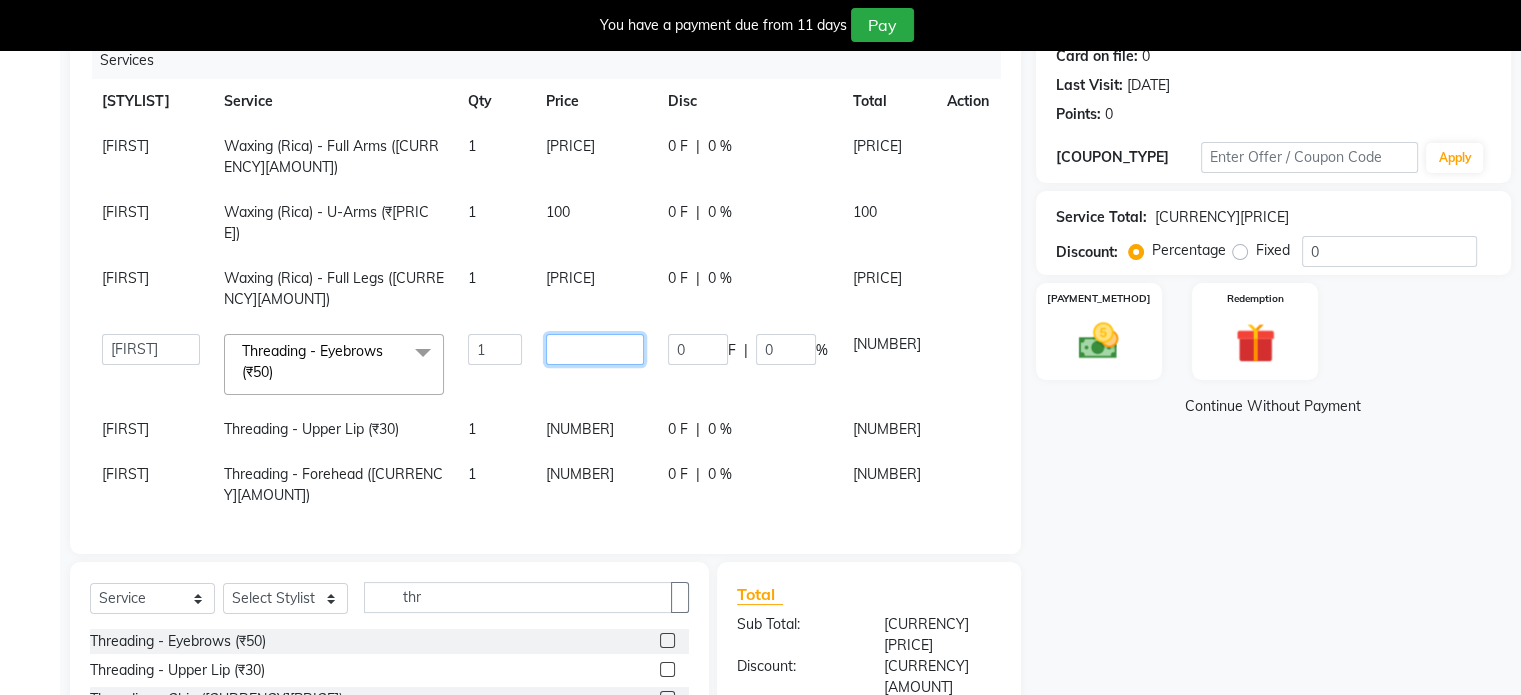 click on "[NUMBER]" at bounding box center (495, 349) 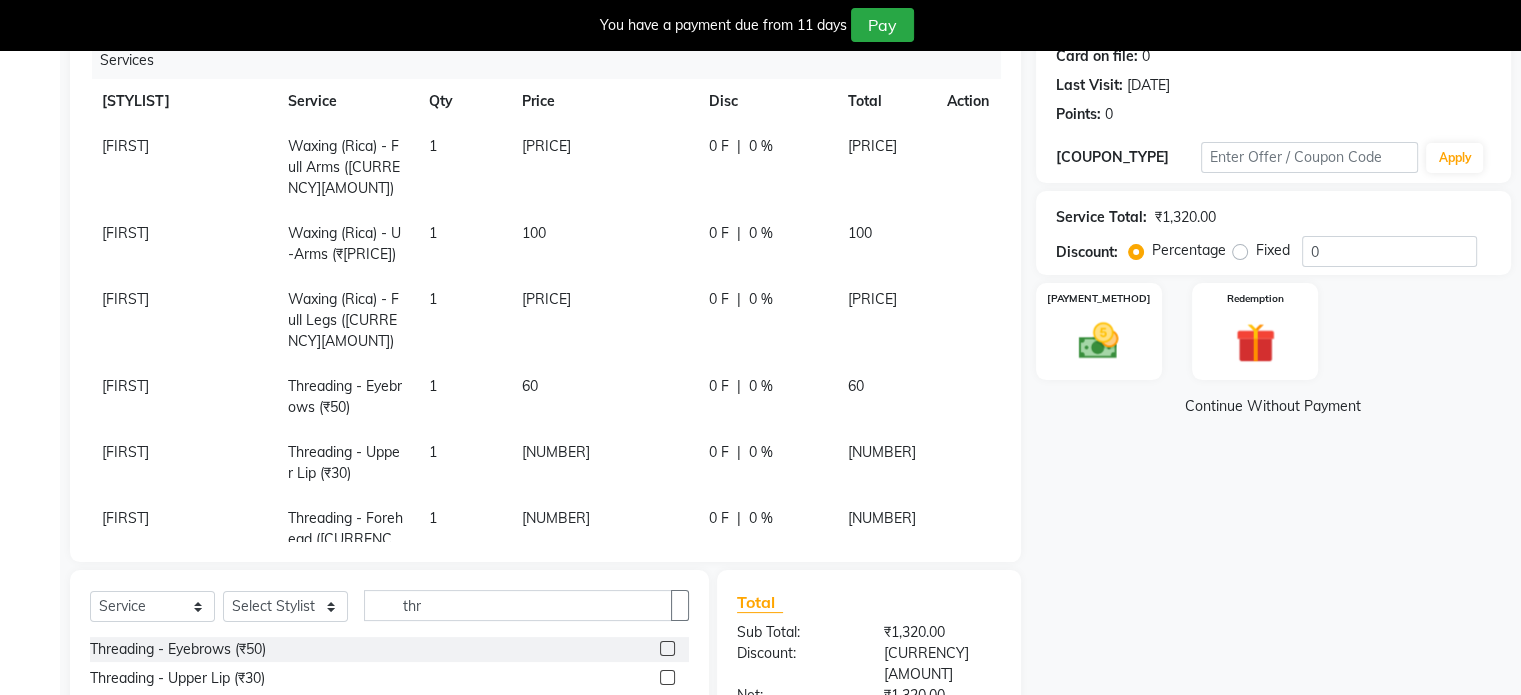 click on "Priti Waxing (Rica) - Full Arms ([CURRENCY][PRICE]) 1 [PRICE] 0 F | 0 % [PRICE] Priti Waxing (Rica) - U-Arms ([CURRENCY][PRICE]) 1 [PRICE] 0 F | 0 % [PRICE] Priti Waxing (Rica) - Full Legs ([CURRENCY][PRICE]) 1 [PRICE] 0 F | 0 % [PRICE] Priti Threading - Eyebrows ([CURRENCY][PRICE]) 1 [PRICE] 0 F | 0 % [PRICE] Priti Threading - Upper Lip ([CURRENCY][PRICE]) 1 [PRICE] 0 F | 0 % [PRICE] Priti Threading - Forehead ([CURRENCY][PRICE]) 1 [PRICE] 0 F | 0 % [PRICE]" at bounding box center (545, 353) 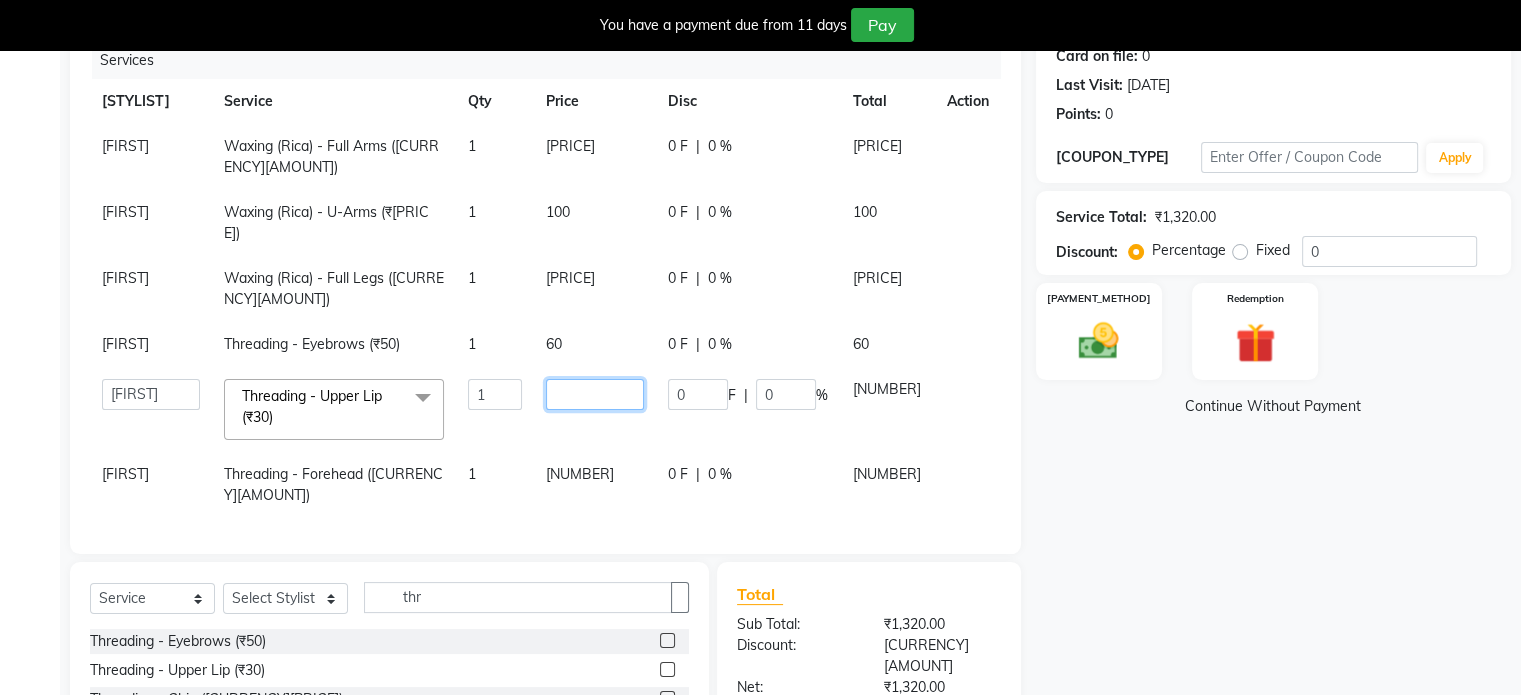click on "[NUMBER]" at bounding box center [495, 394] 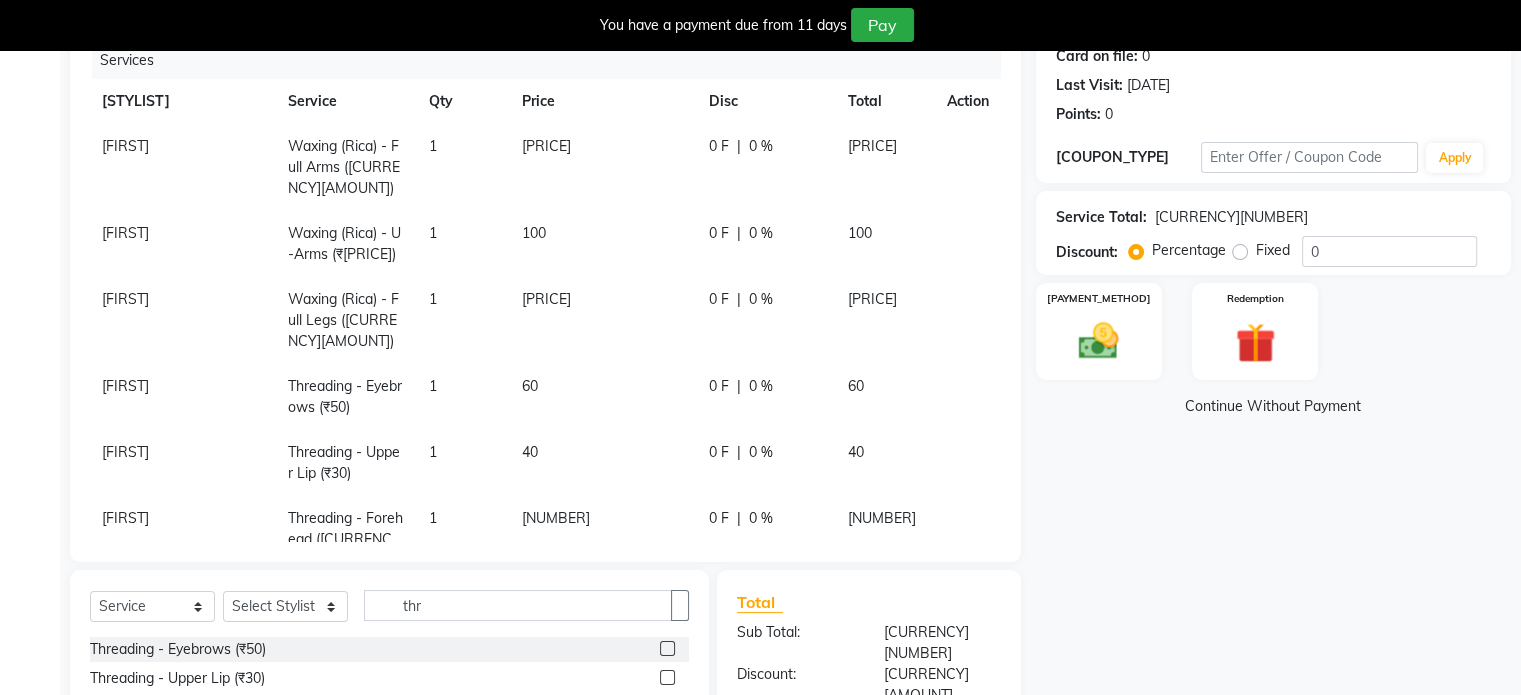 click on "Services Stylist Service Qty Price Disc Total Action Priti Waxing (Rica) - Full Arms ([CURRENCY][PRICE]) 1 [PRICE] 0 F | 0 % [PRICE] Priti Waxing (Rica) - U-Arms ([CURRENCY][PRICE]) 1 [PRICE] 0 F | 0 % [PRICE] Priti Waxing (Rica) - Full Legs ([CURRENCY][PRICE]) 1 [PRICE] 0 F | 0 % [PRICE] Priti Threading - Eyebrows ([CURRENCY][PRICE]) 1 [PRICE] 0 F | 0 % [PRICE] Priti Threading - Upper Lip ([CURRENCY][PRICE]) 1 [PRICE] 0 F | 0 % [PRICE] Priti Threading - Forehead ([CURRENCY][PRICE]) 1 [PRICE] 0 F | 0 % [PRICE]" at bounding box center (545, 292) 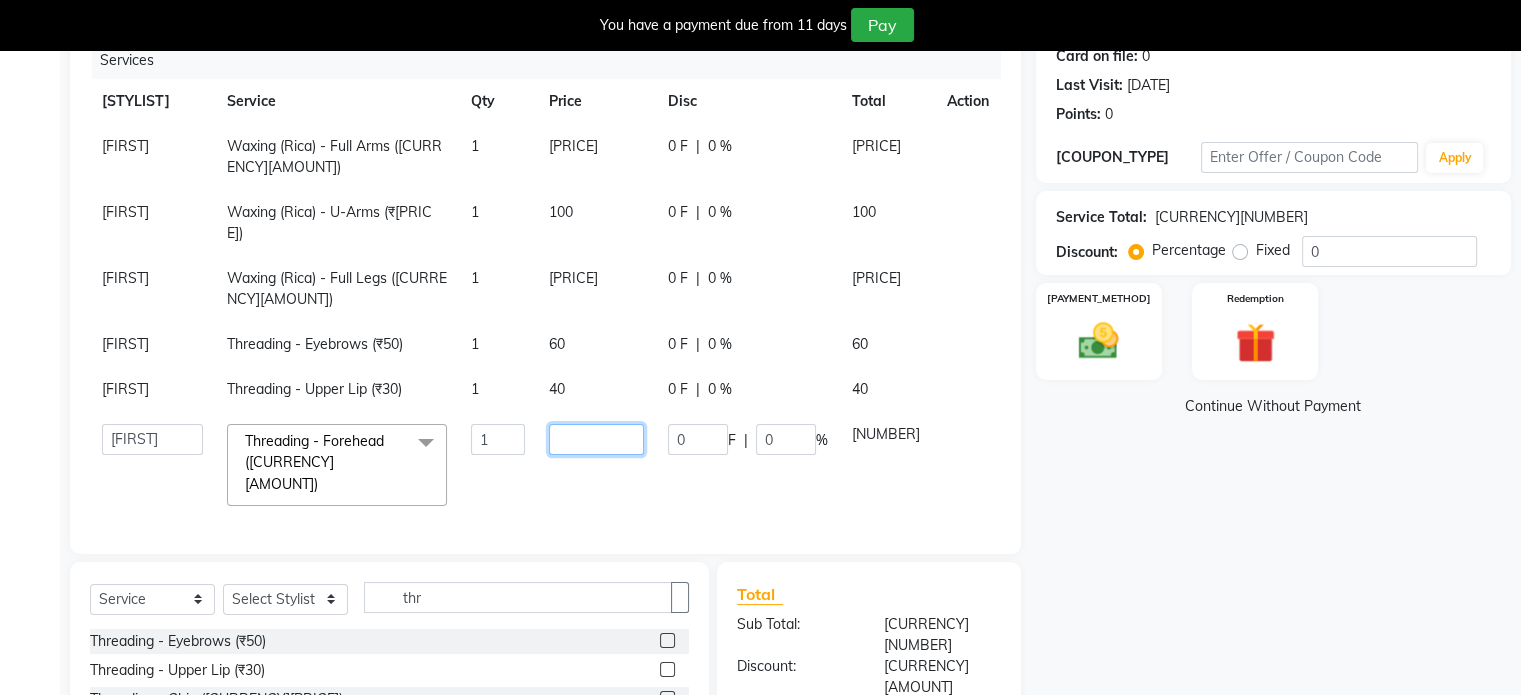 click on "[NUMBER]" at bounding box center [498, 439] 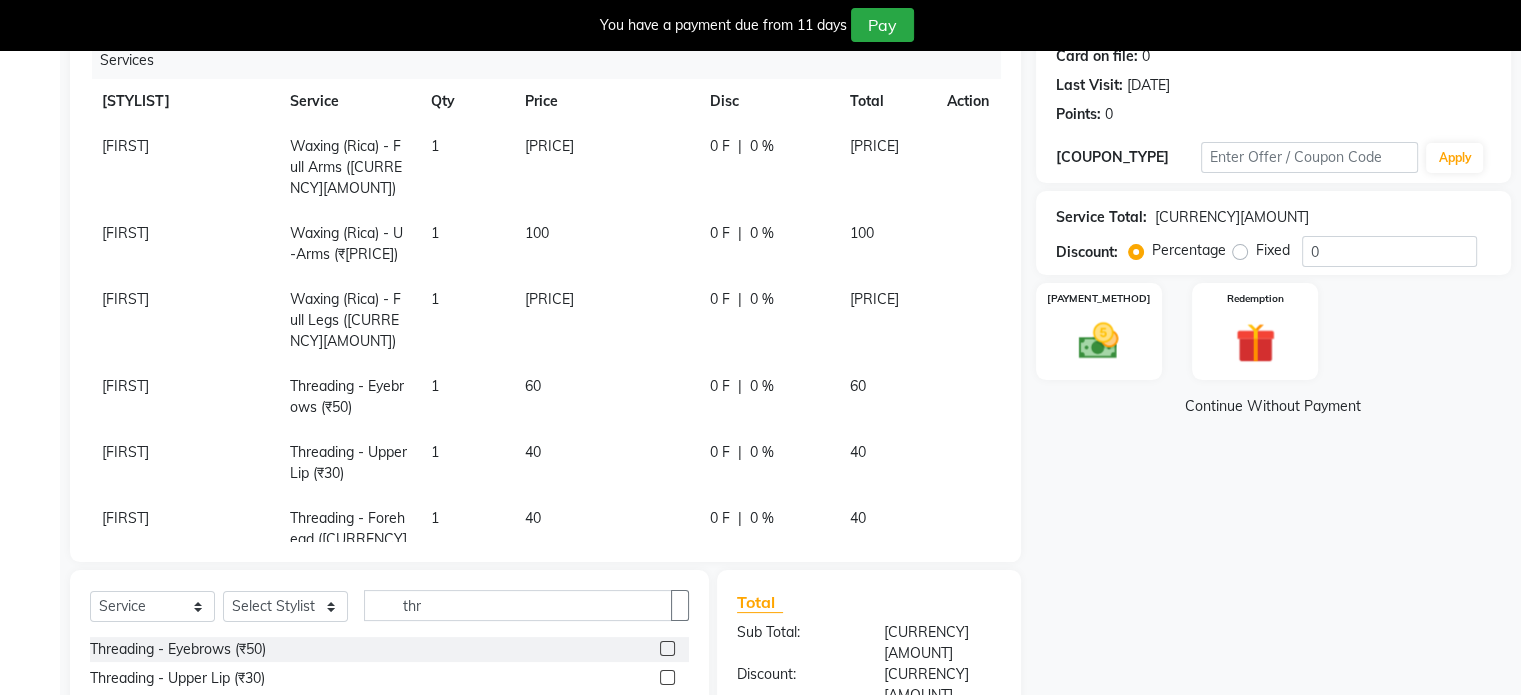 click on "Priti Waxing (Rica) - Full Arms ([CURRENCY][PRICE]) 1 [PRICE] 0 F | 0 % [PRICE] Priti Waxing (Rica) - U-Arms ([CURRENCY][PRICE]) 1 [PRICE] 0 F | 0 % [PRICE] Priti Waxing (Rica) - Full Legs ([CURRENCY][PRICE]) 1 [PRICE] 0 F | 0 % [PRICE] Priti Threading - Eyebrows ([CURRENCY][PRICE]) 1 [PRICE] 0 F | 0 % [PRICE] Priti Threading - Upper Lip ([CURRENCY][PRICE]) 1 [PRICE] 0 F | 0 % [PRICE] Priti Threading - Forehead ([CURRENCY][PRICE]) 1 [PRICE] 0 F | 0 % [PRICE]" at bounding box center (545, 353) 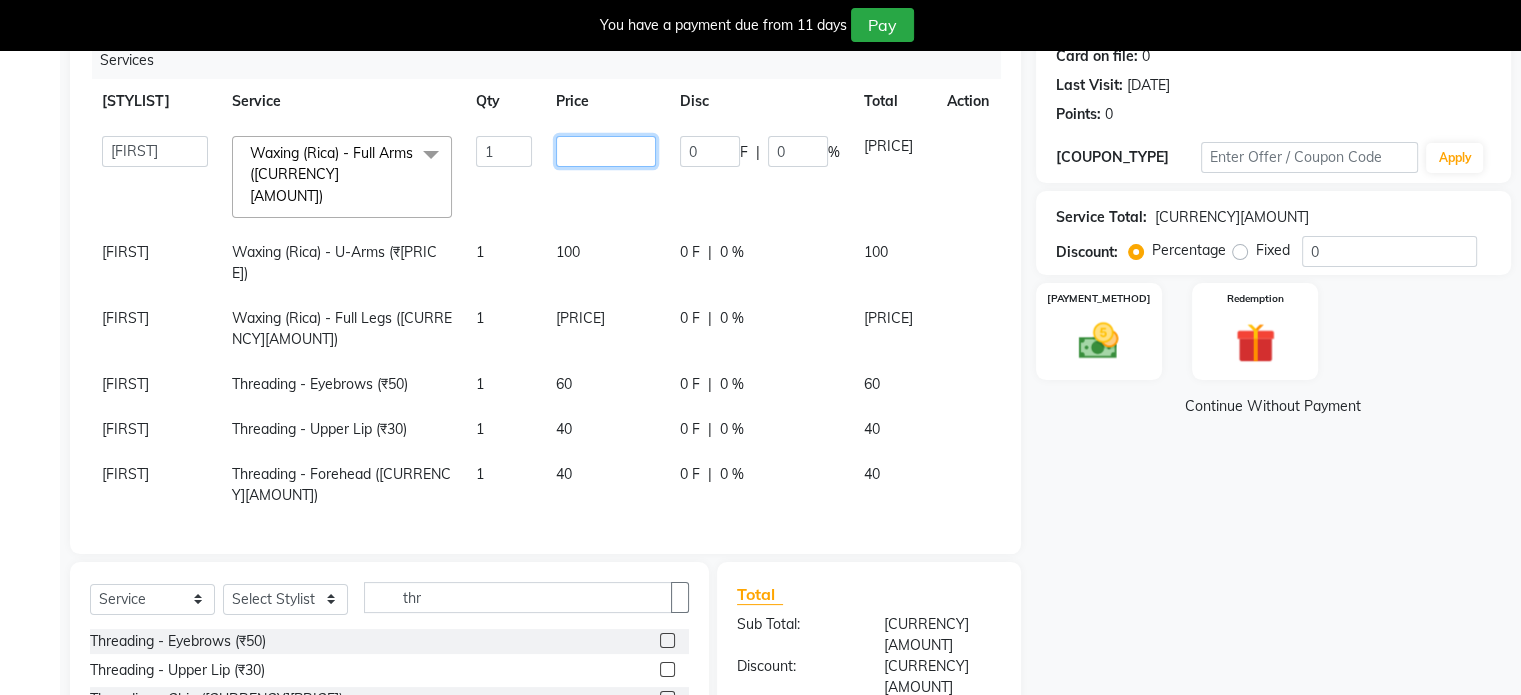 click on "[PRICE]" at bounding box center (504, 151) 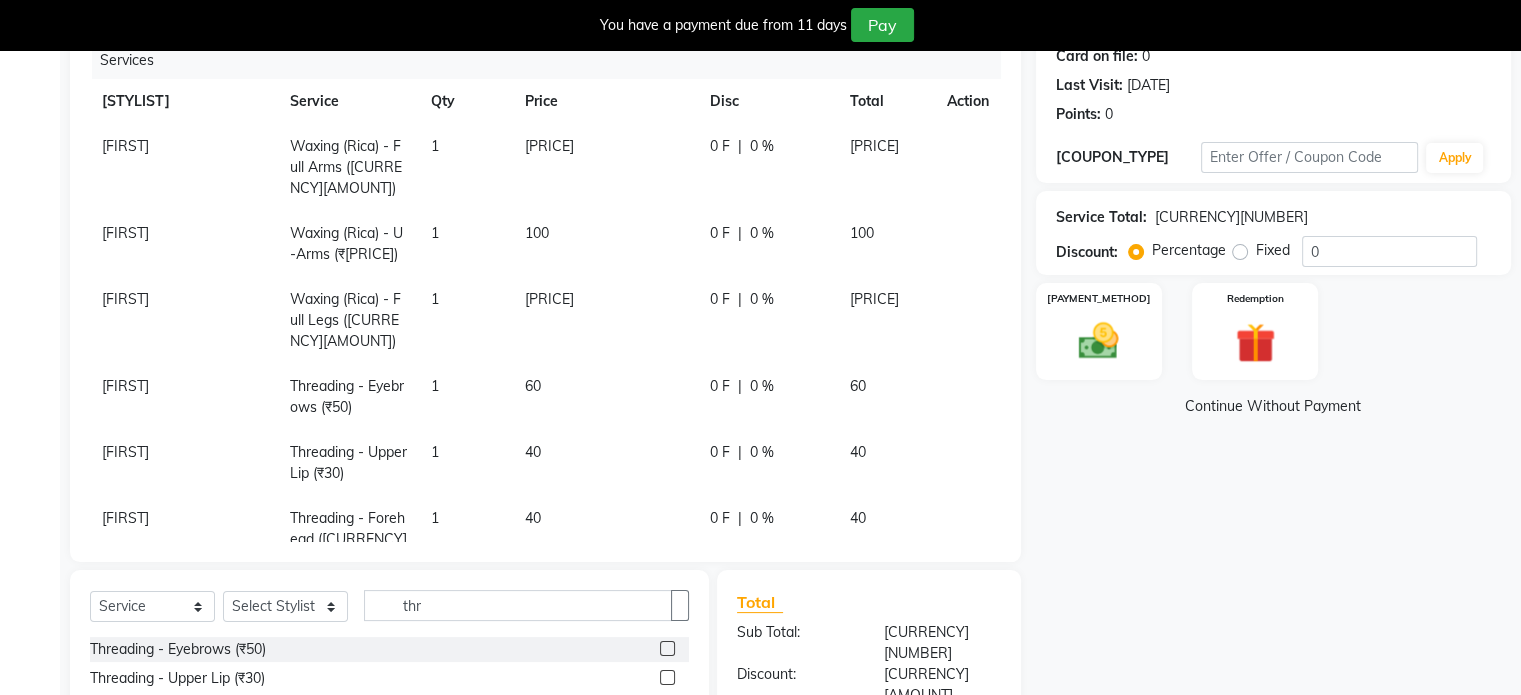 click on "[PRICE]" at bounding box center [604, 167] 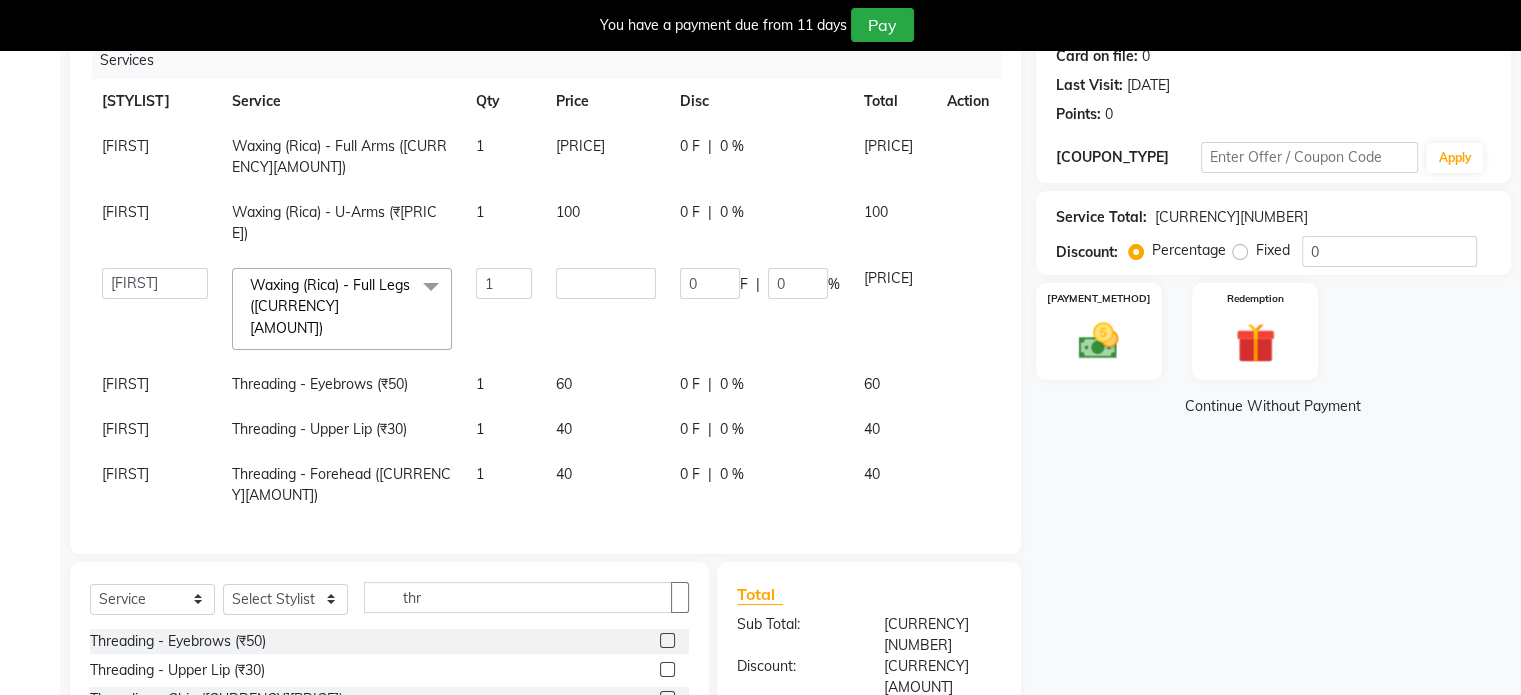 click on "[PRICE]" at bounding box center (606, 157) 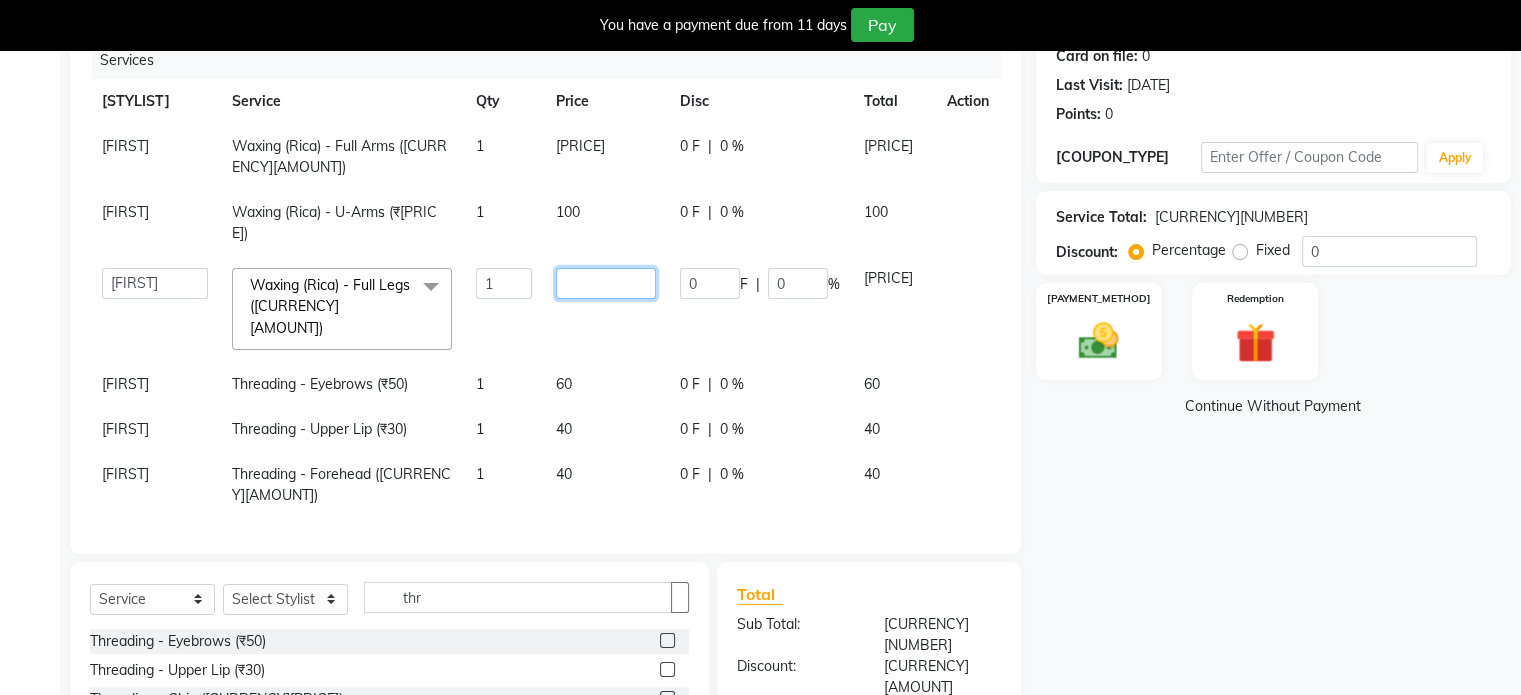 click on "[PRICE]" at bounding box center [504, 283] 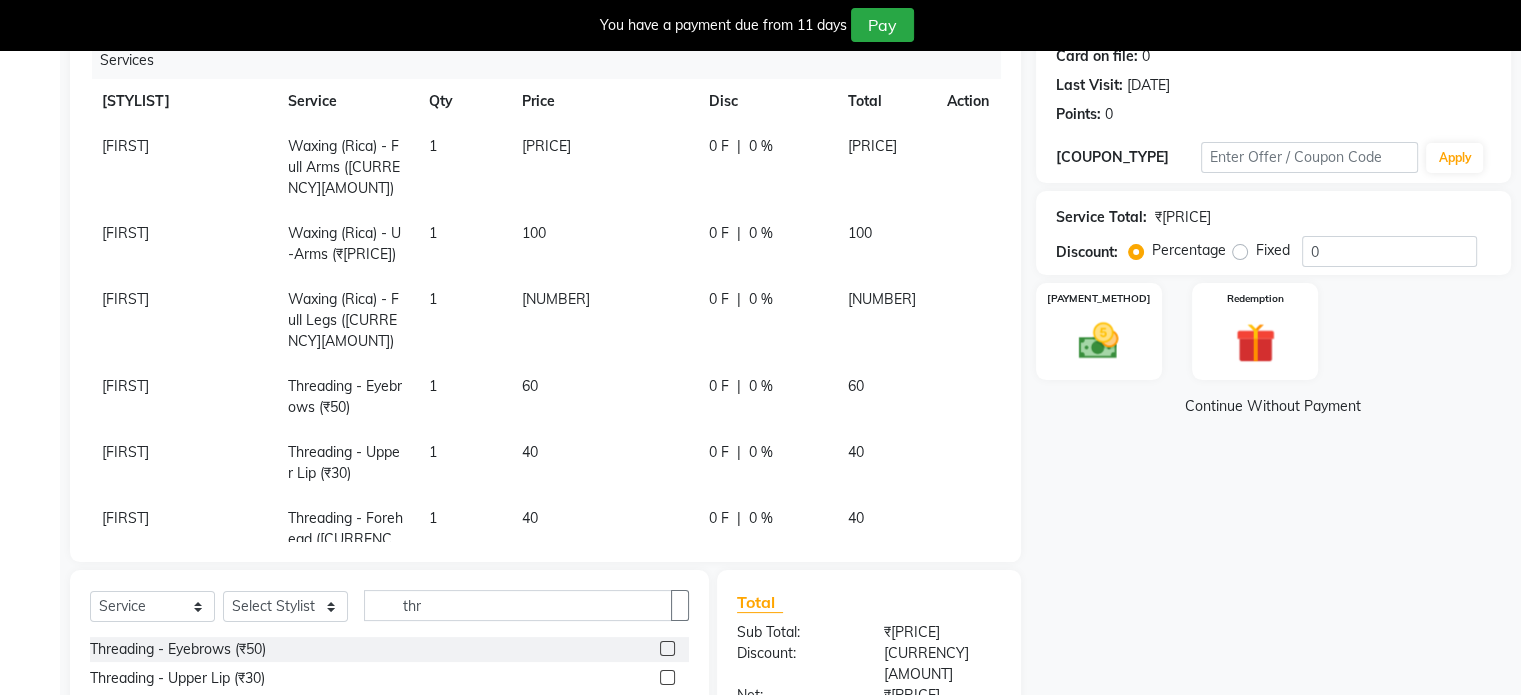 click on "Priti Waxing (Rica) - Full Arms ([CURRENCY][PRICE]) 1 [PRICE] 0 F | 0 % [PRICE] Priti Waxing (Rica) - U-Arms ([CURRENCY][PRICE]) 1 [PRICE] 0 F | 0 % [PRICE] Priti Waxing (Rica) - Full Legs ([CURRENCY][PRICE]) 1 [PRICE] 0 F | 0 % [PRICE] Priti Threading - Eyebrows ([CURRENCY][PRICE]) 1 [PRICE] 0 F | 0 % [PRICE] Priti Threading - Upper Lip ([CURRENCY][PRICE]) 1 [PRICE] 0 F | 0 % [PRICE] Priti Threading - Forehead ([CURRENCY][PRICE]) 1 [PRICE] 0 F | 0 % [PRICE]" at bounding box center [545, 353] 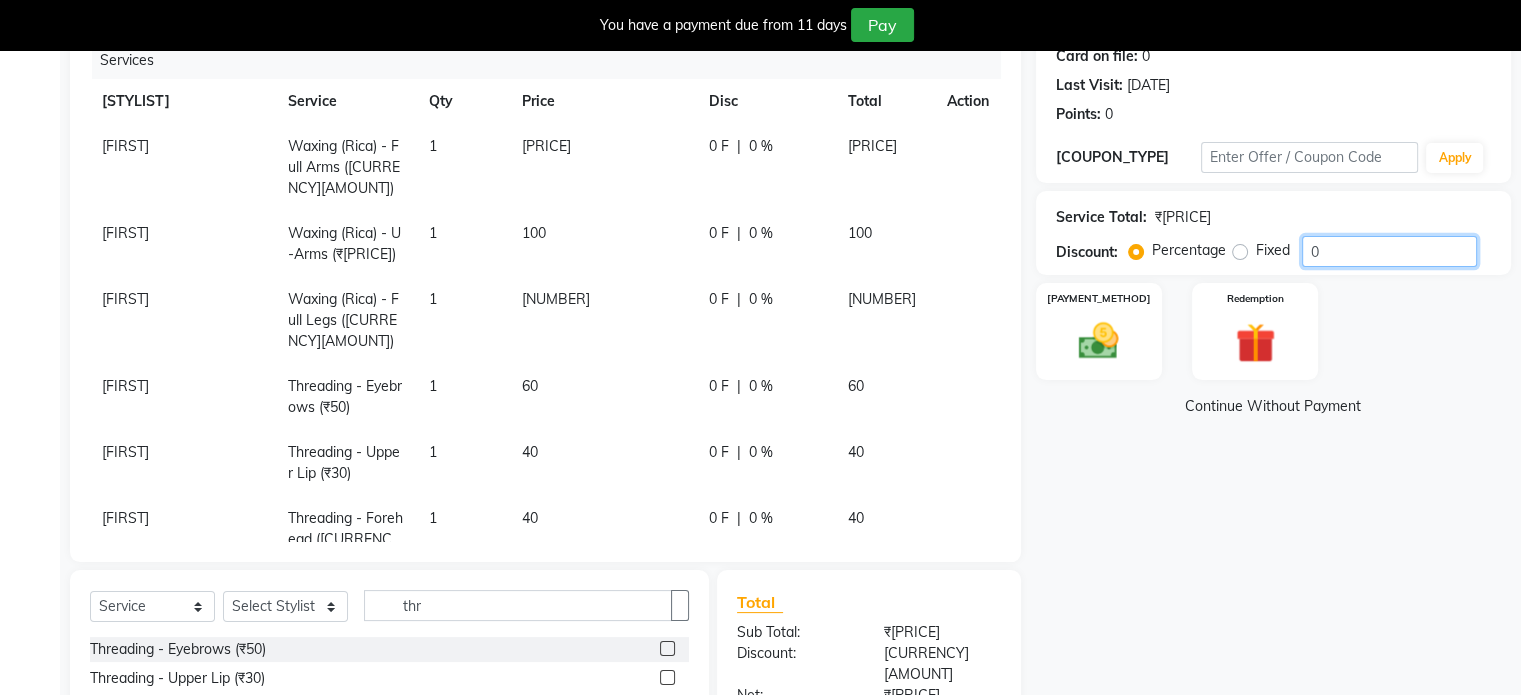 click on "0" at bounding box center [1389, 251] 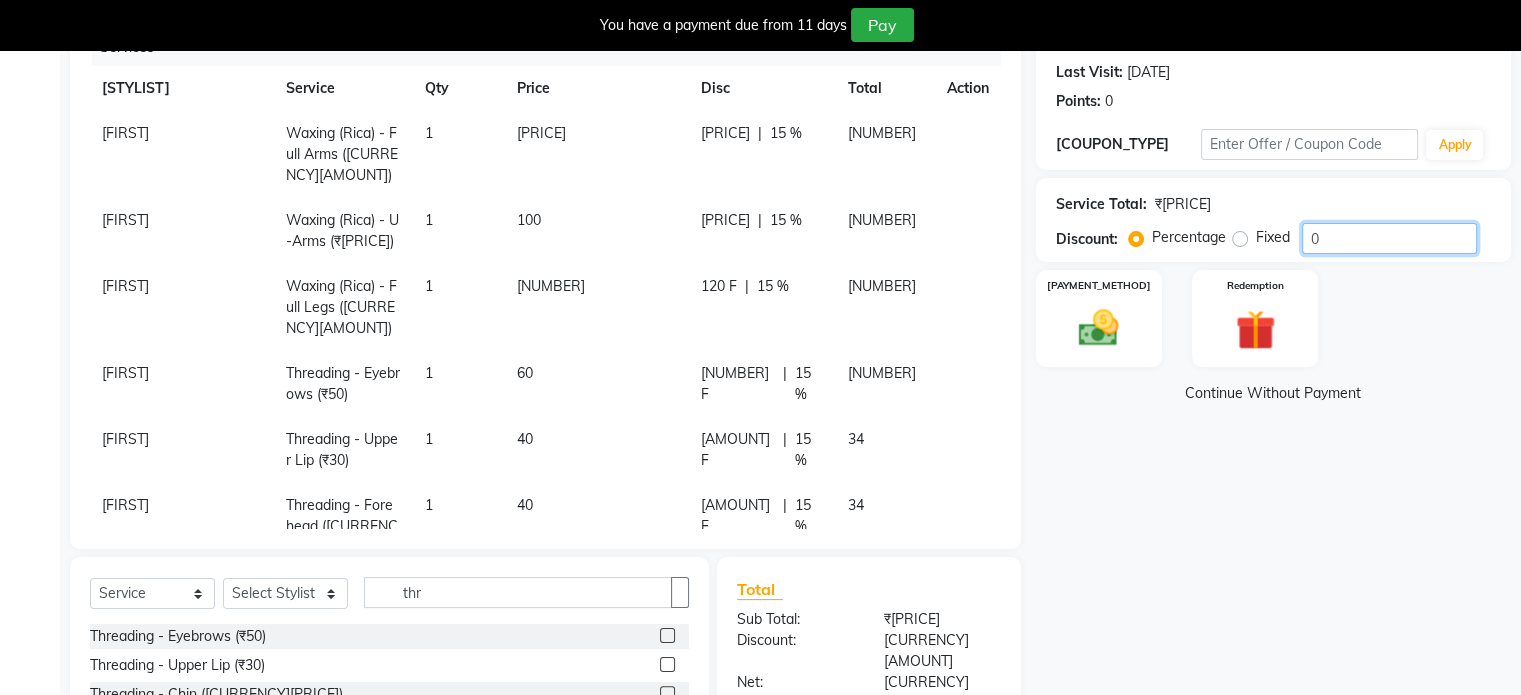scroll, scrollTop: 273, scrollLeft: 0, axis: vertical 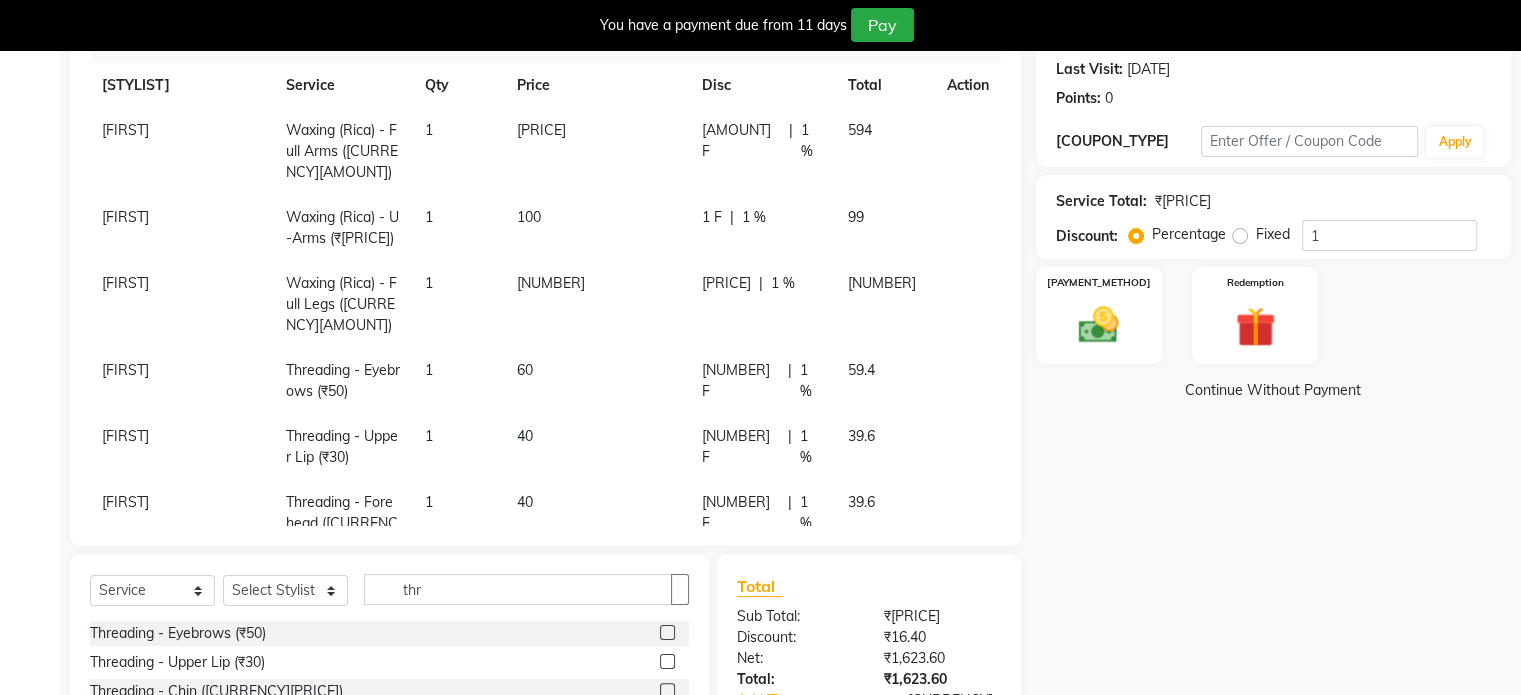 click on "Manual Payment Redemption" at bounding box center [1273, 315] 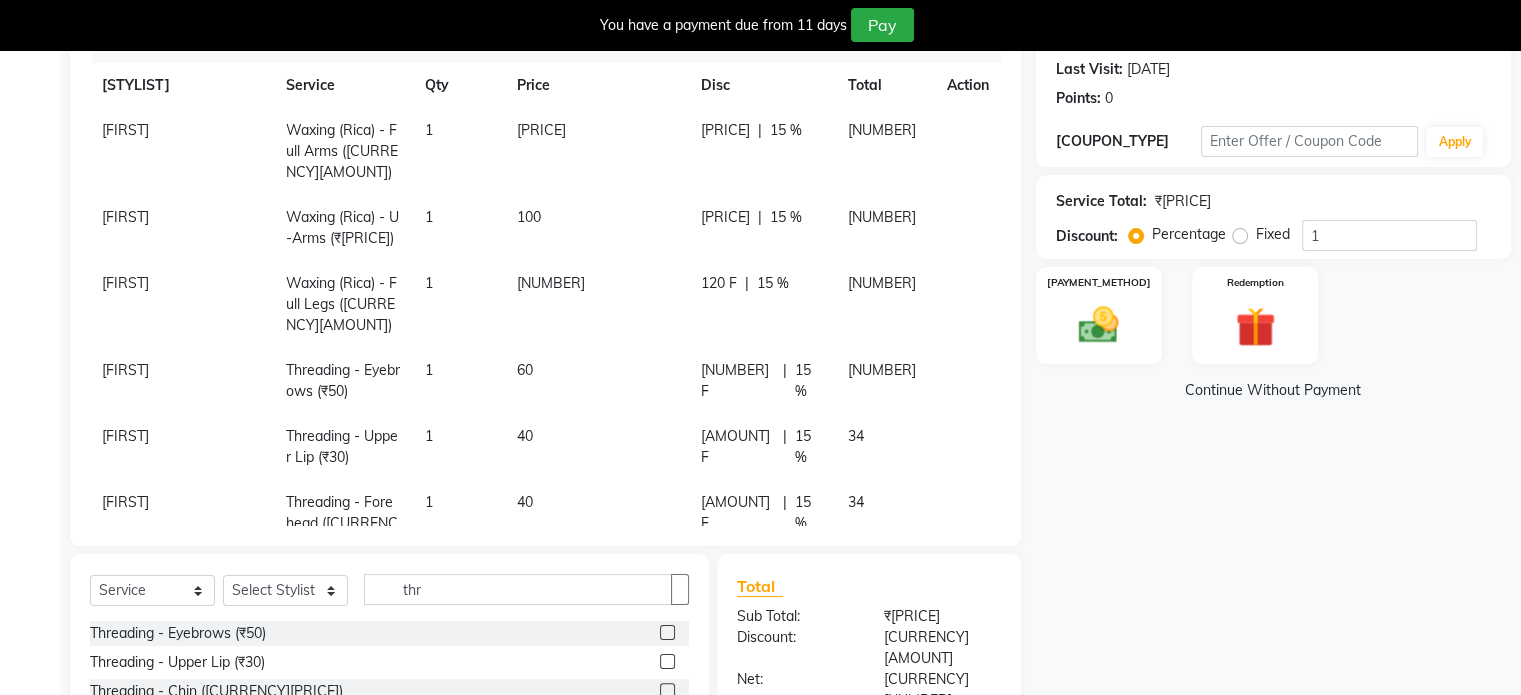 drag, startPoint x: 1309, startPoint y: 240, endPoint x: 1255, endPoint y: 198, distance: 68.41052 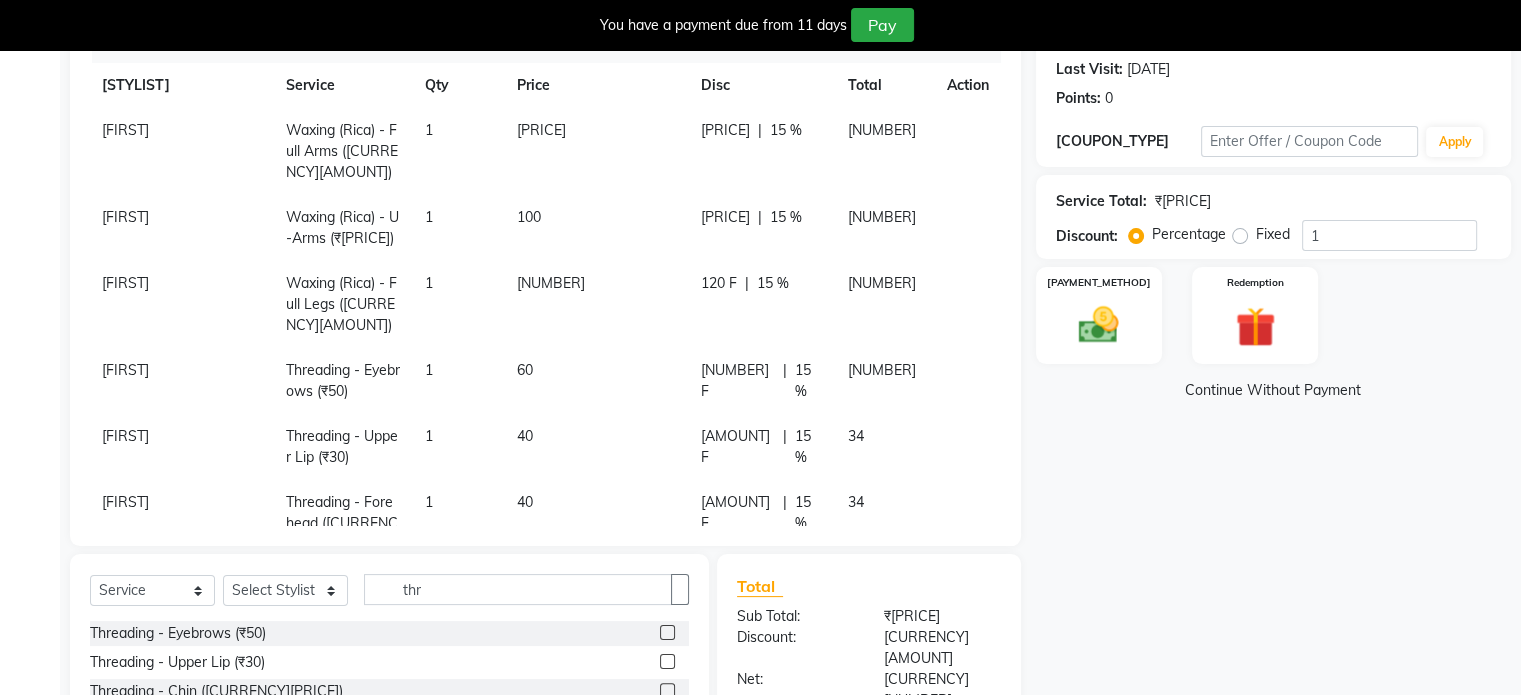 click on "Name: [FIRST] [LAST] Membership:  No Active Membership  Total Visits:  9 Card on file:  0 Last Visit:   [DD]-[MM]-[YYYY] Points:   0  Coupon Code Apply Service Total:  [CURRENCY][PRICE]  Discount:  Percentage   Fixed  15 Manual Payment Redemption  Continue Without Payment" at bounding box center (1281, 443) 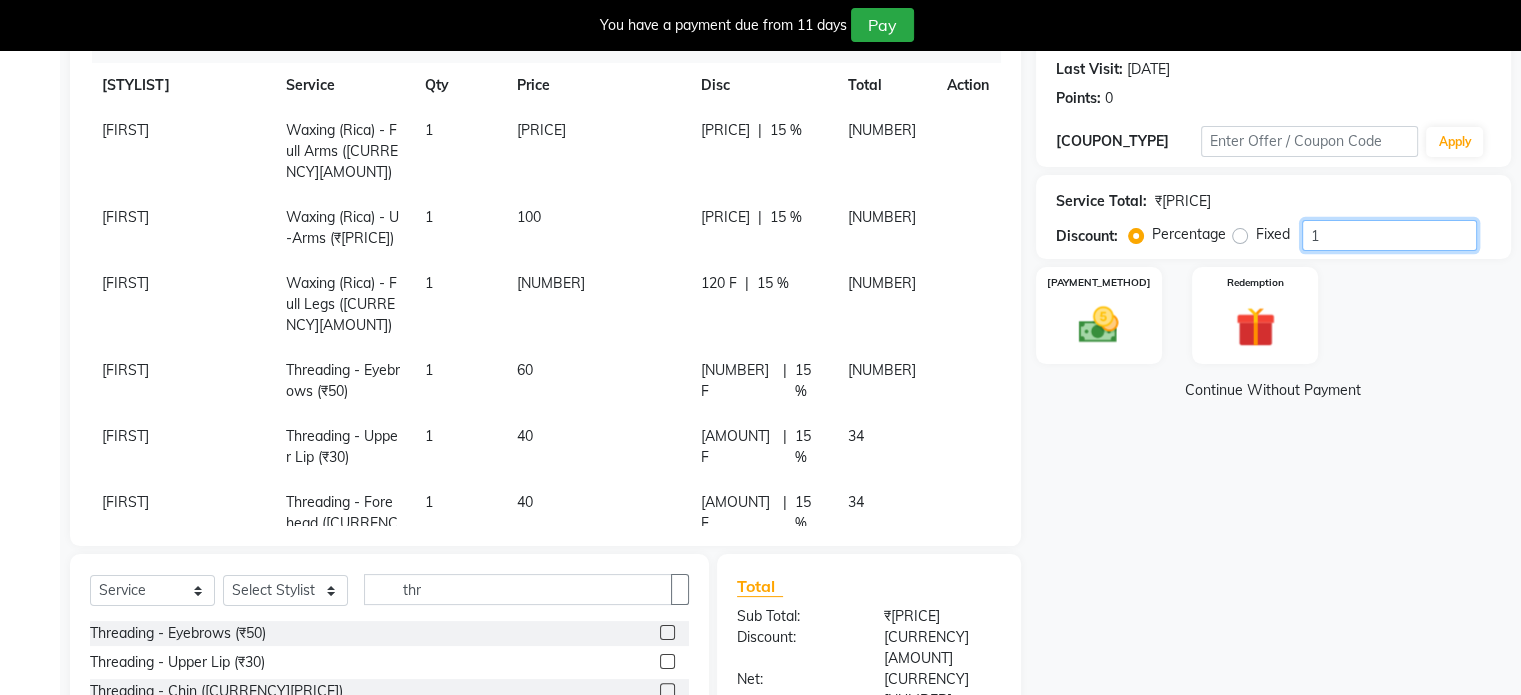 click on "[NUMBER]" at bounding box center (1389, 235) 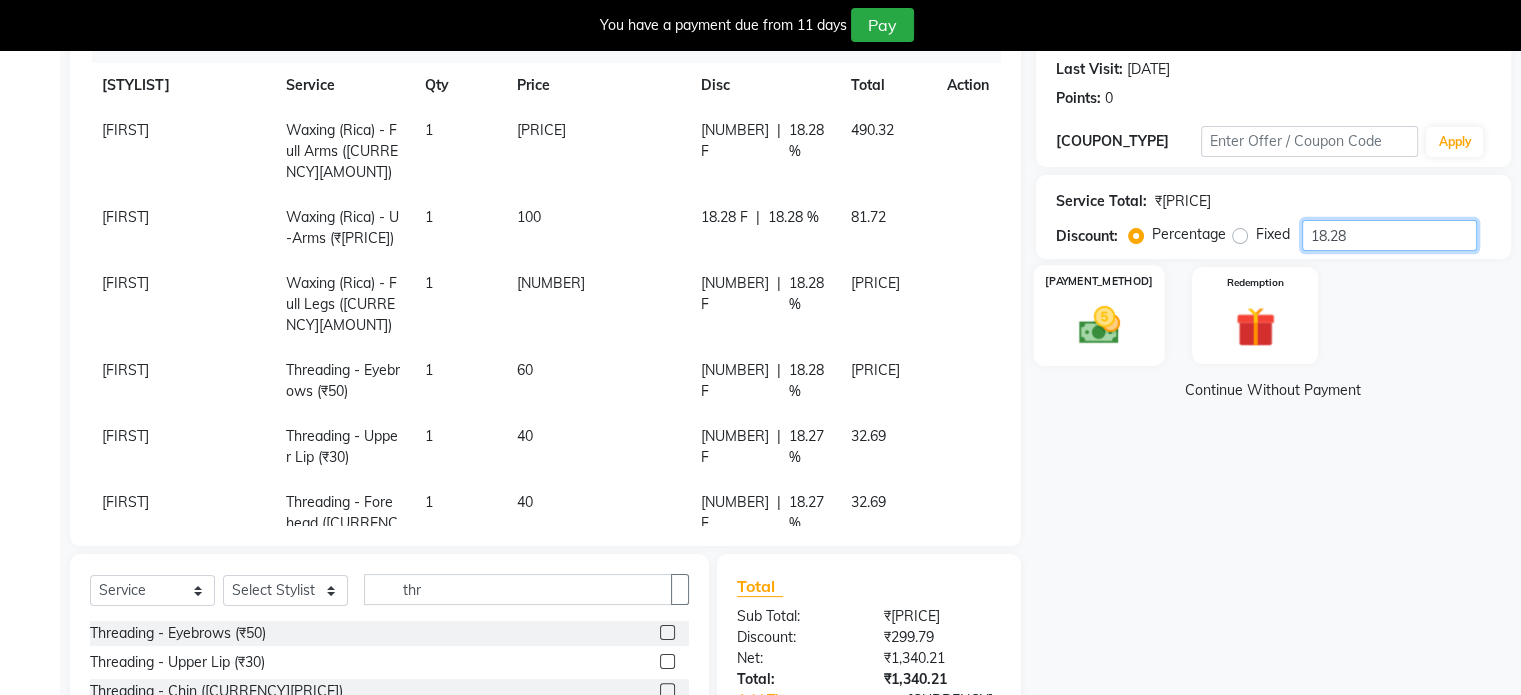 type on "18.28" 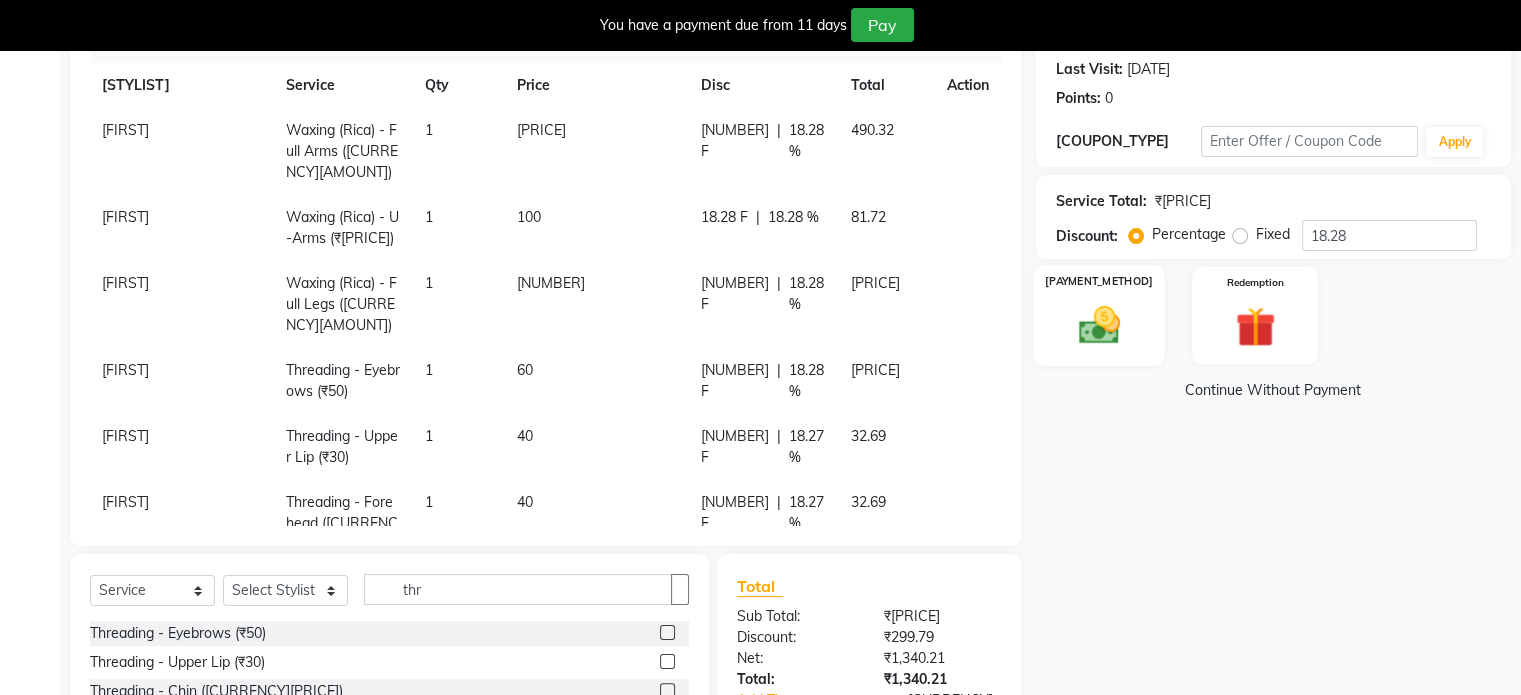 click at bounding box center [1098, 325] 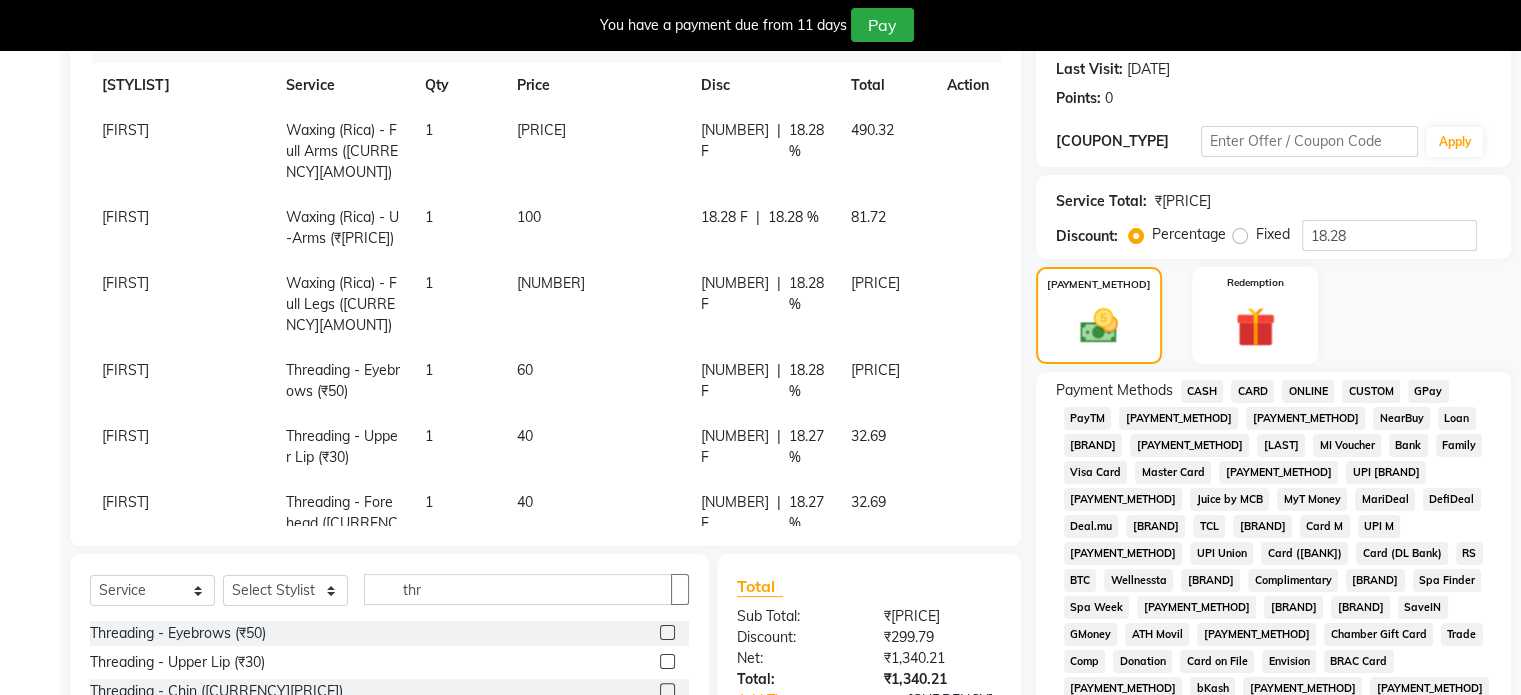 click on "GPay" at bounding box center [1202, 391] 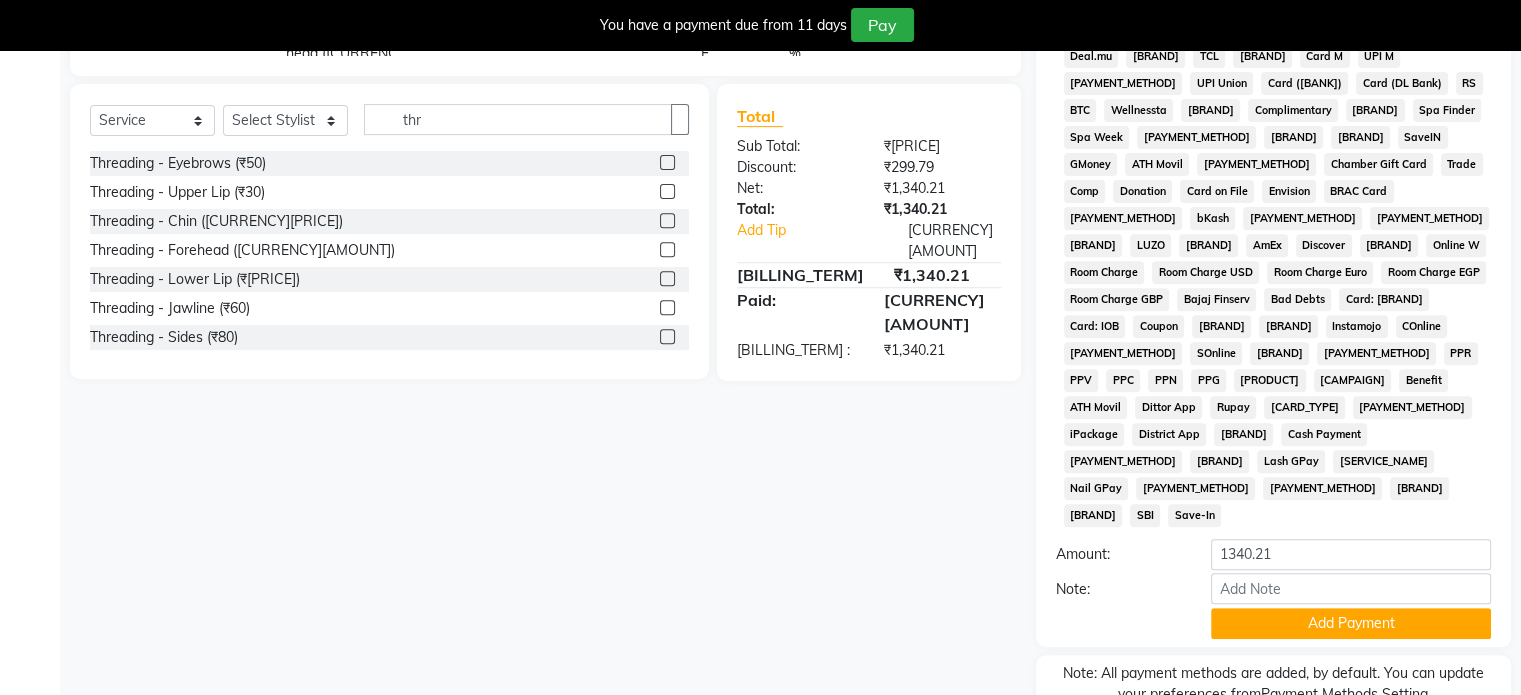 scroll, scrollTop: 778, scrollLeft: 0, axis: vertical 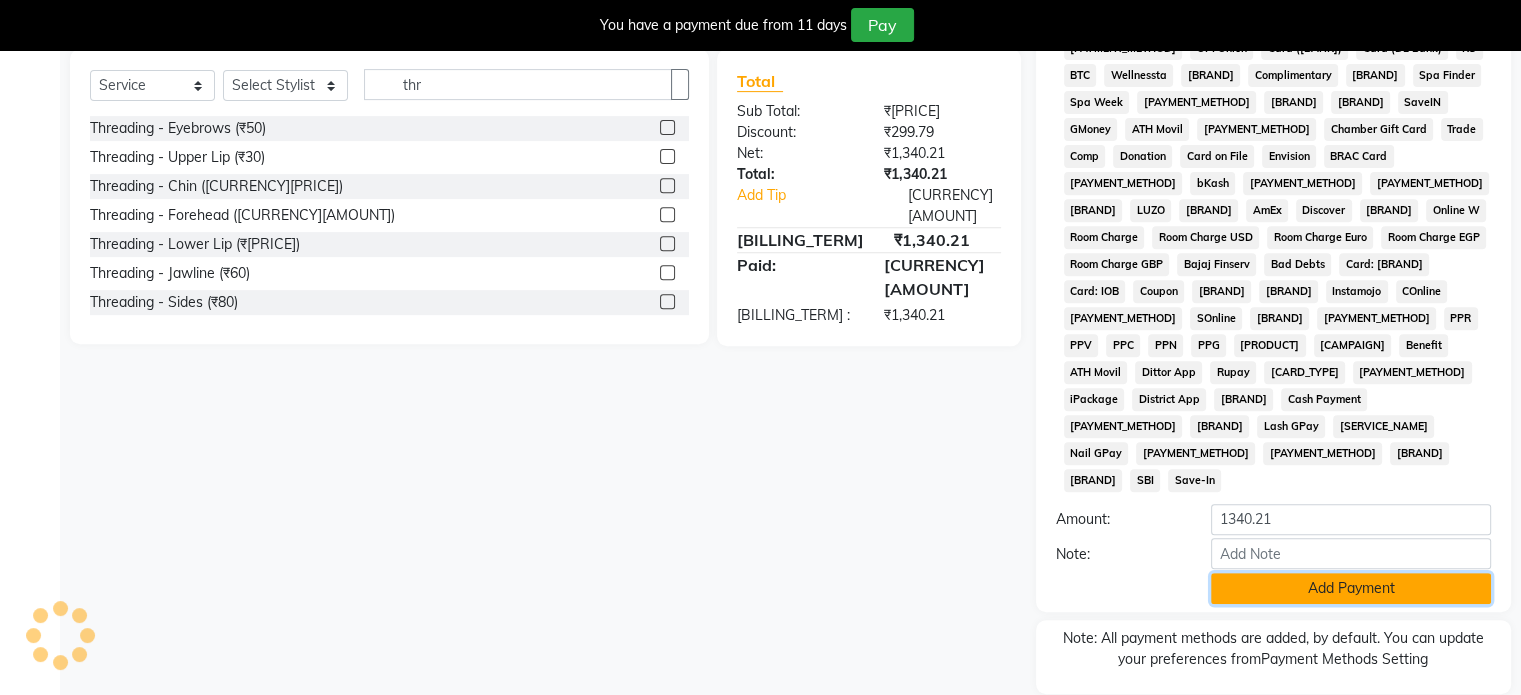 click on "Add Payment" at bounding box center (1351, 588) 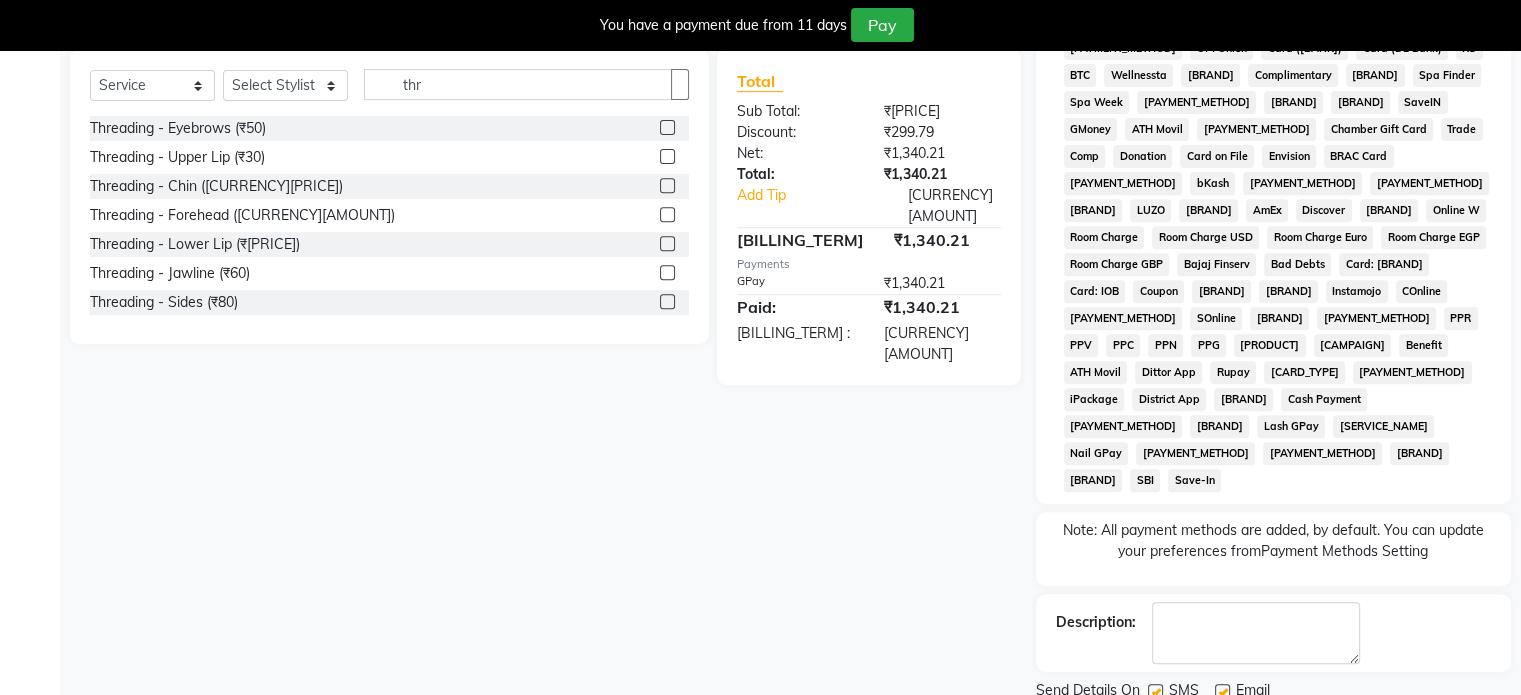 click on "Checkout" at bounding box center (1273, 724) 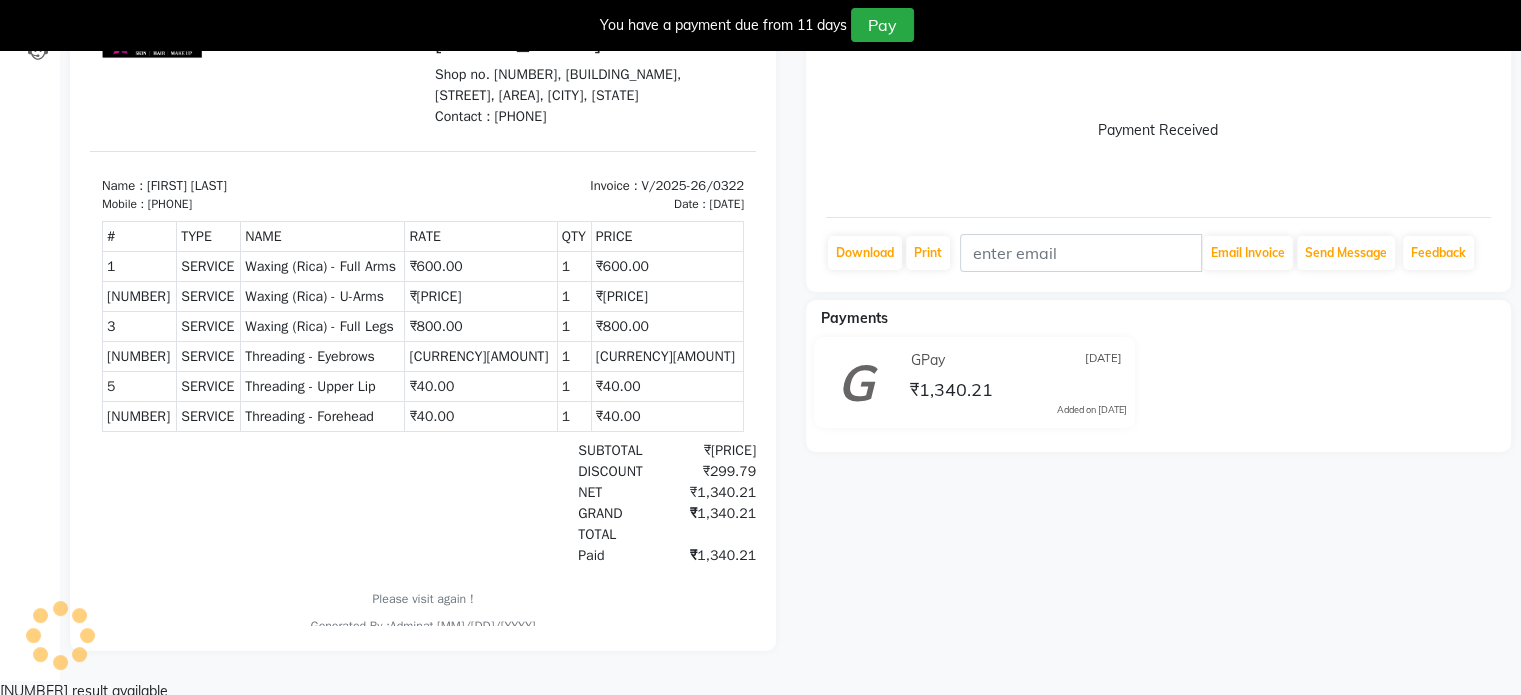 scroll, scrollTop: 0, scrollLeft: 0, axis: both 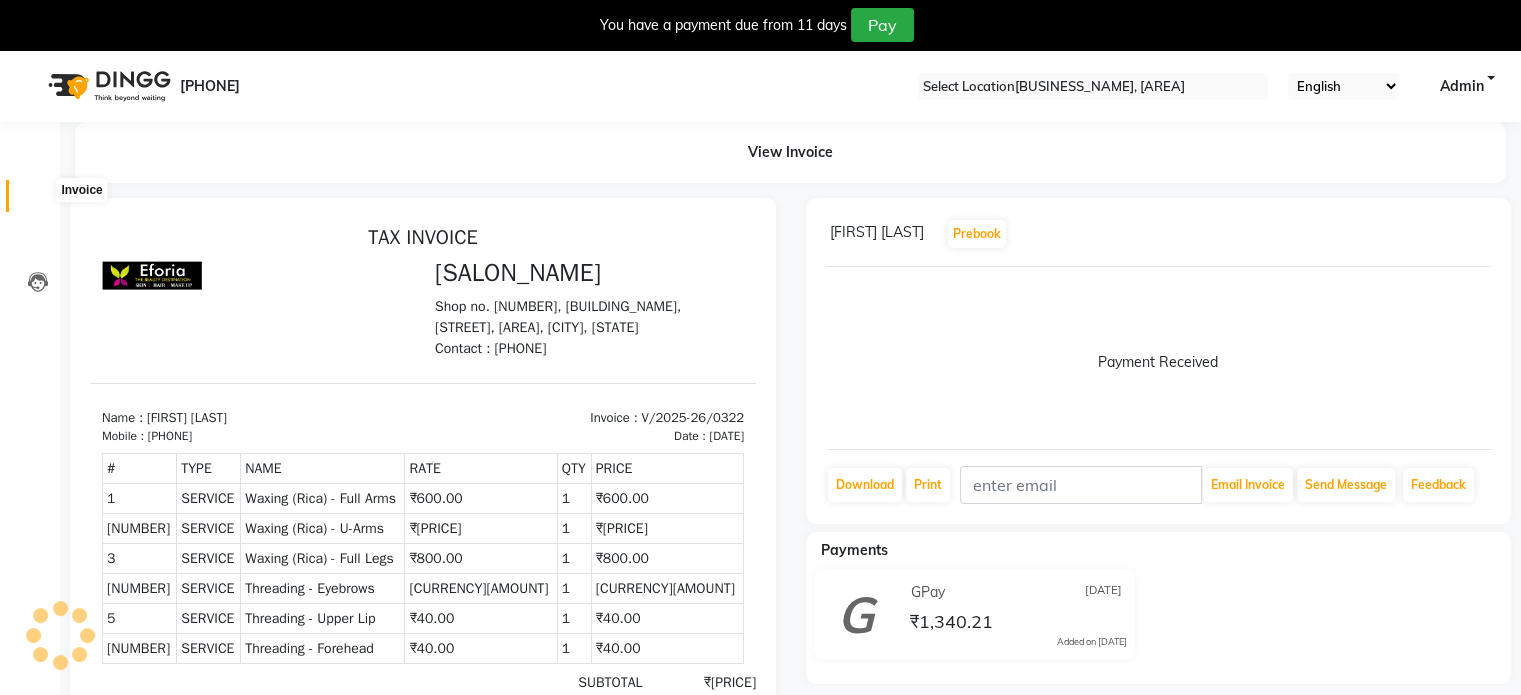 click at bounding box center (38, 201) 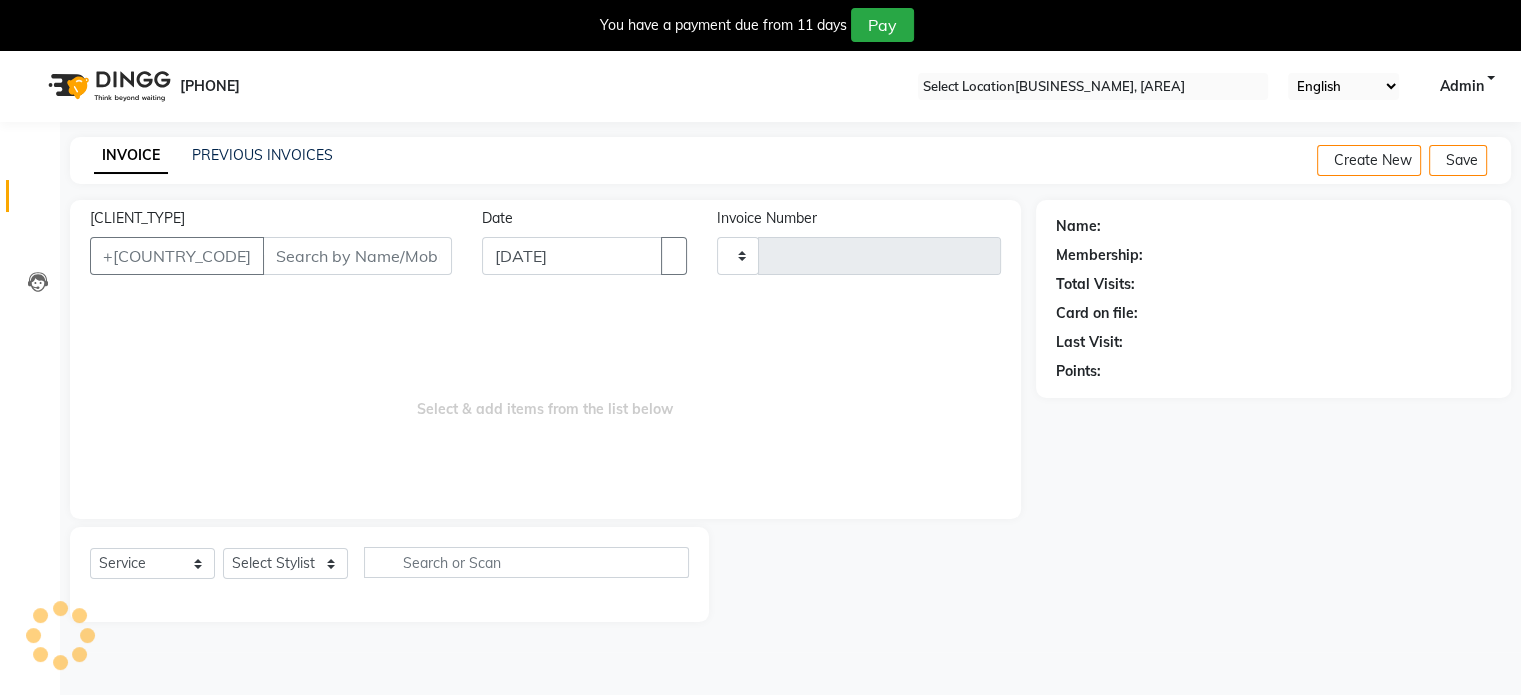 scroll, scrollTop: 50, scrollLeft: 0, axis: vertical 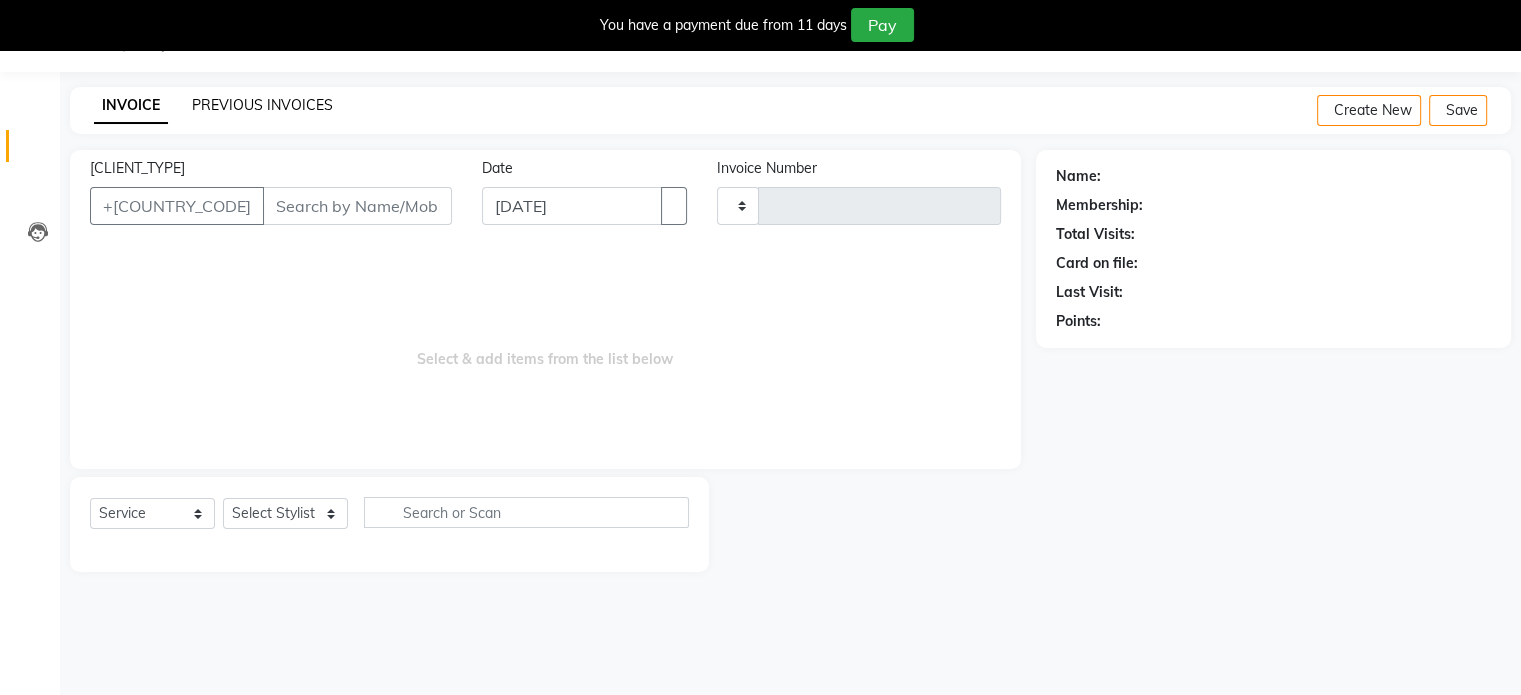 click on "PREVIOUS INVOICES" at bounding box center (262, 105) 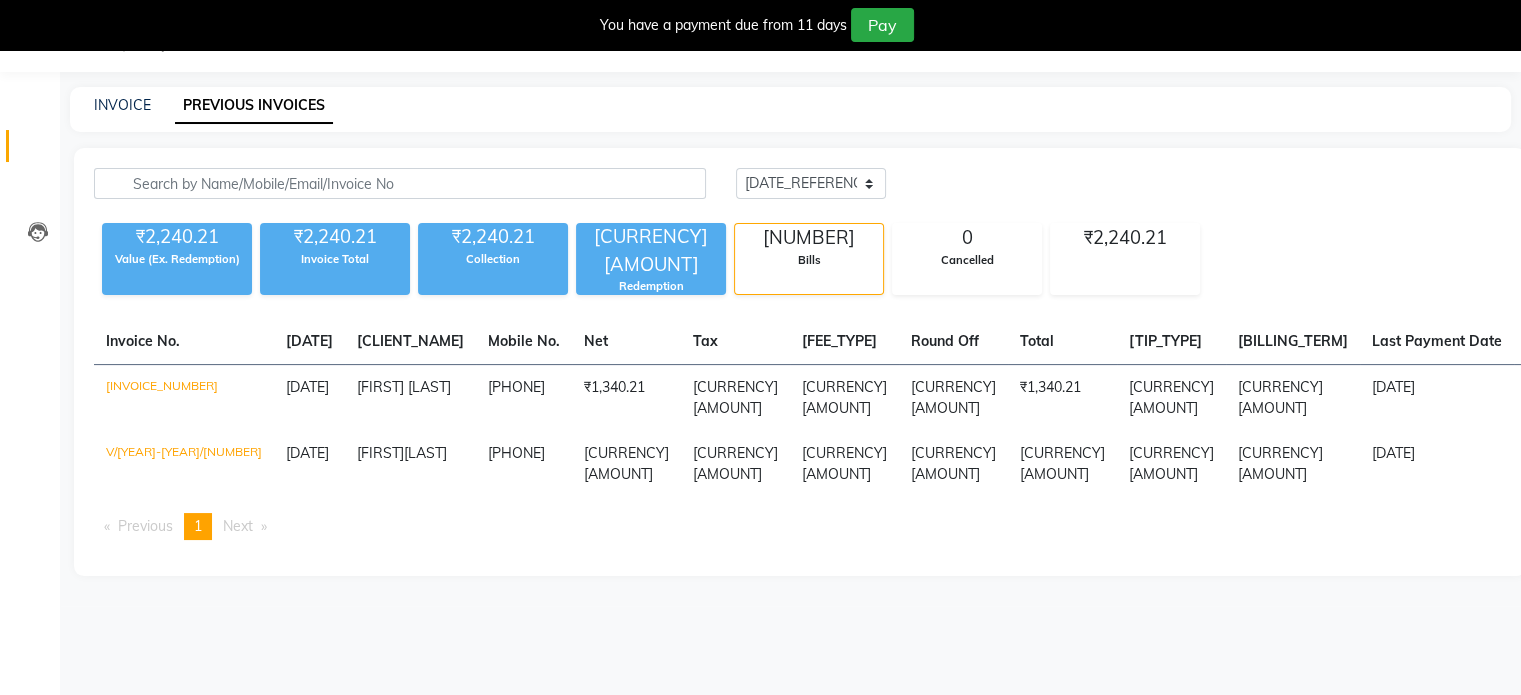 click on "PREVIOUS INVOICES" at bounding box center [254, 106] 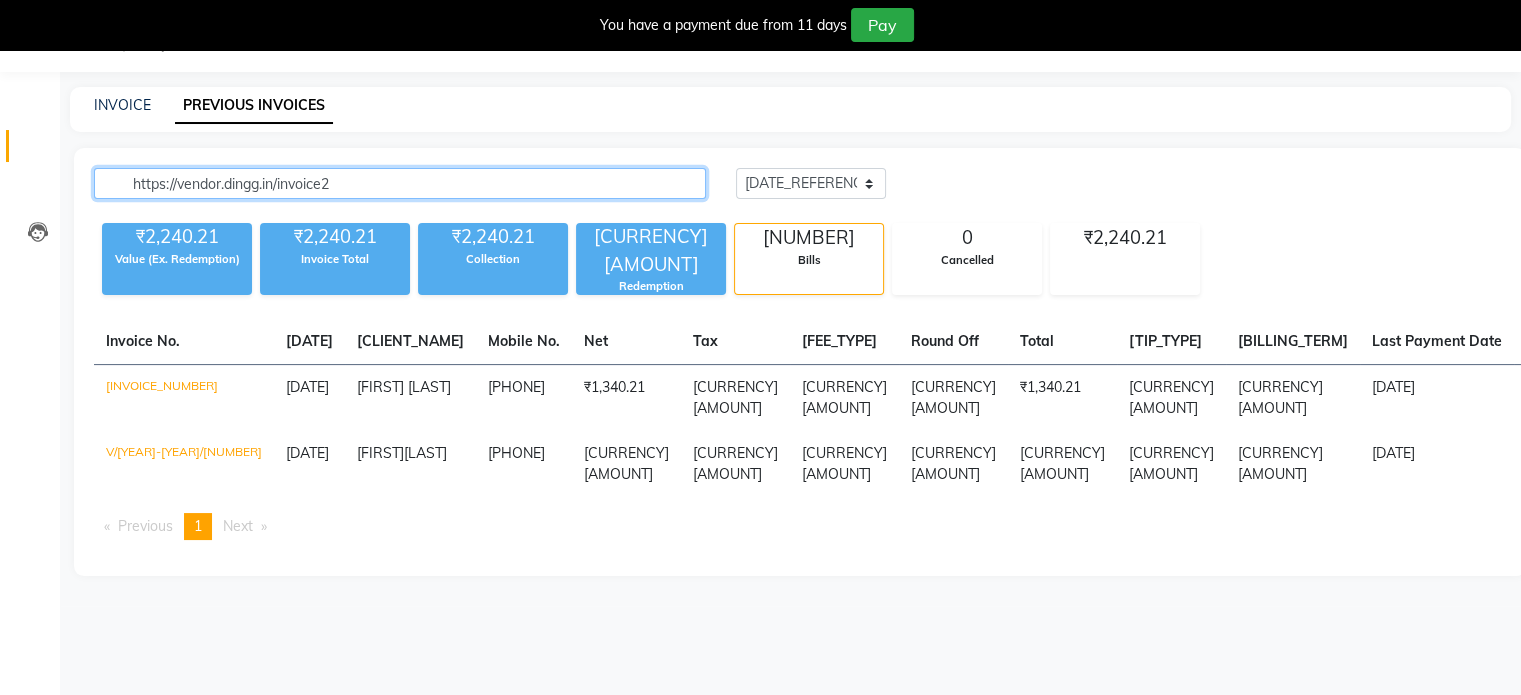 type on "https://vendor.dingg.in/invoice2" 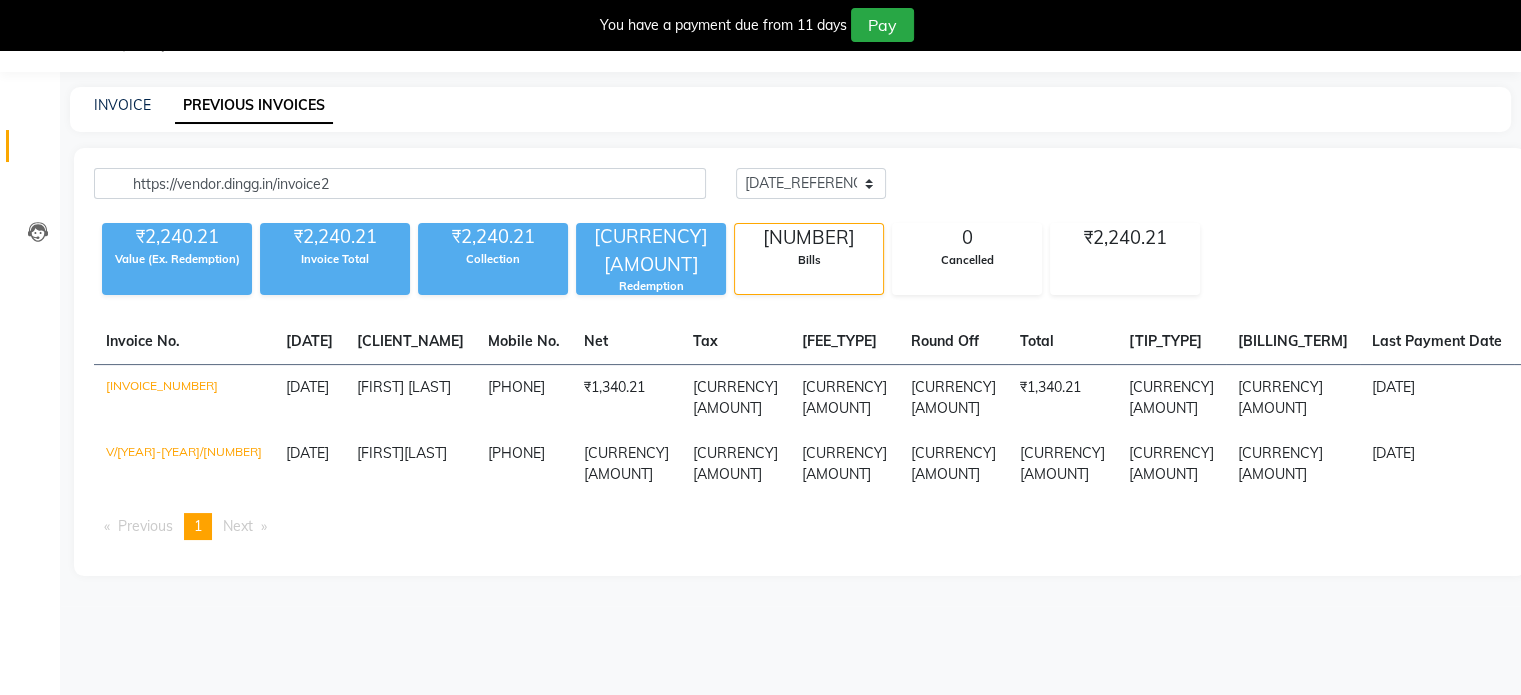 click on "INVOICE PREVIOUS INVOICES" at bounding box center [778, 105] 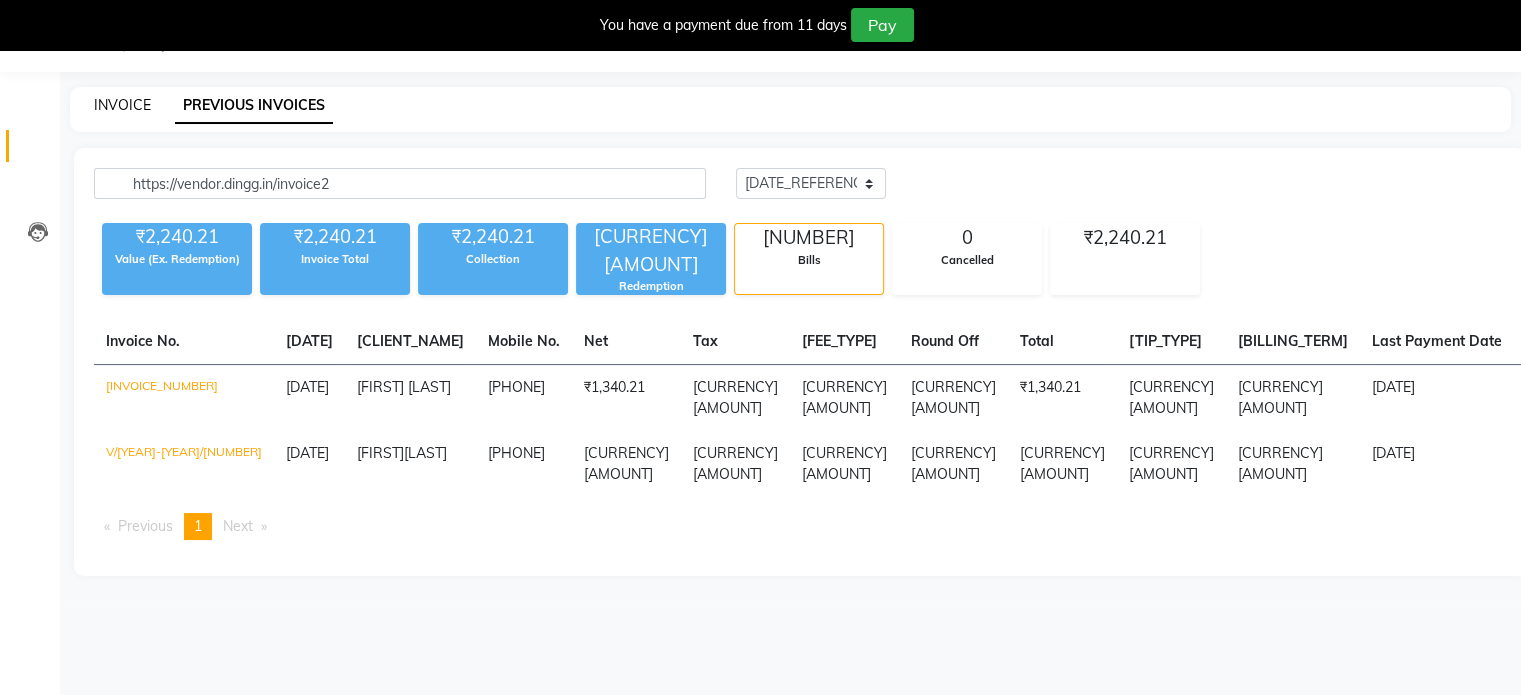click on "INVOICE" at bounding box center (122, 105) 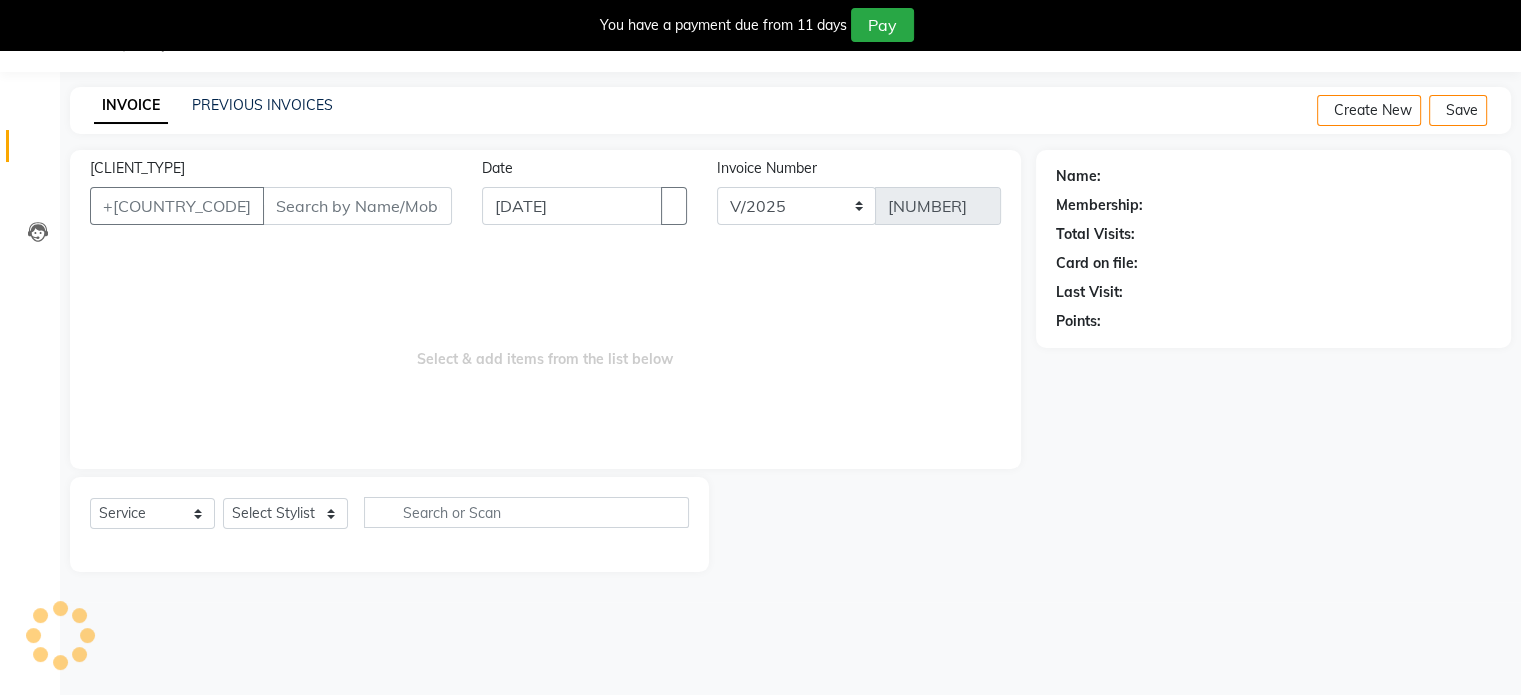 click on "Client +[COUNTRY_CODE]" at bounding box center (271, 199) 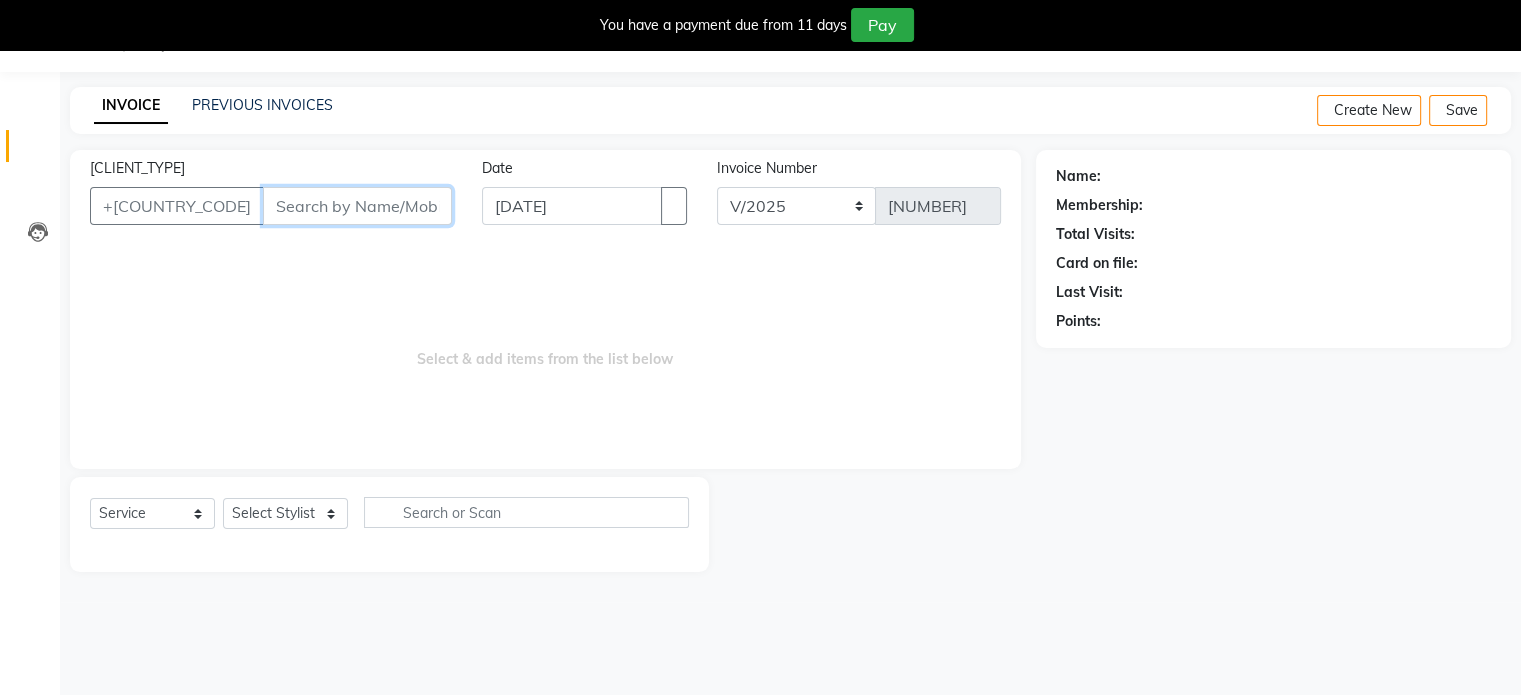 click on "[CLIENT_TYPE]" at bounding box center (357, 206) 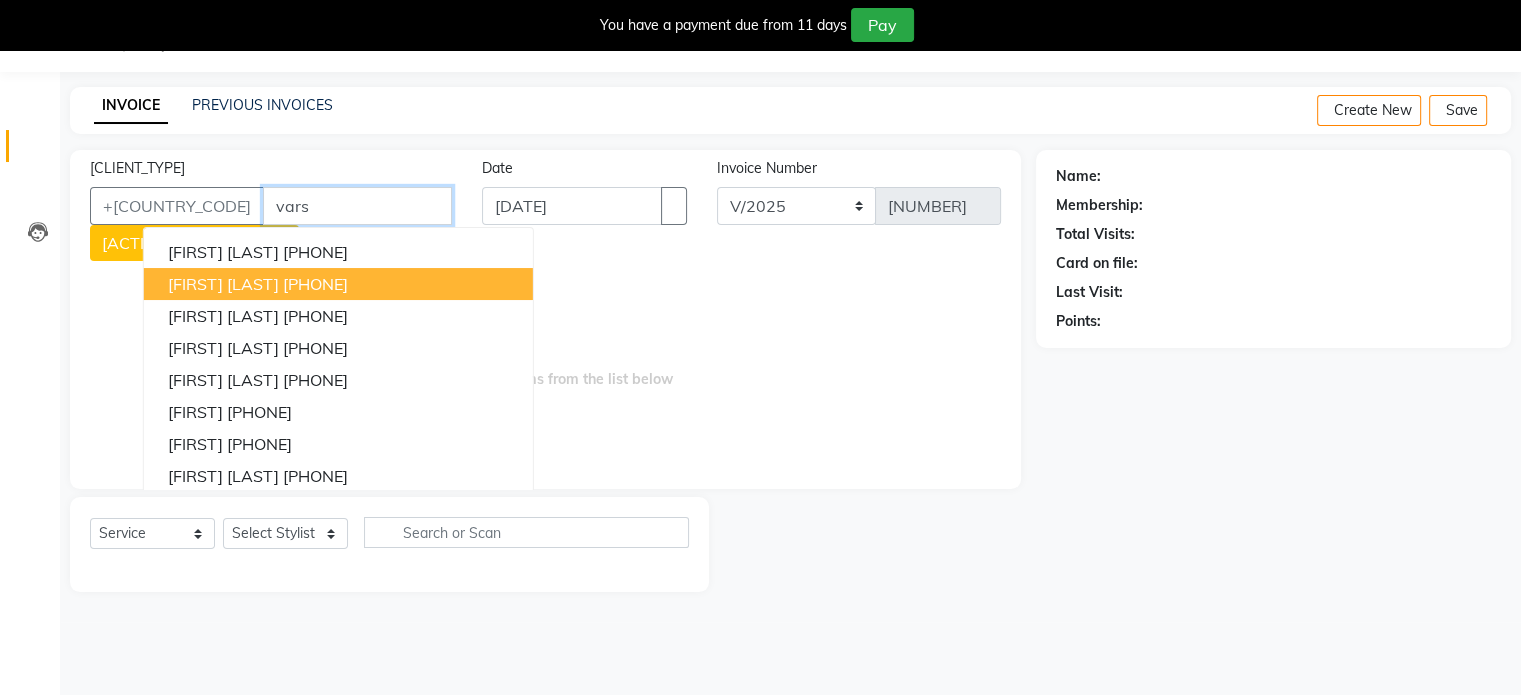 click on "[FIRST] [LAST]" at bounding box center [223, 284] 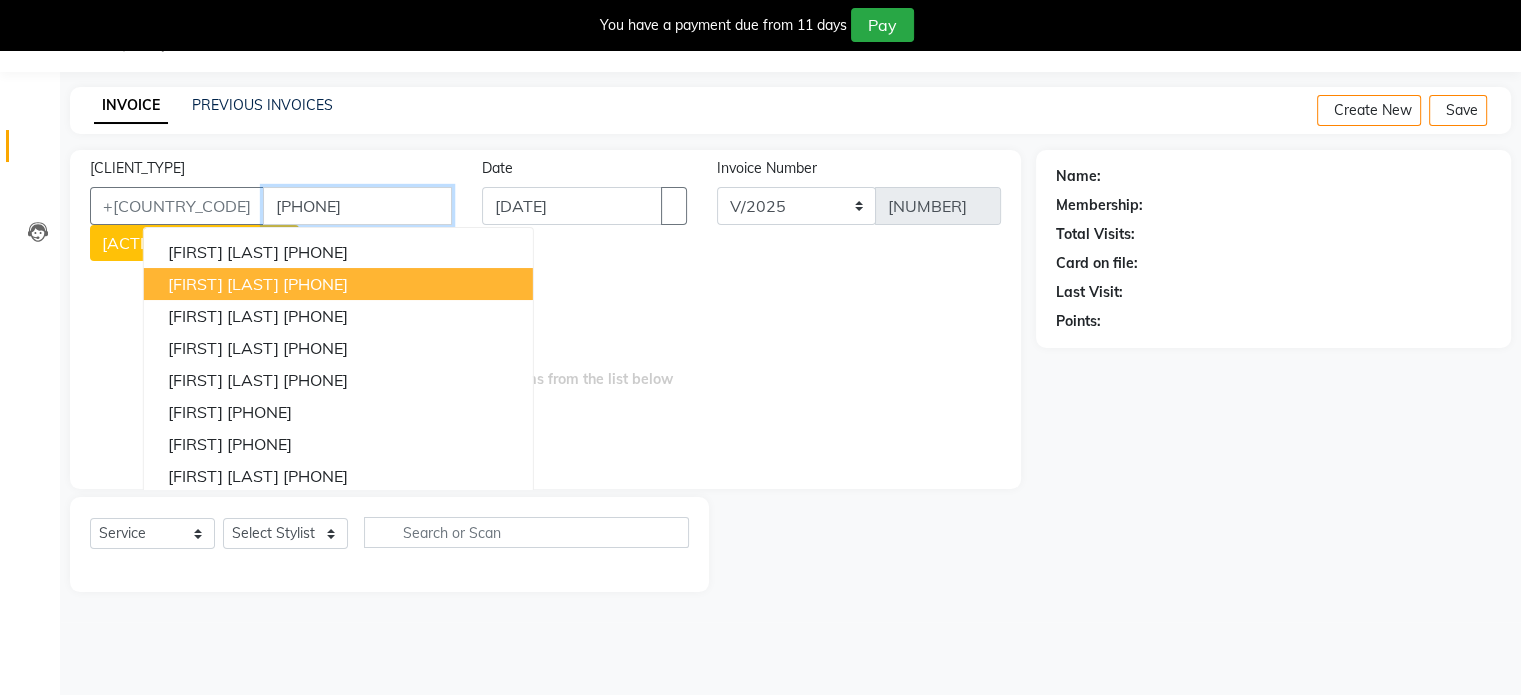 type on "[PHONE]" 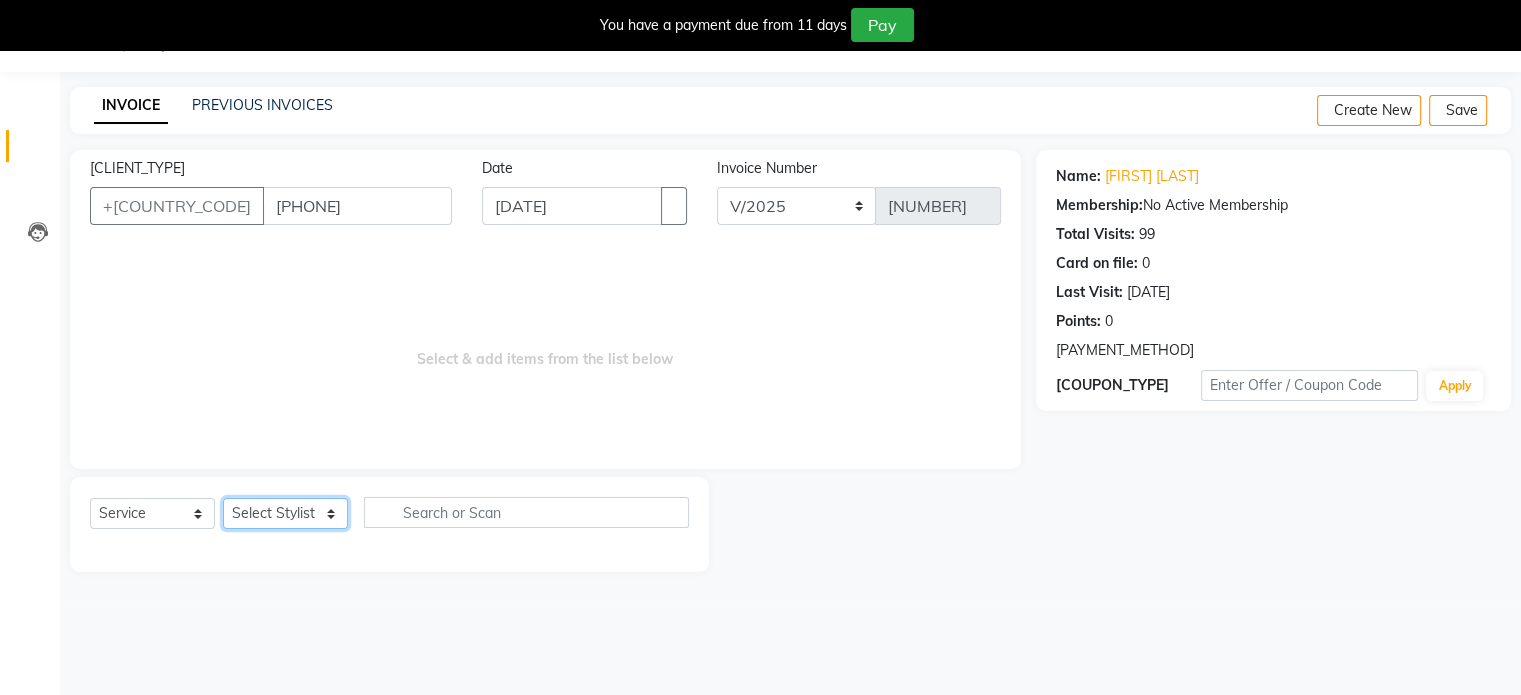 click on "Select Stylist [FIRST] [FIRST] [FIRST] [FIRST]" at bounding box center [285, 513] 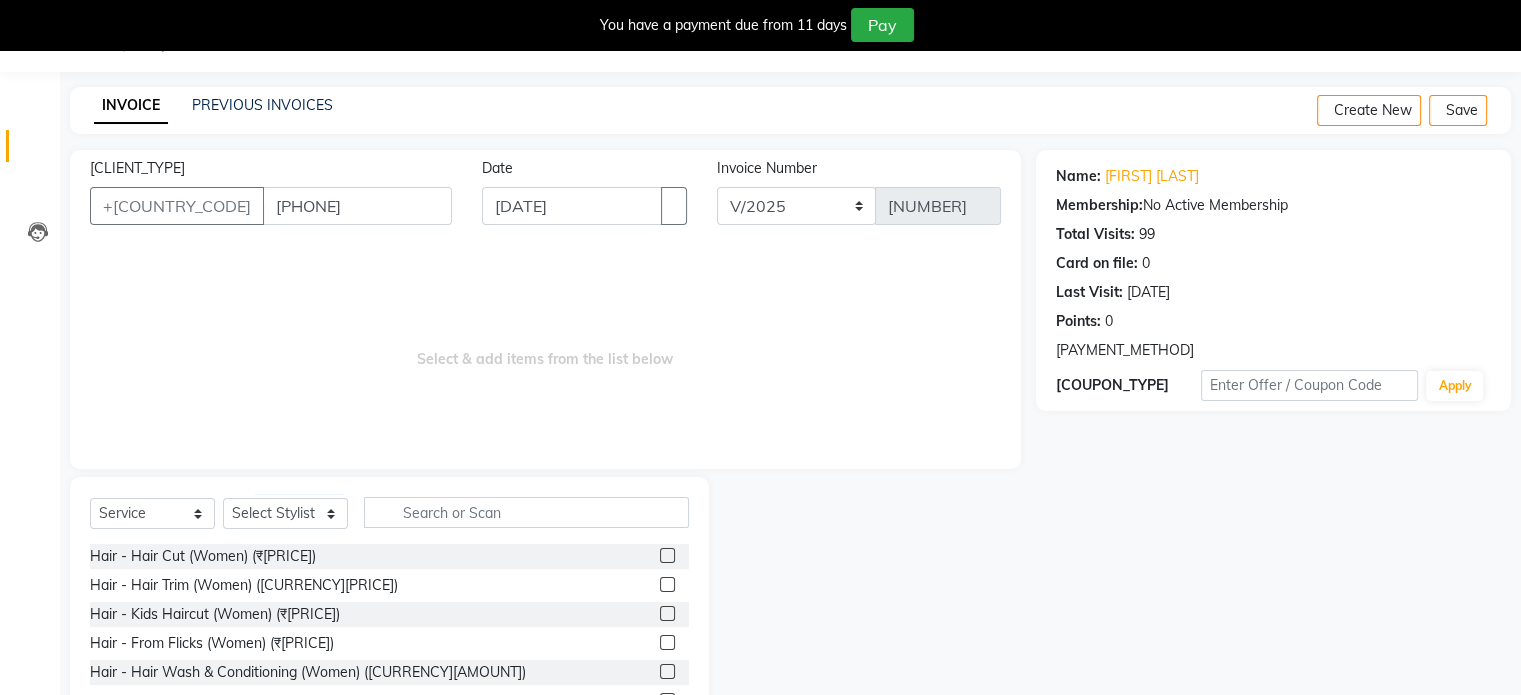 click on "Select  Service  Product  Membership  Package Voucher Prepaid Gift Card  Select Stylist [FIRST] [LAST] [FIRST] [LAST] [FIRST] [LAST] [FIRST] [LAST]" at bounding box center [389, 520] 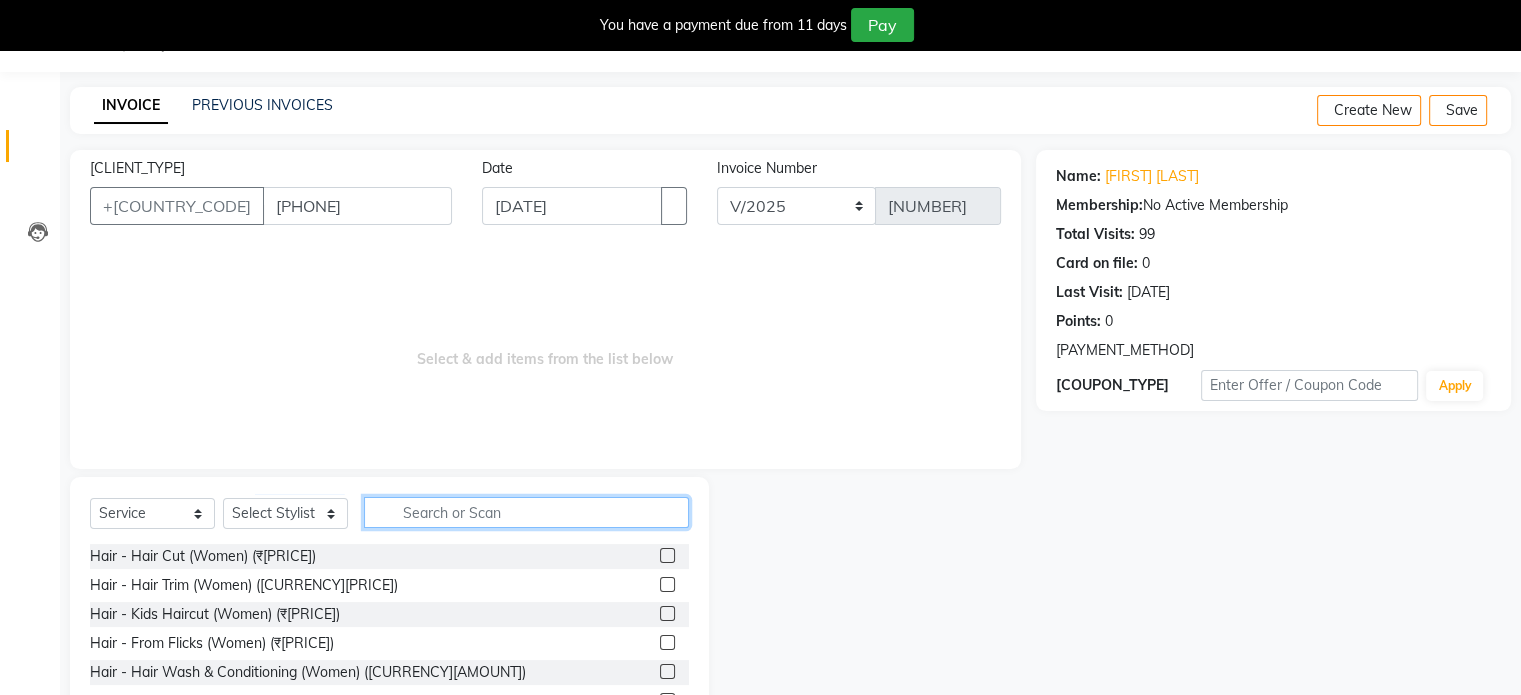 click at bounding box center [526, 512] 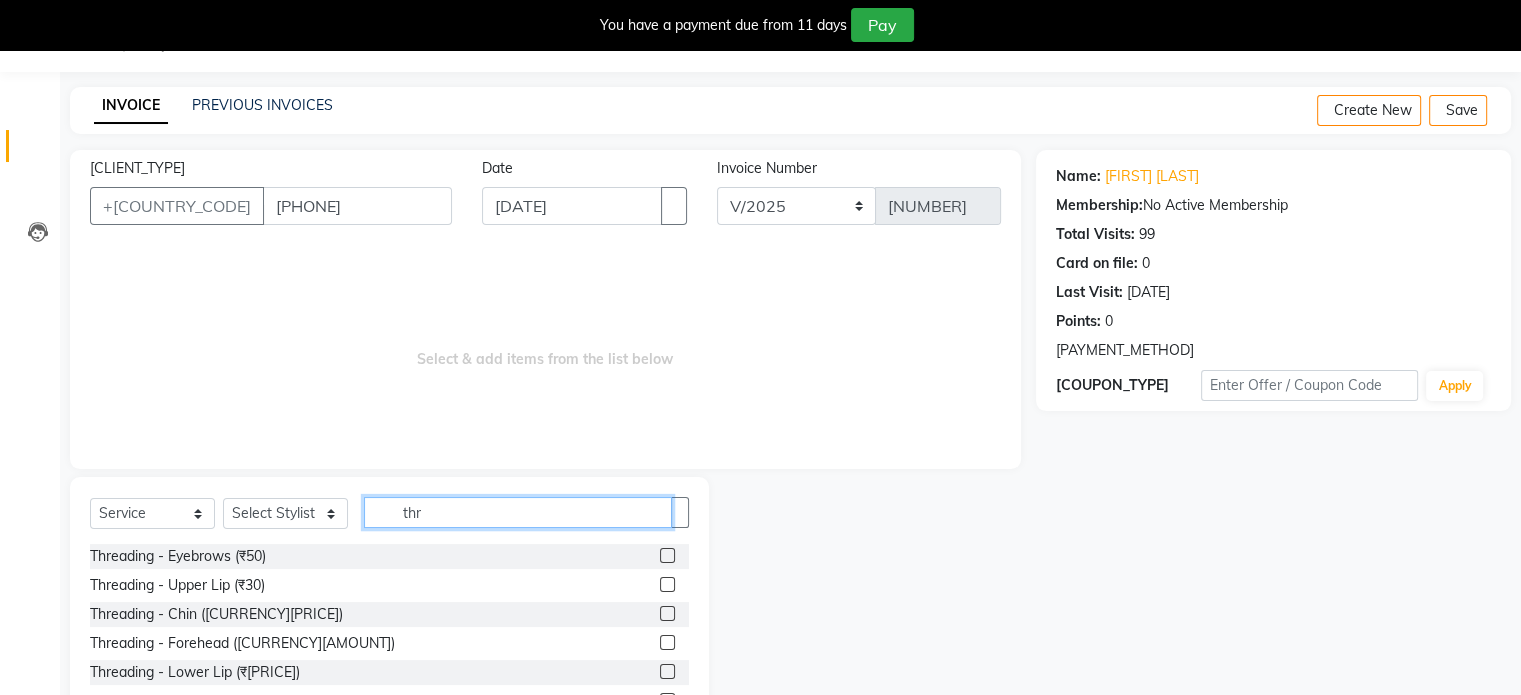type on "thr" 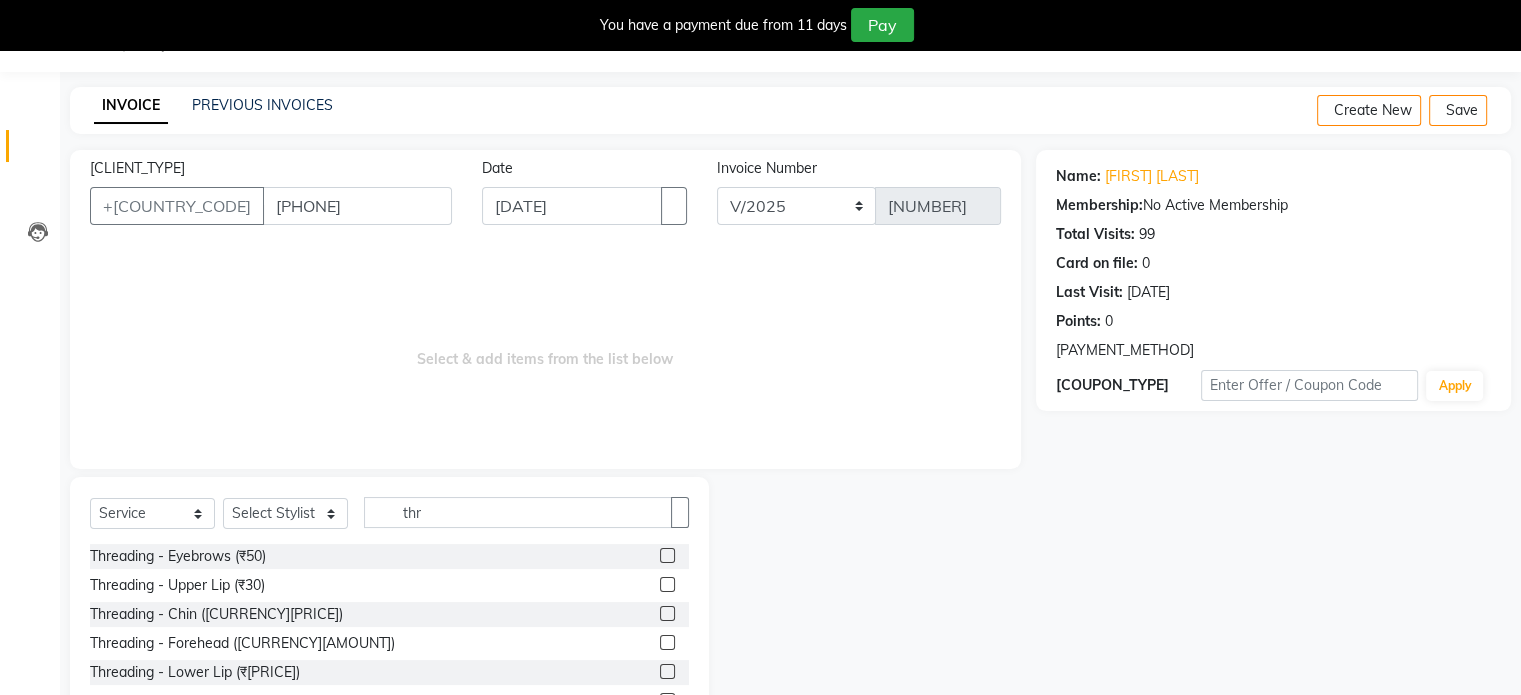 click at bounding box center (666, 558) 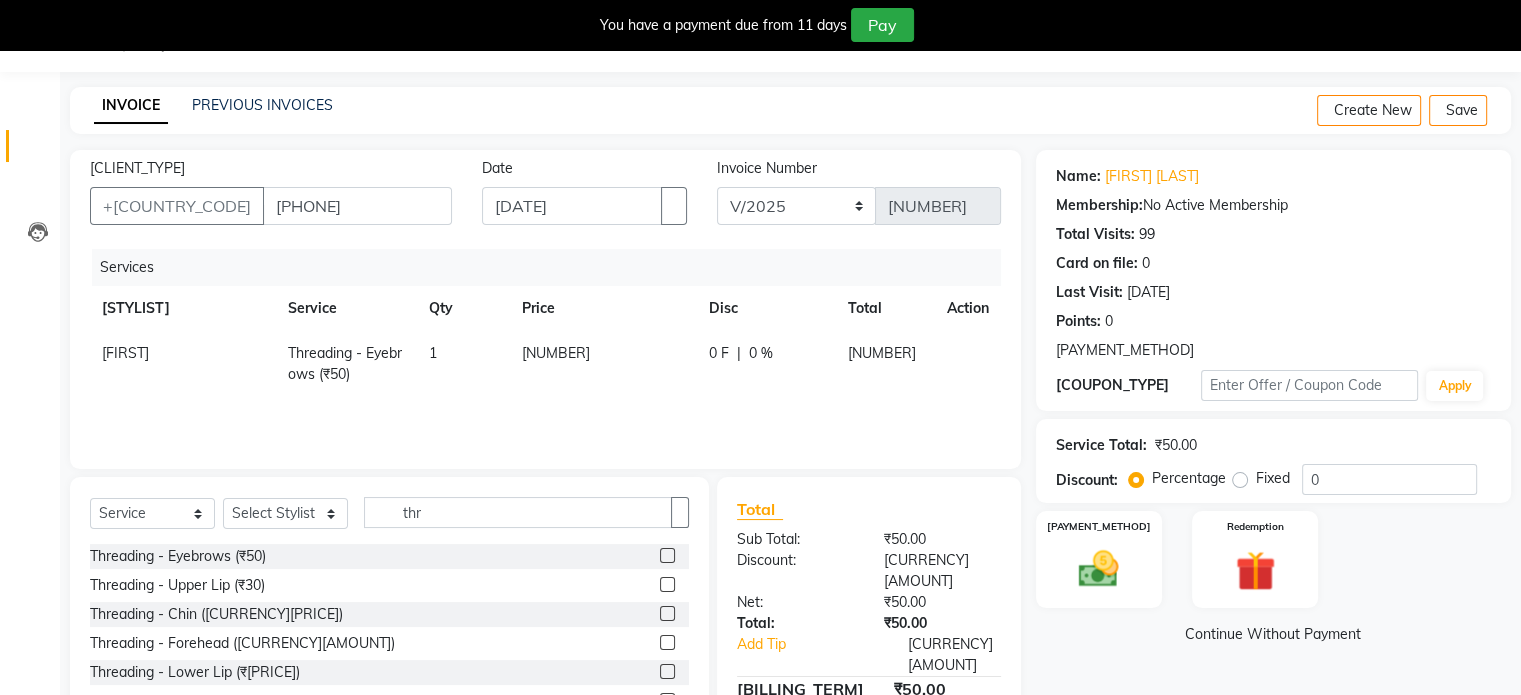 click at bounding box center [667, 584] 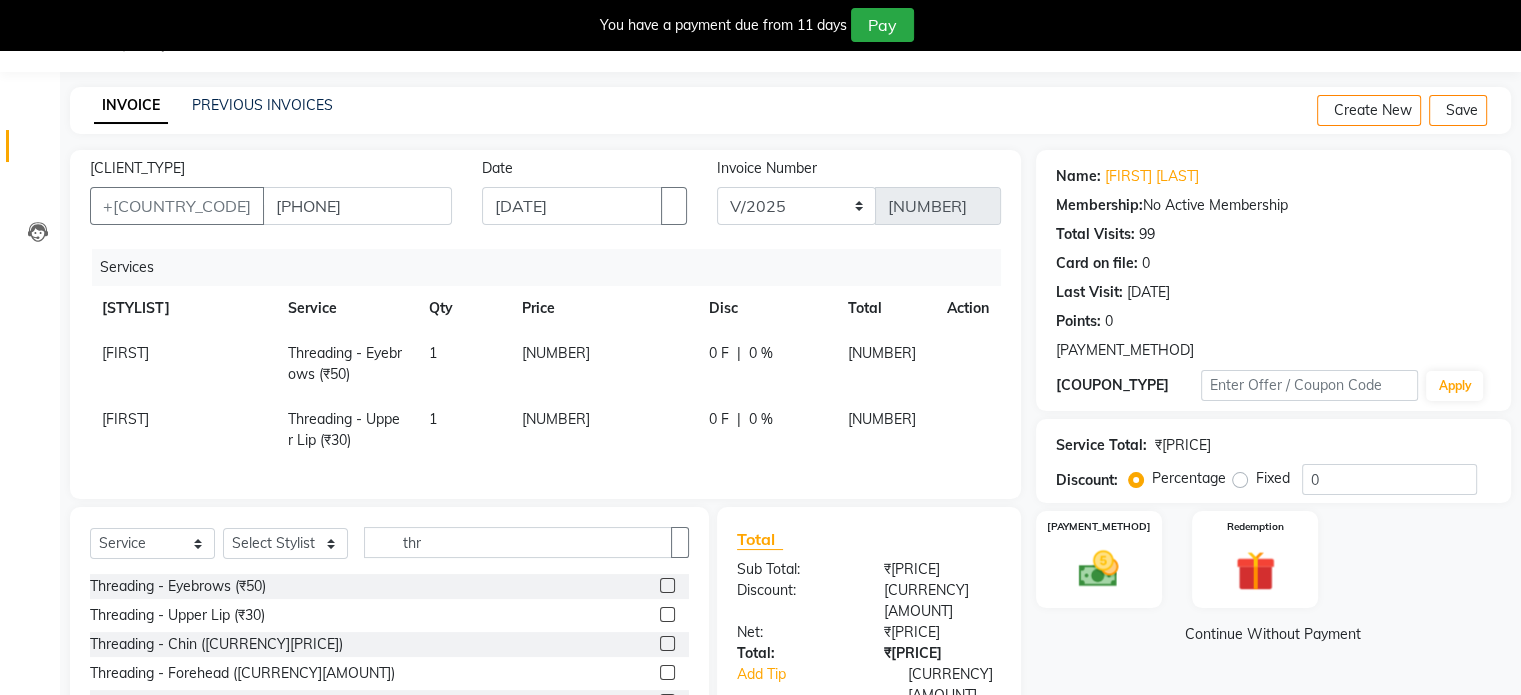 click at bounding box center (667, 672) 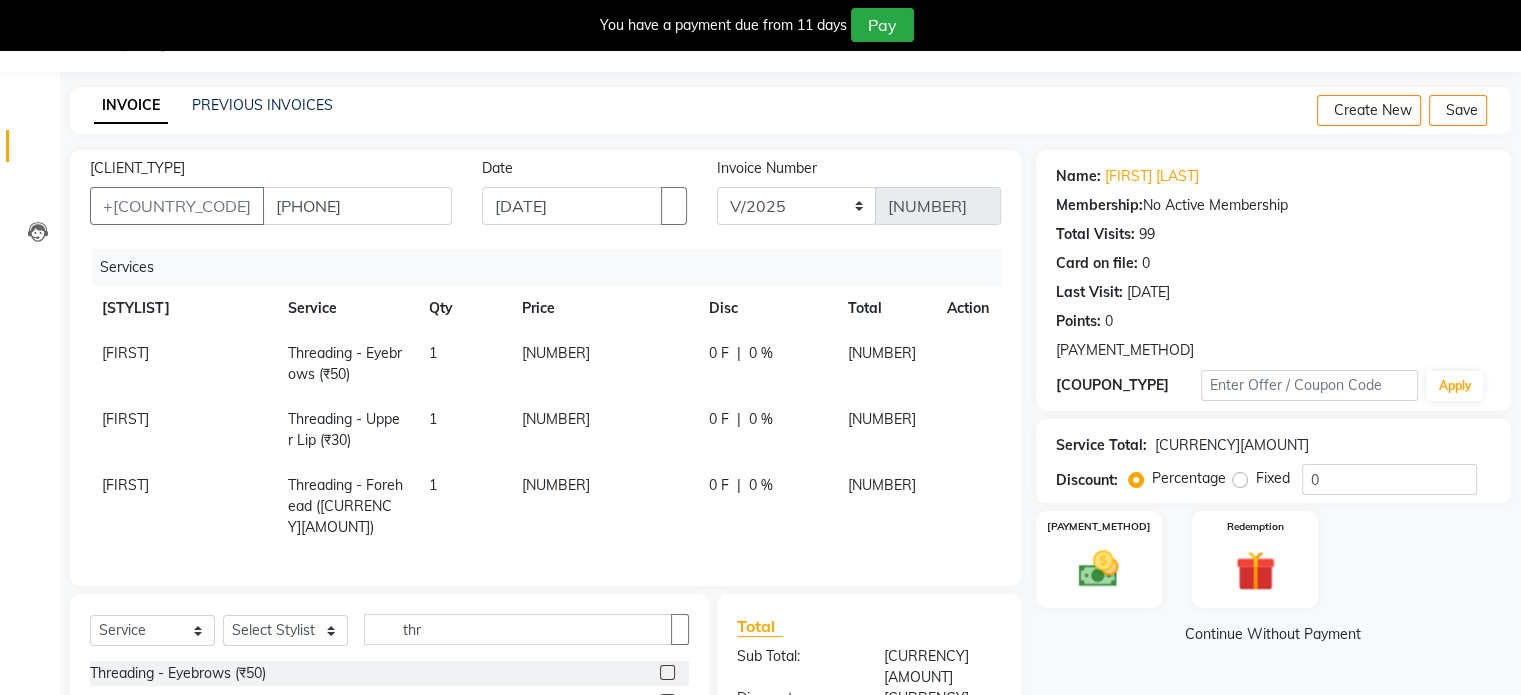 click on "[NUMBER]" at bounding box center (603, 364) 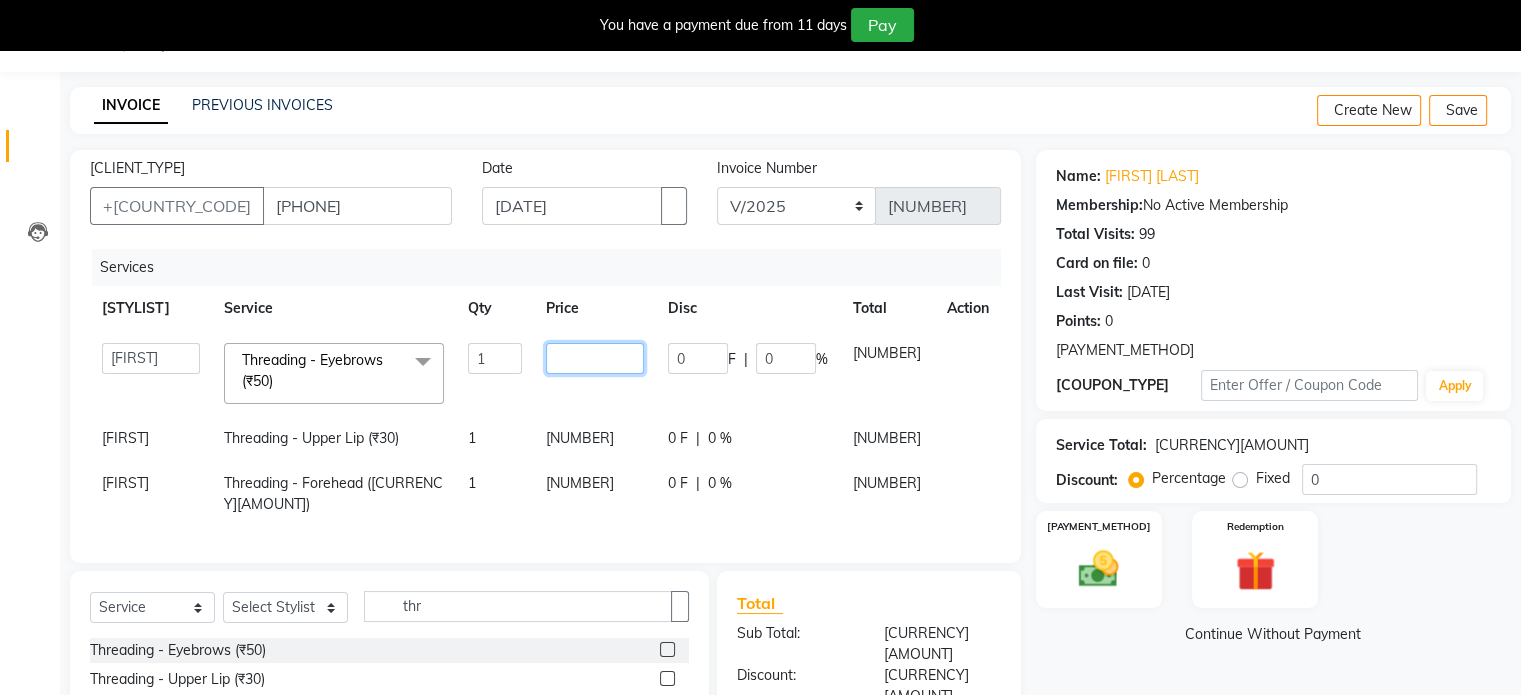 click on "[NUMBER]" at bounding box center [495, 358] 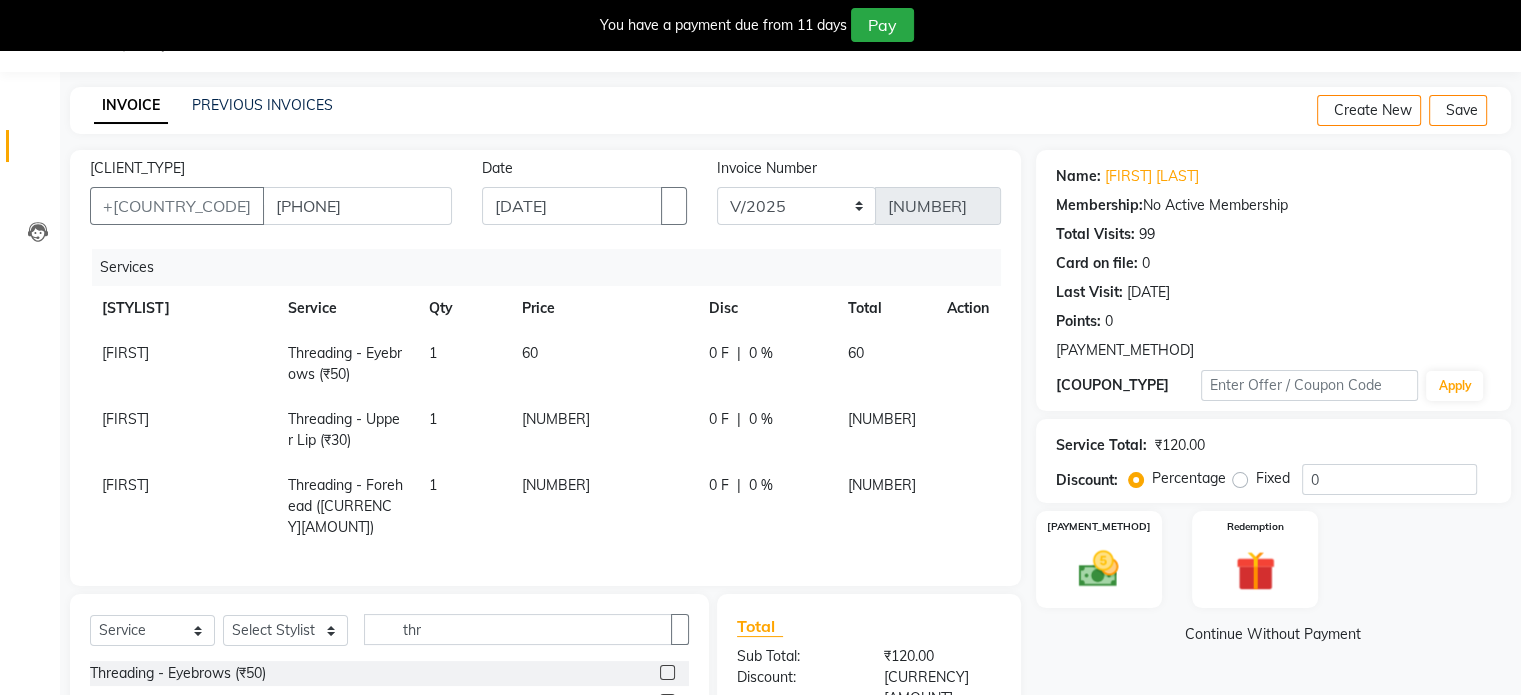 click on "[NUMBER]" at bounding box center [603, 364] 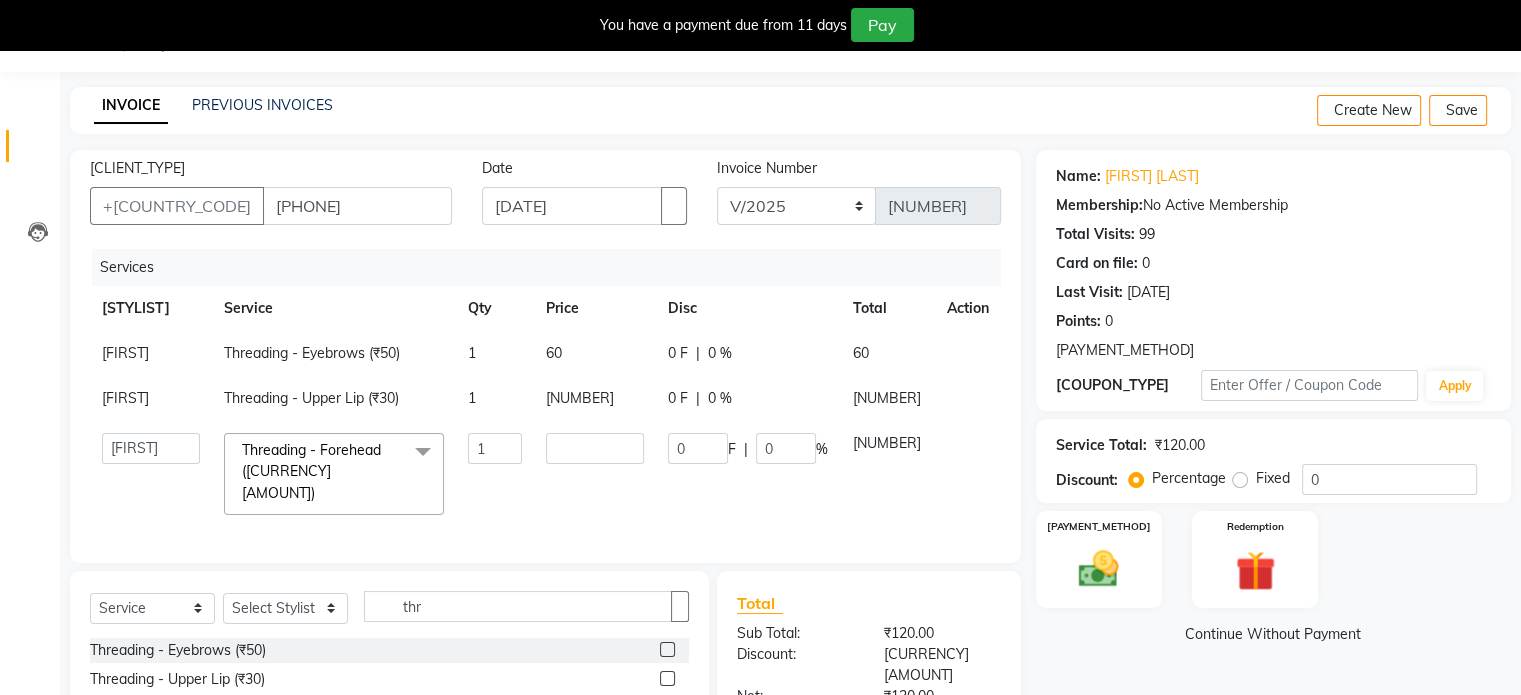 click on "[NUMBER]" at bounding box center (125, 353) 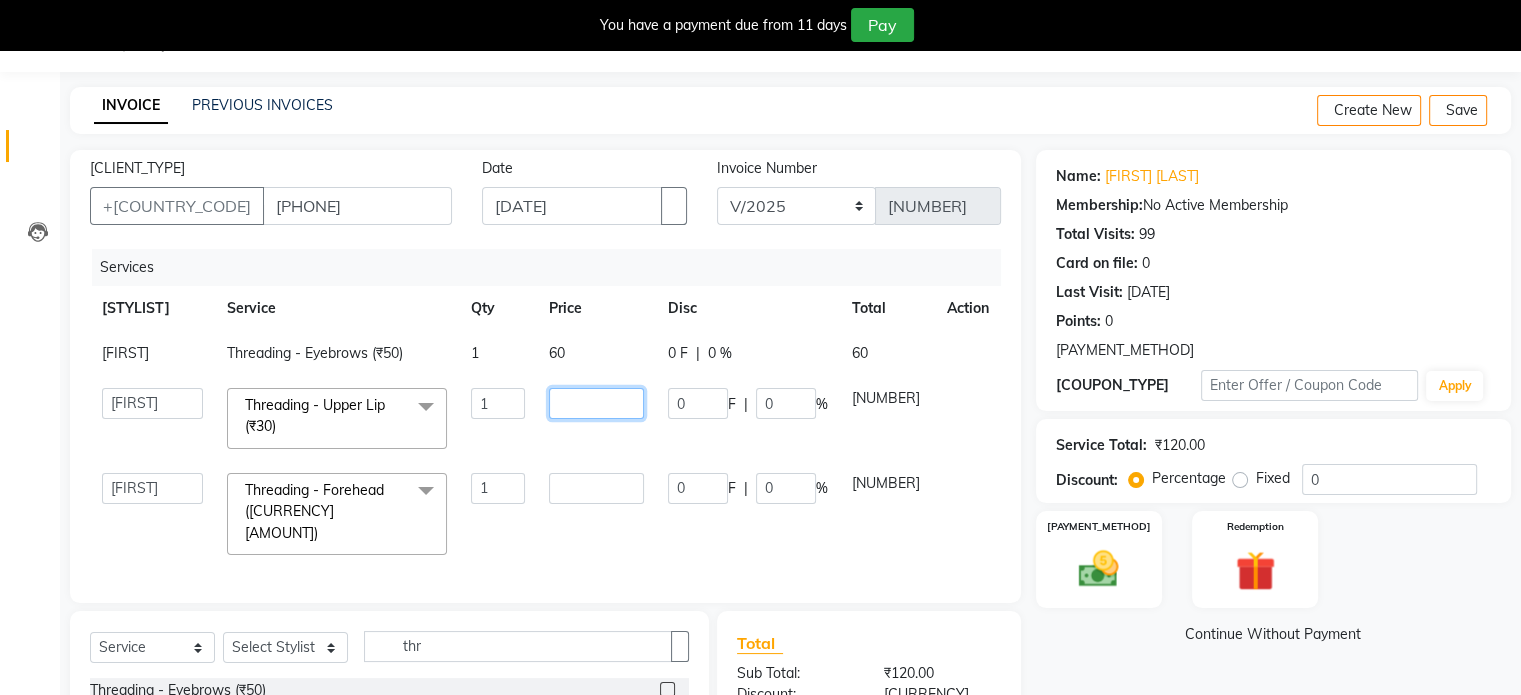 click on "[NUMBER]" at bounding box center [498, 403] 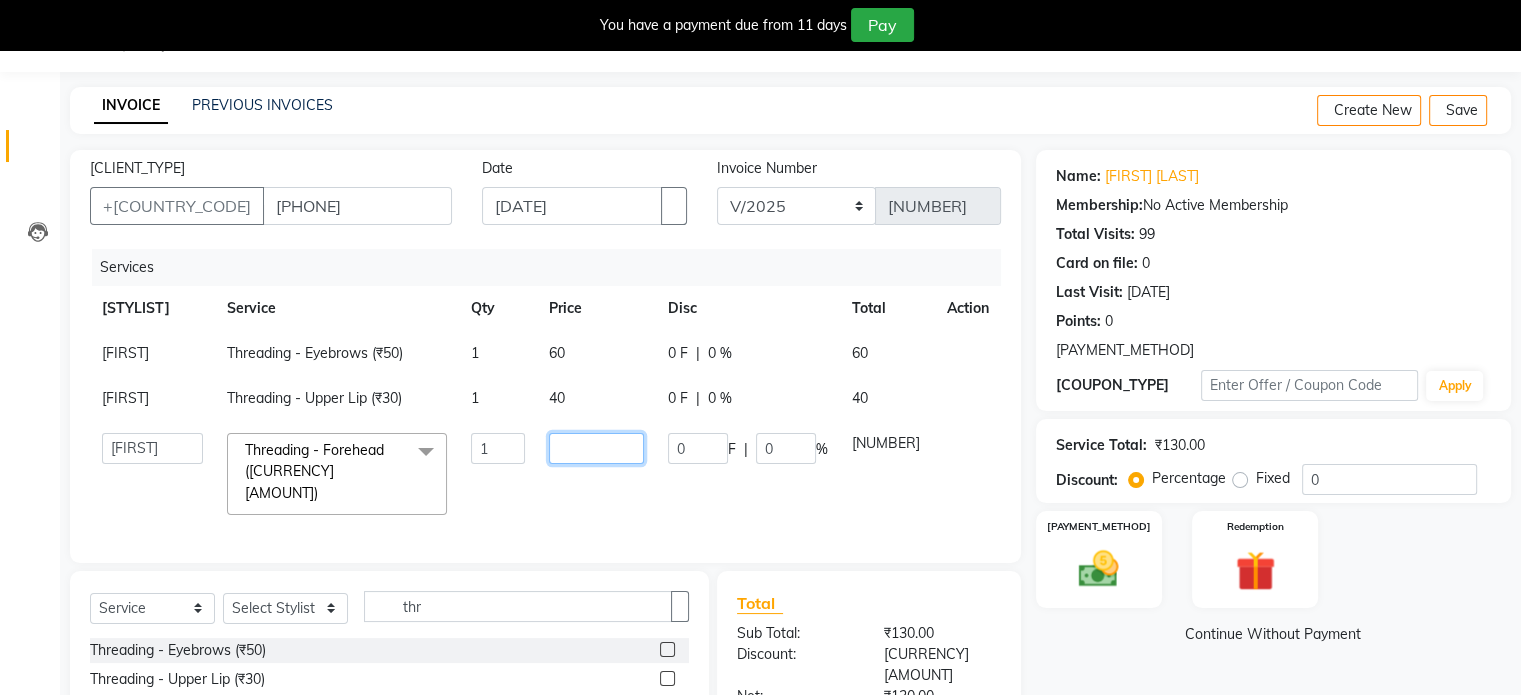 click on "[NUMBER]" at bounding box center (596, 353) 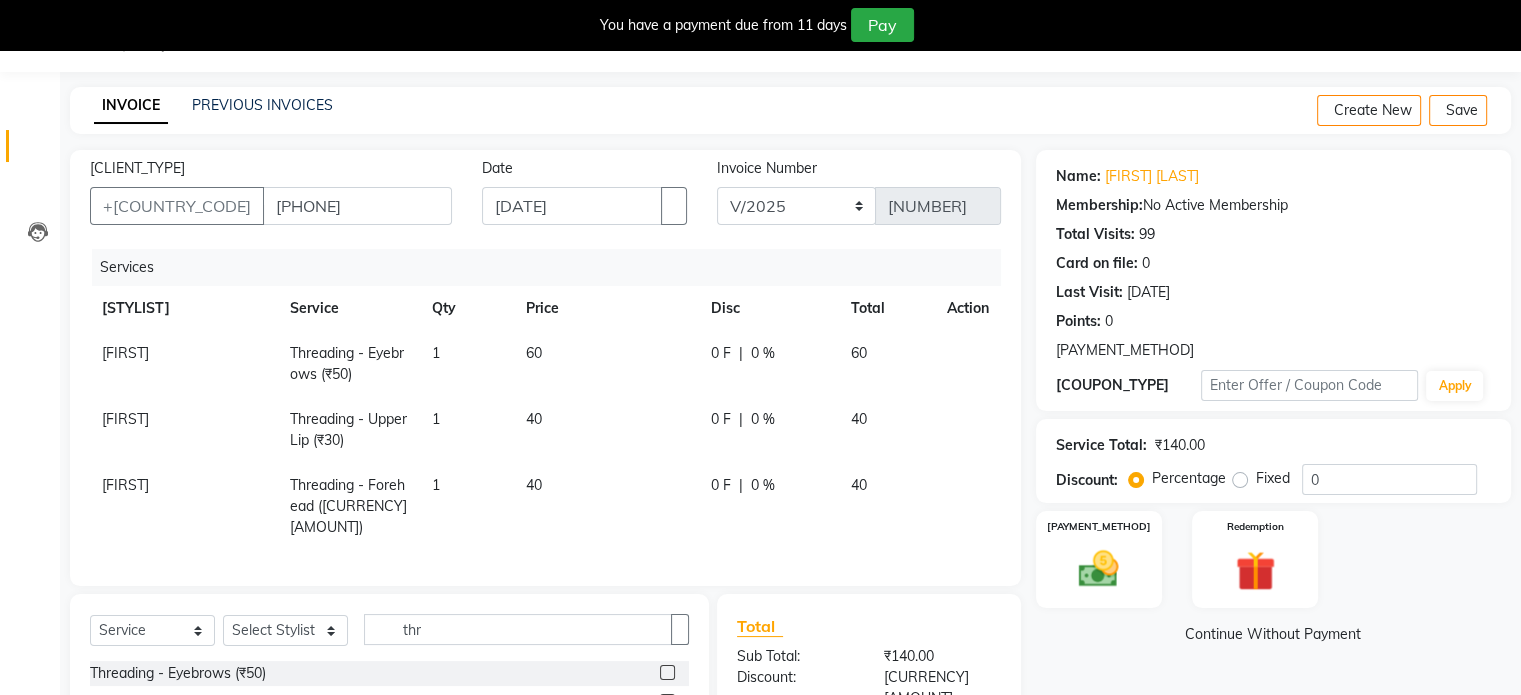 click on "40" at bounding box center [606, 364] 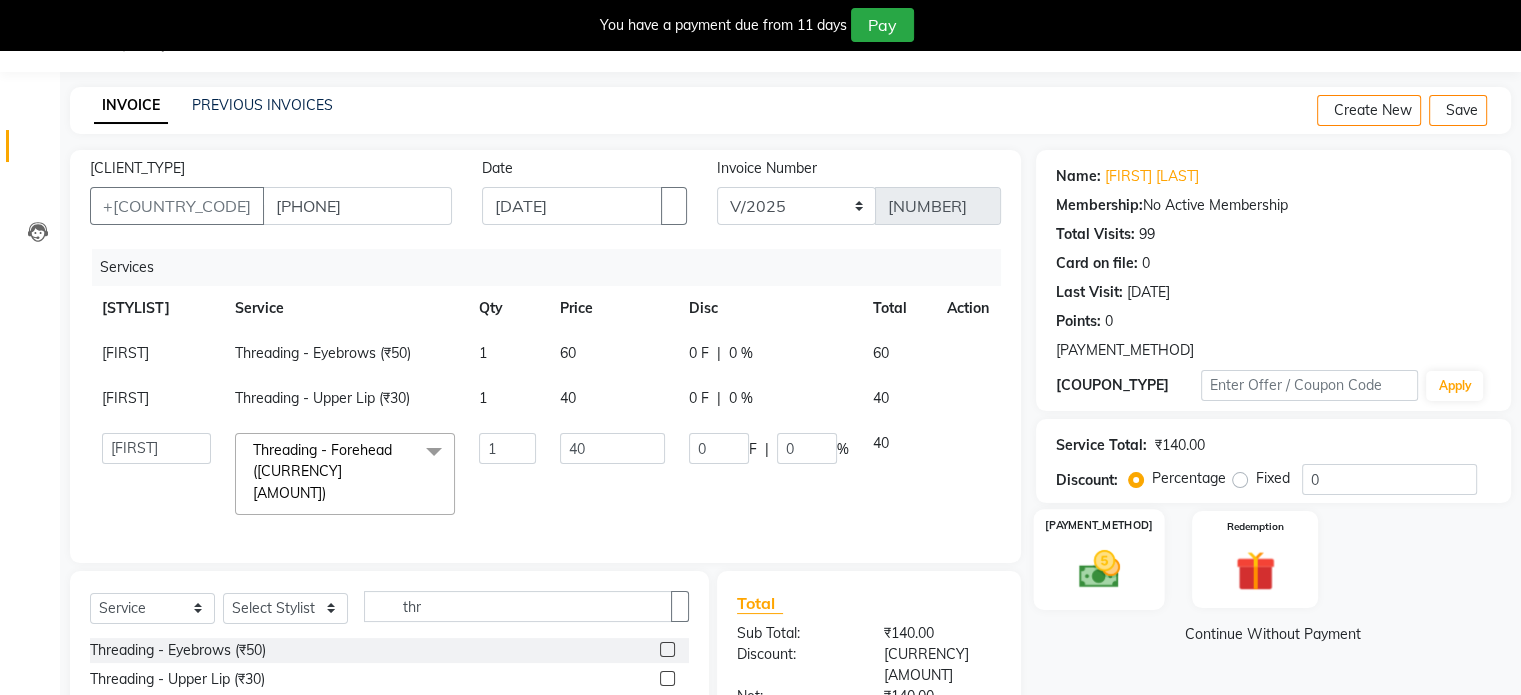 click at bounding box center (1098, 569) 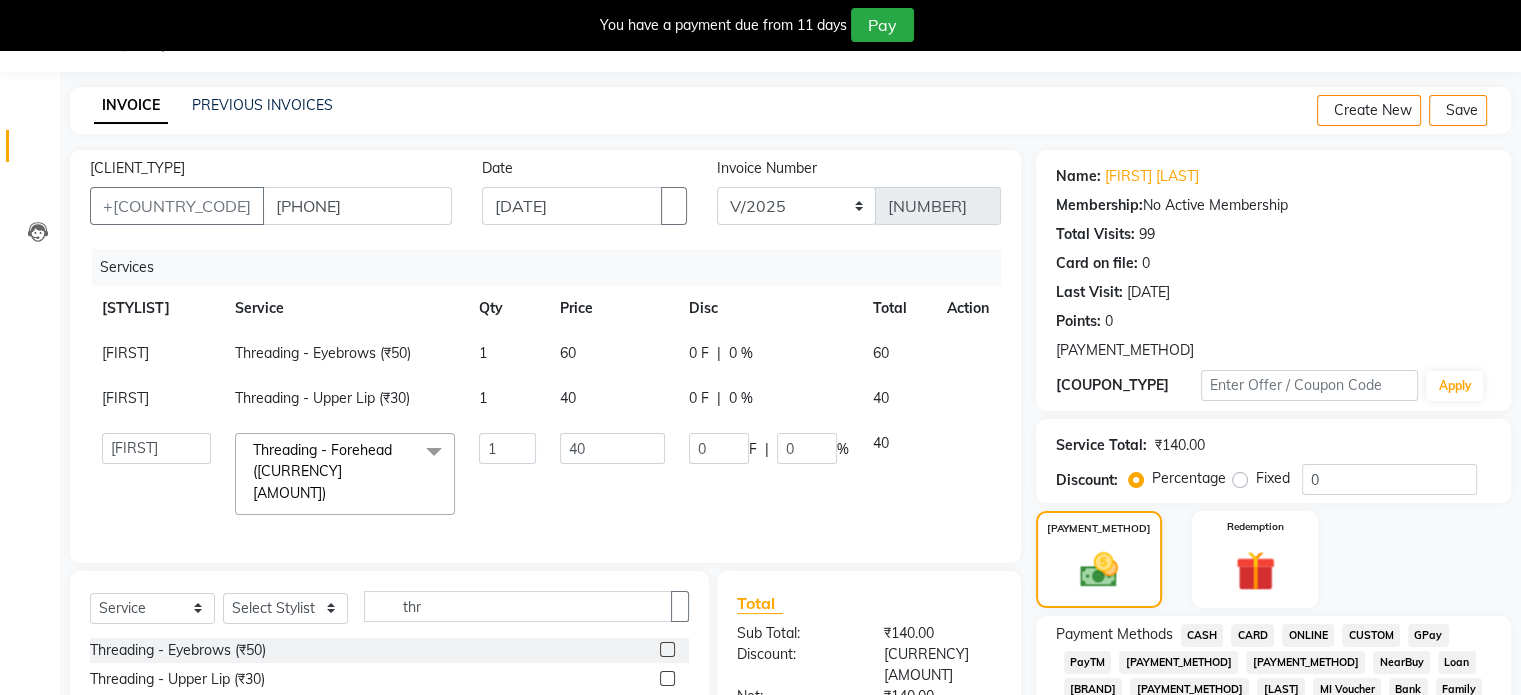 click on "GPay" at bounding box center [1202, 635] 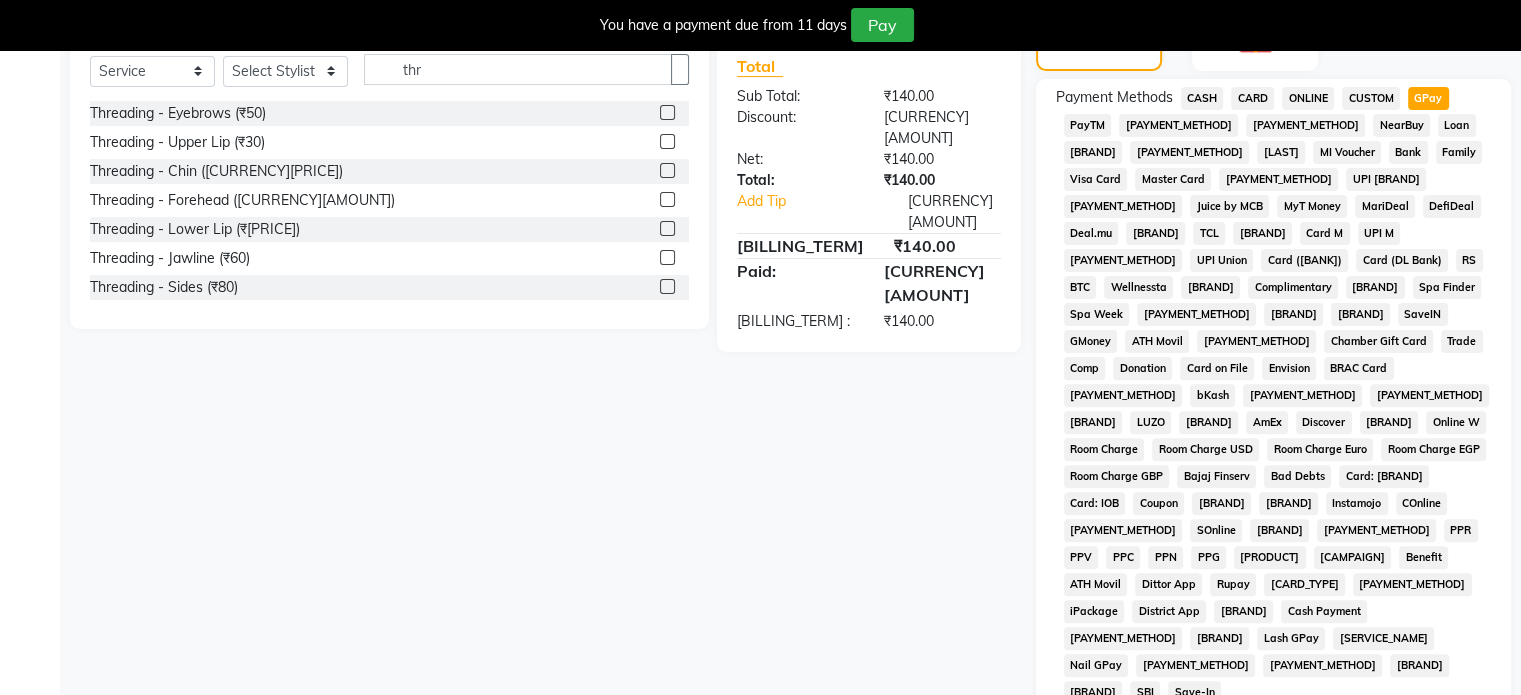 scroll, scrollTop: 799, scrollLeft: 0, axis: vertical 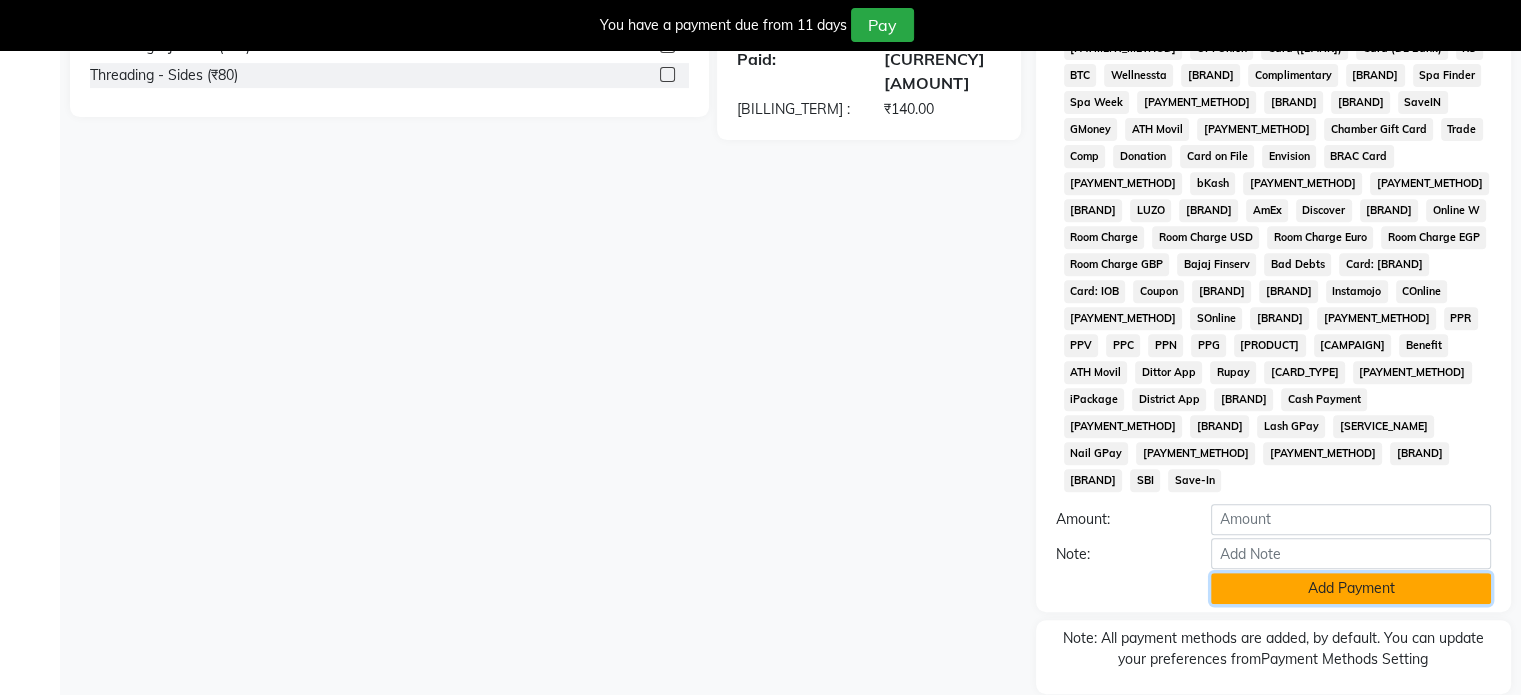 click on "Add Payment" at bounding box center [1351, 588] 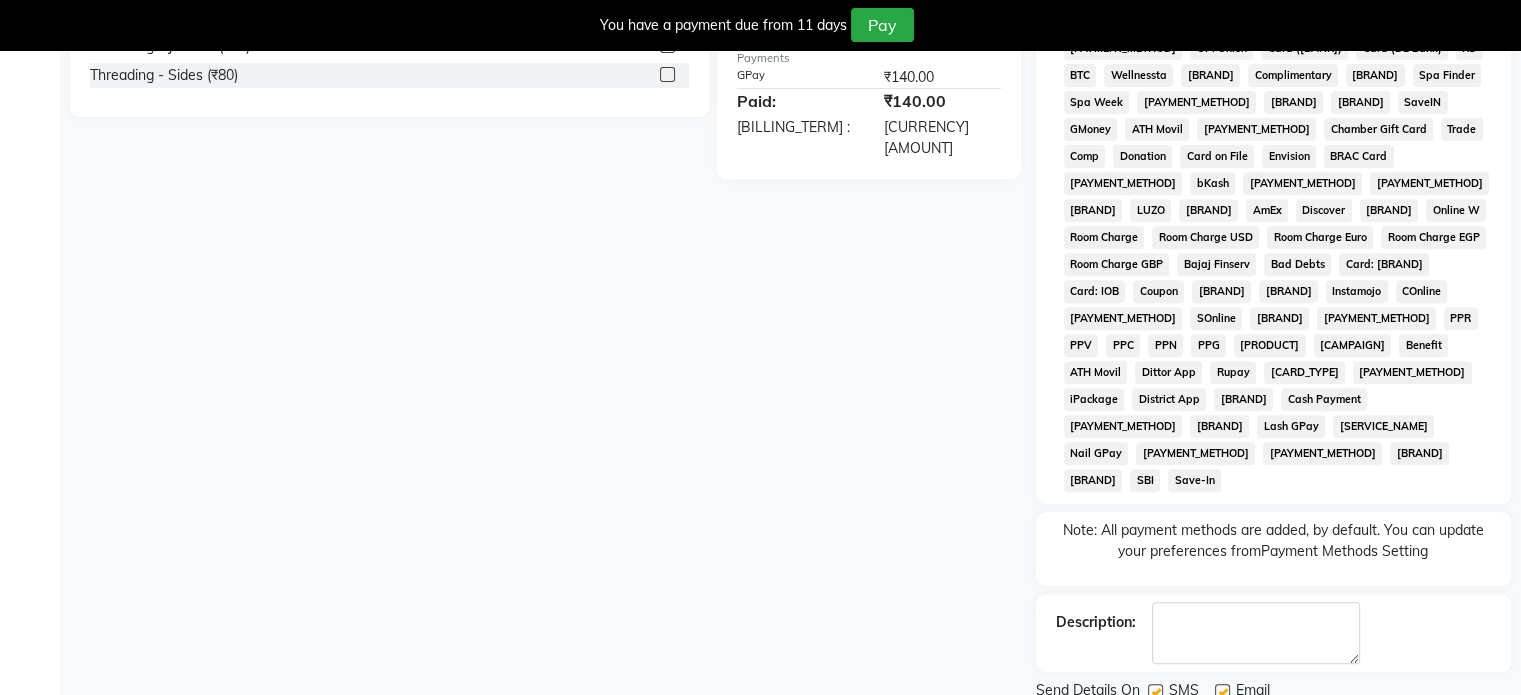 click on "Checkout" at bounding box center (1273, 724) 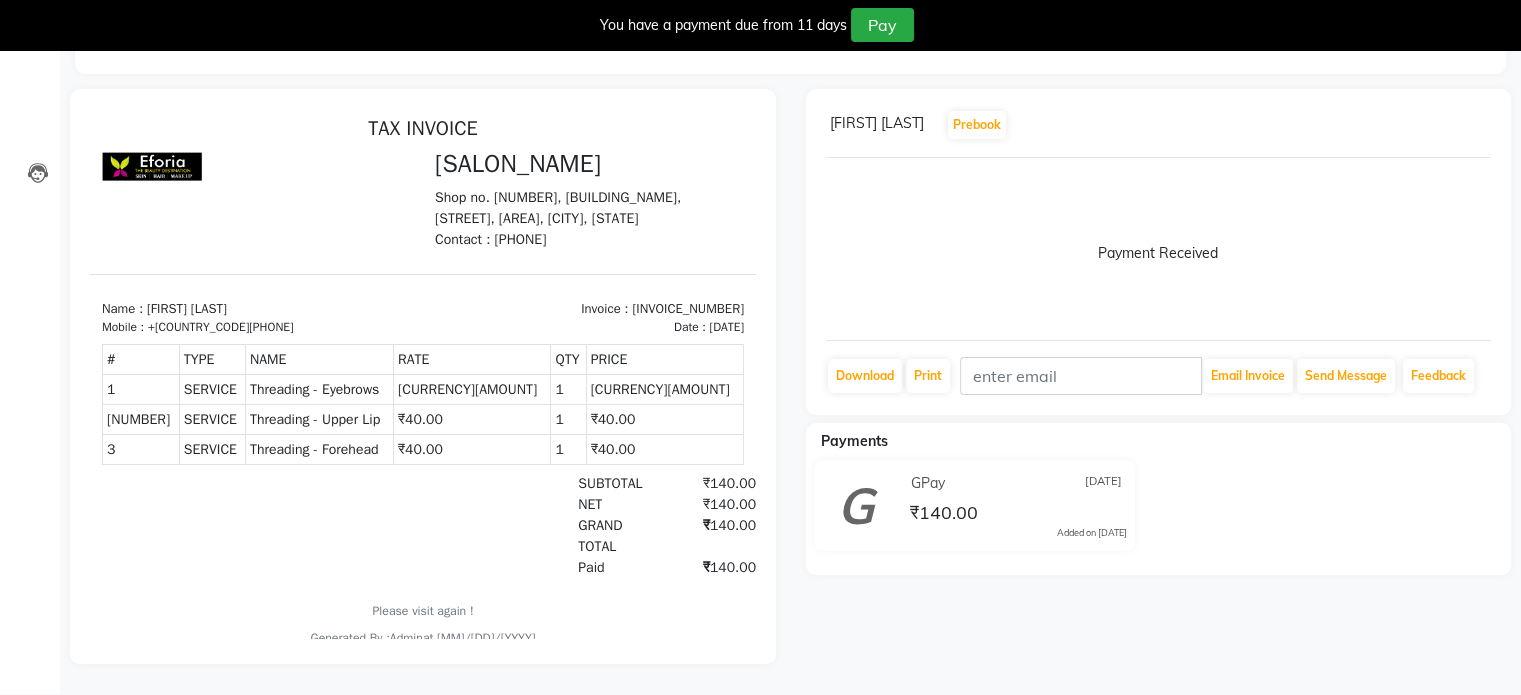 scroll, scrollTop: 118, scrollLeft: 0, axis: vertical 